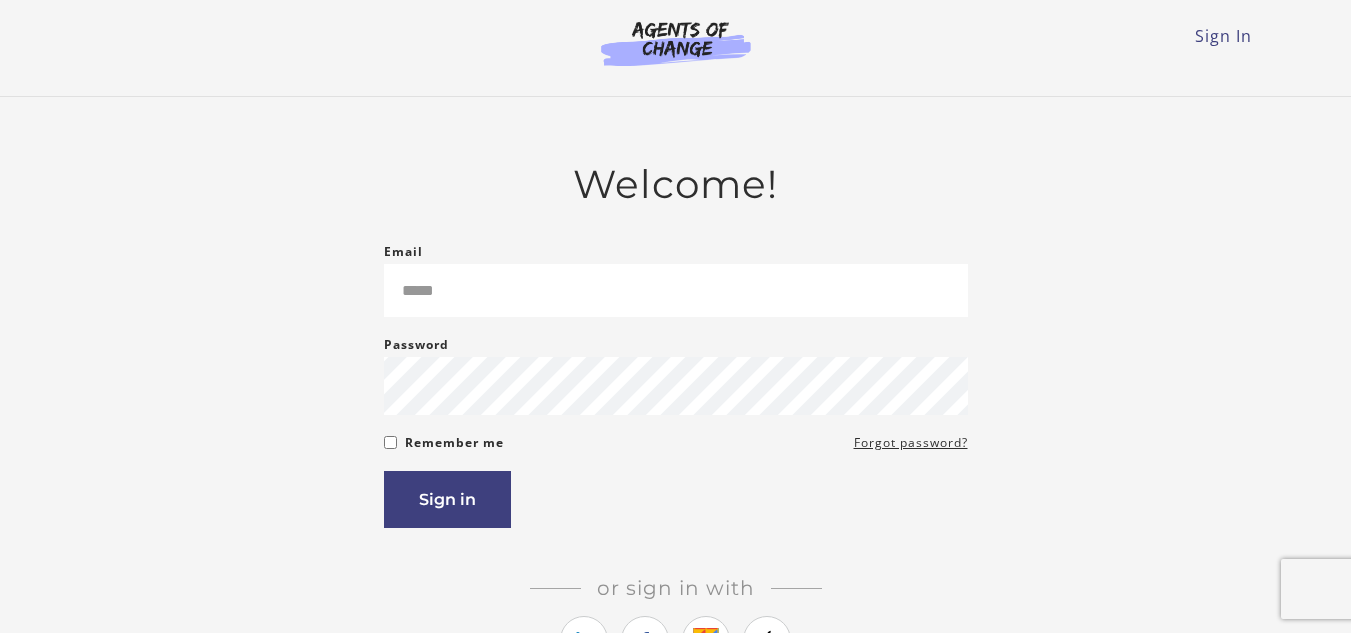 scroll, scrollTop: 0, scrollLeft: 0, axis: both 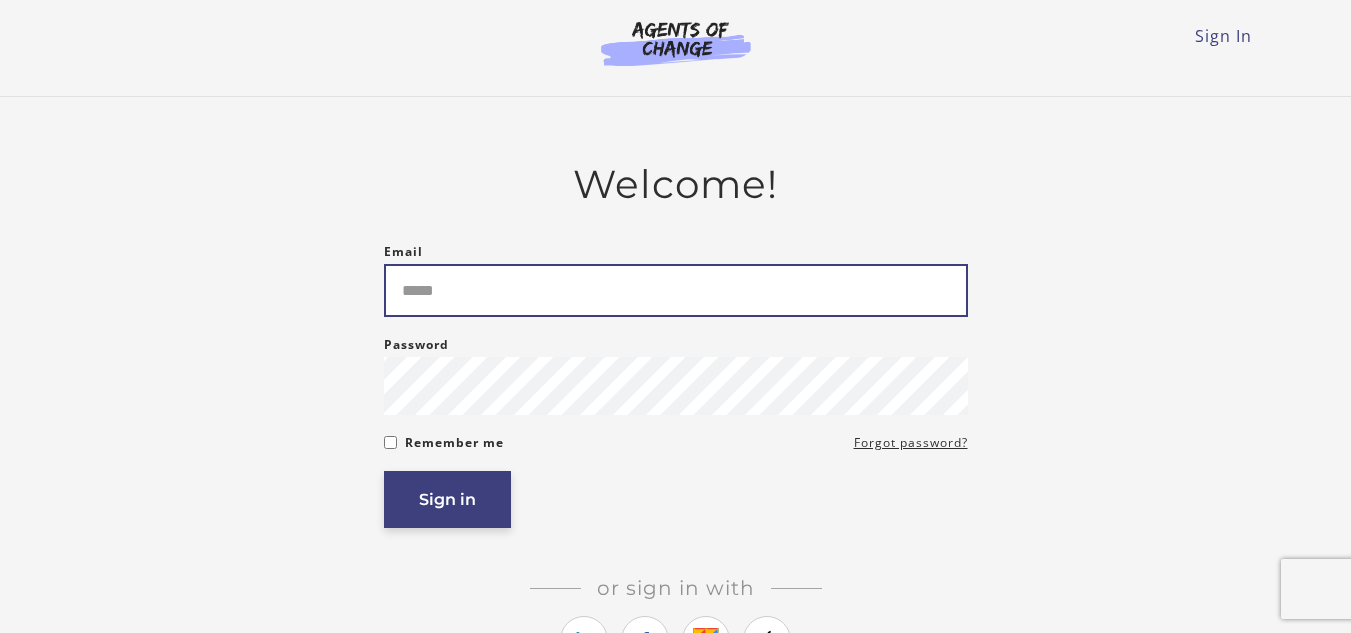 type on "**********" 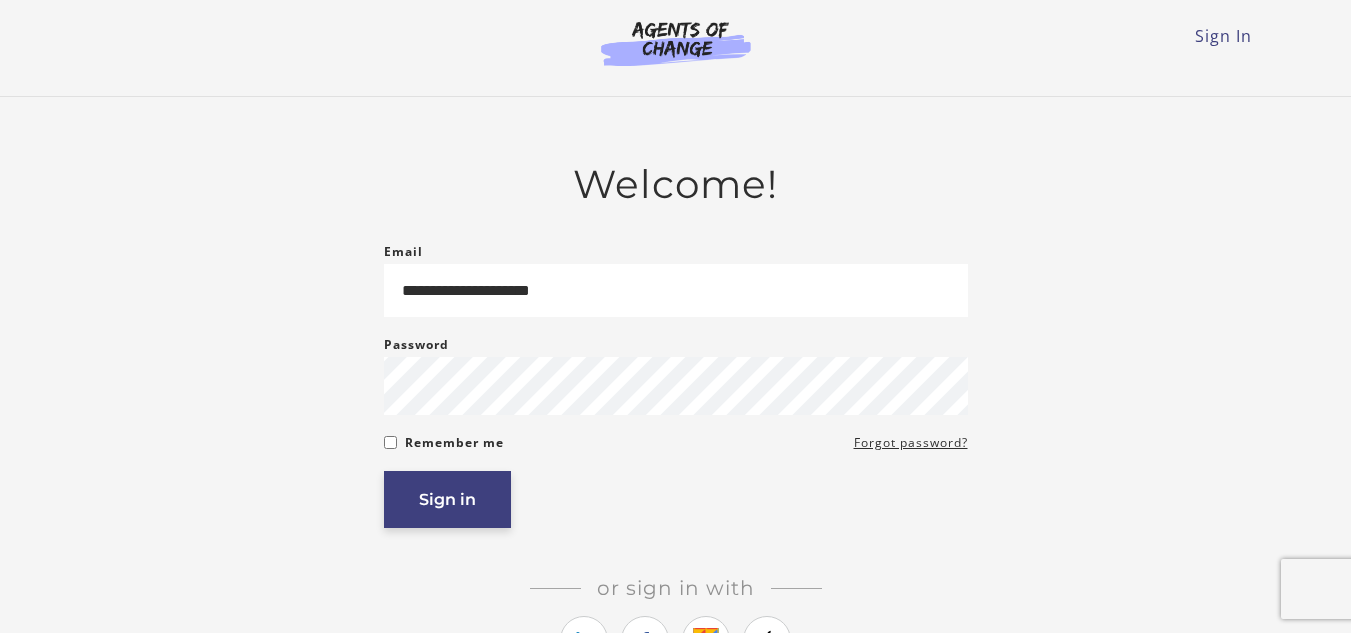 click on "Sign in" at bounding box center [447, 499] 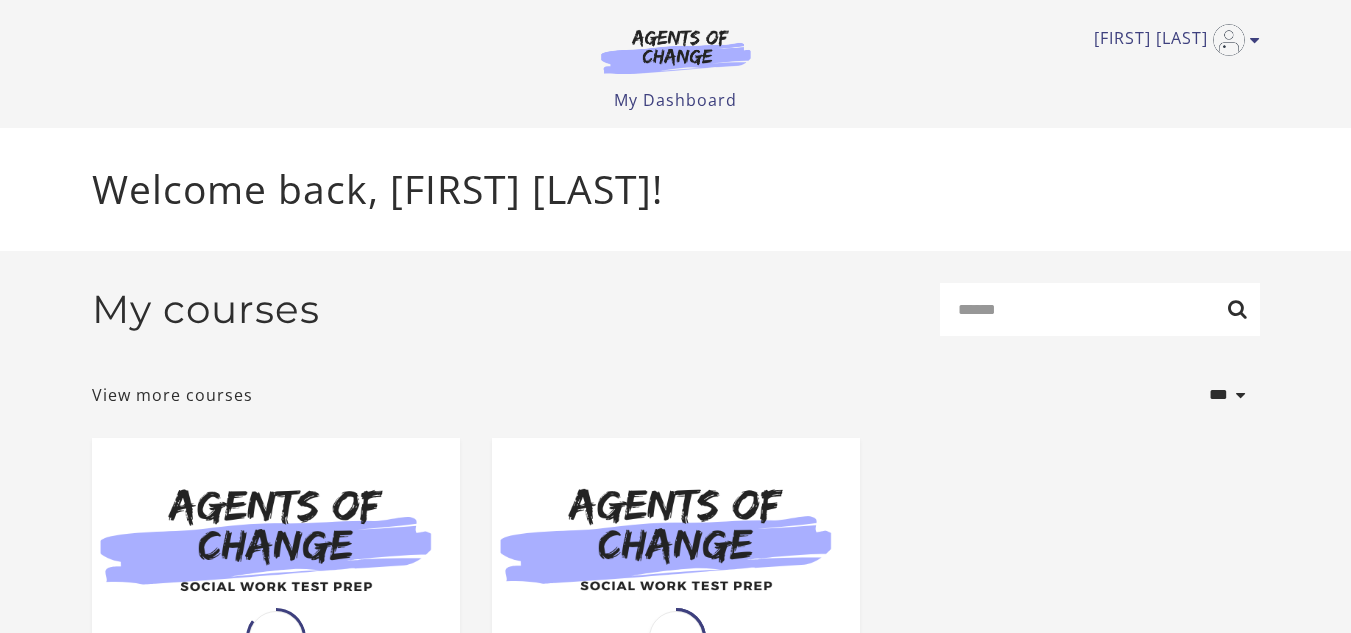 scroll, scrollTop: 0, scrollLeft: 0, axis: both 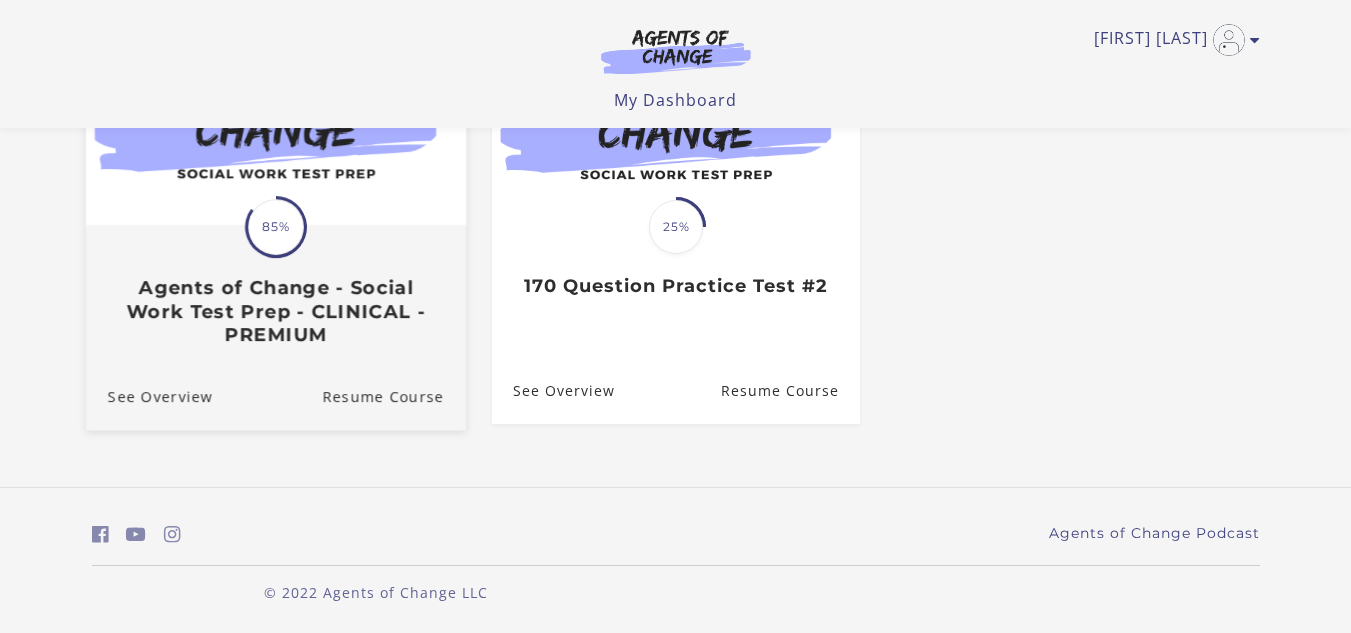 click on "Agents of Change - Social Work Test Prep - CLINICAL - PREMIUM" at bounding box center (275, 311) 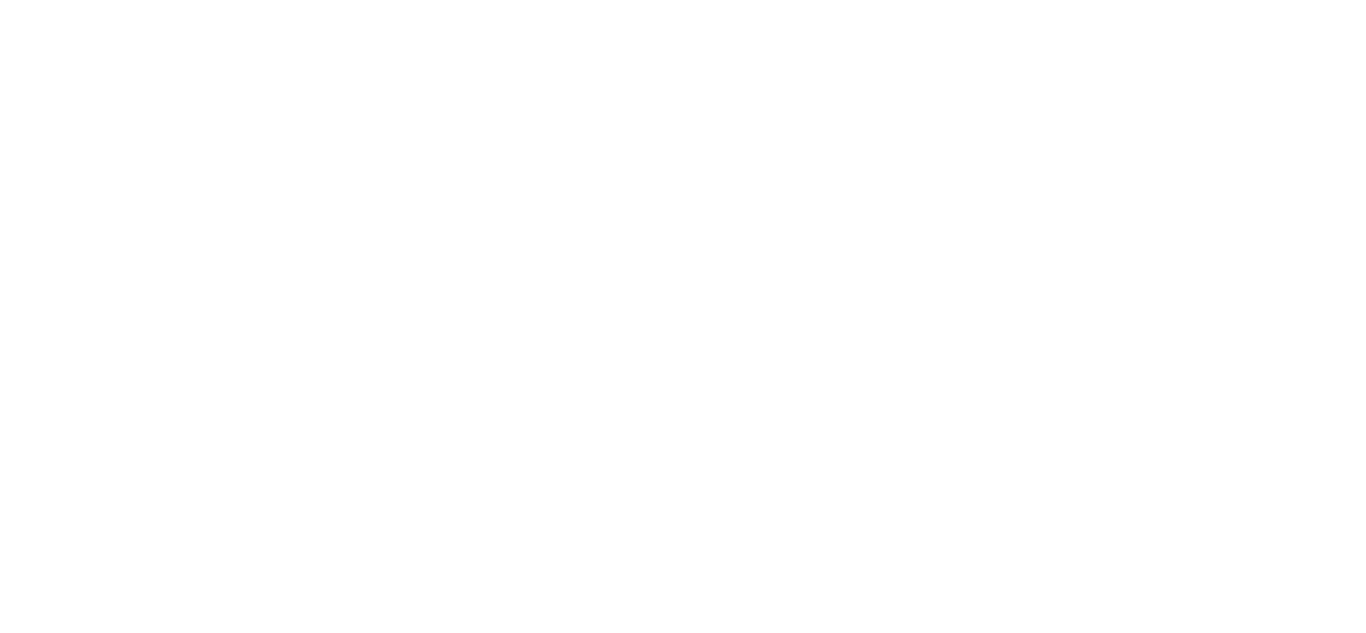 scroll, scrollTop: 0, scrollLeft: 0, axis: both 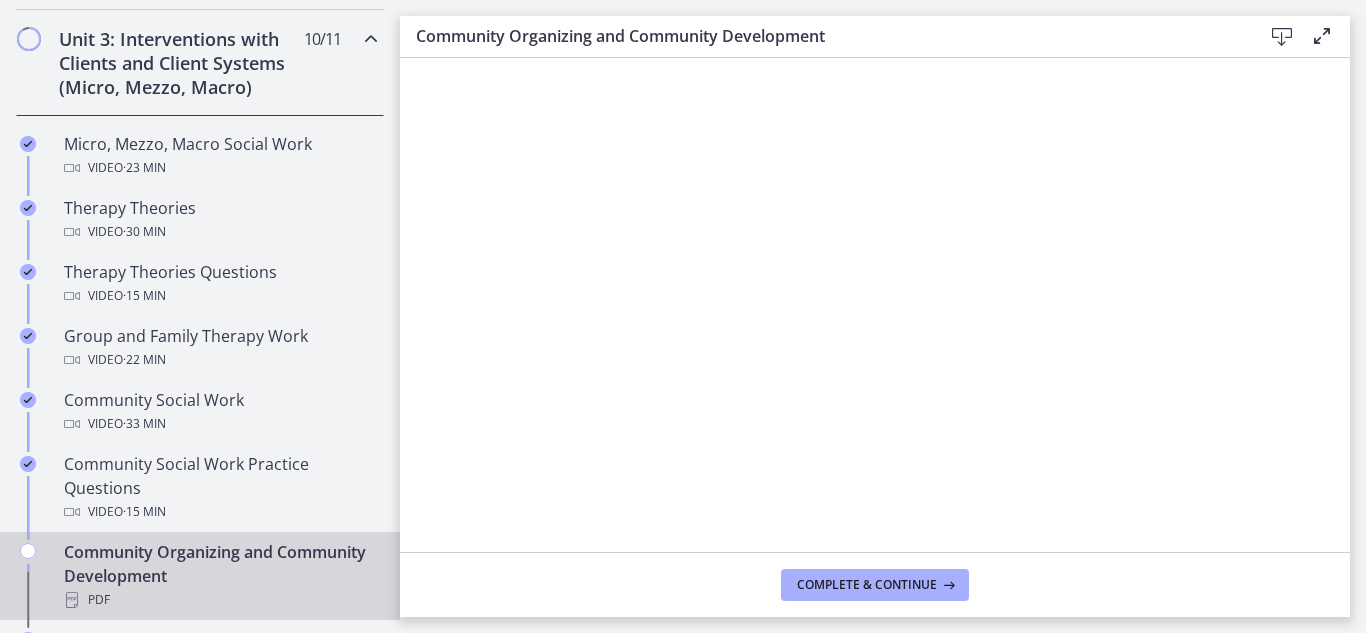 click at bounding box center [371, 39] 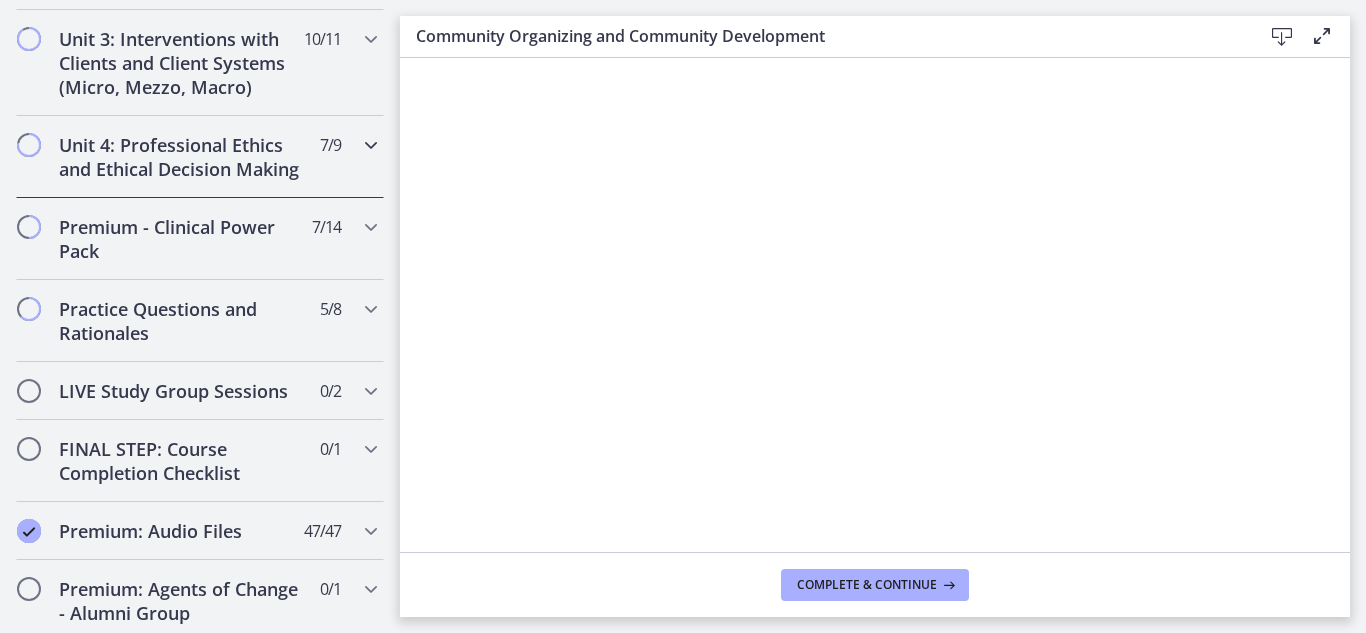 click at bounding box center (371, 145) 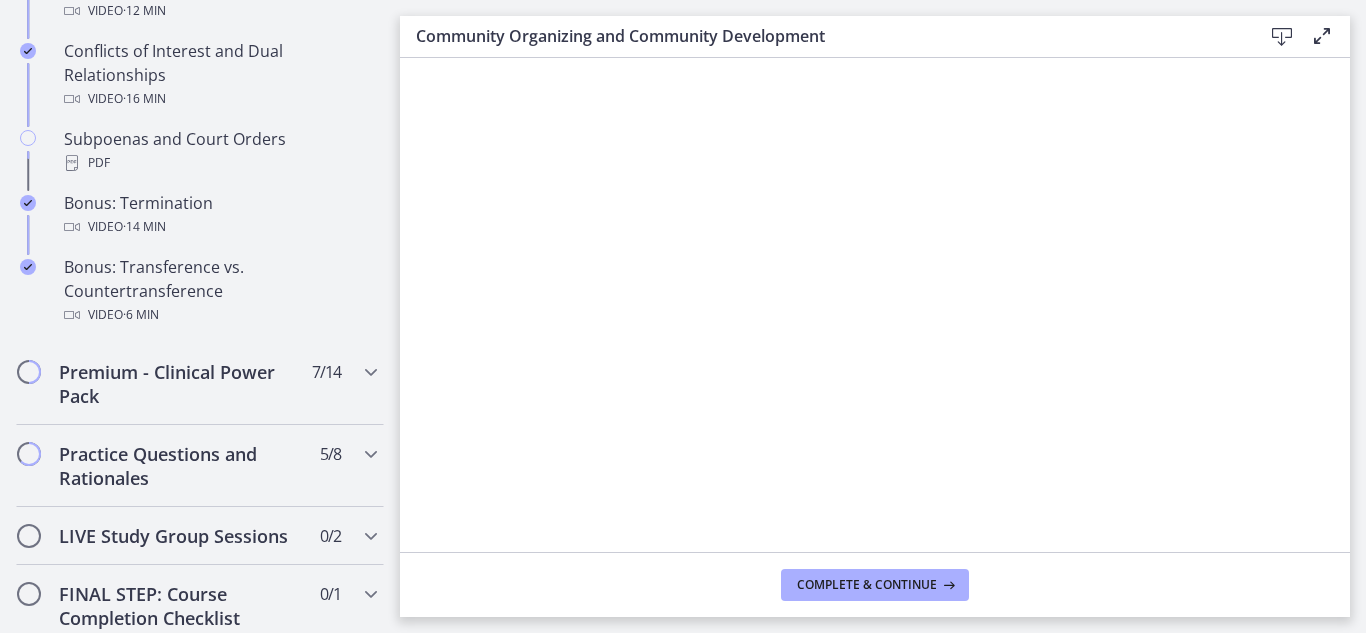 scroll, scrollTop: 1267, scrollLeft: 0, axis: vertical 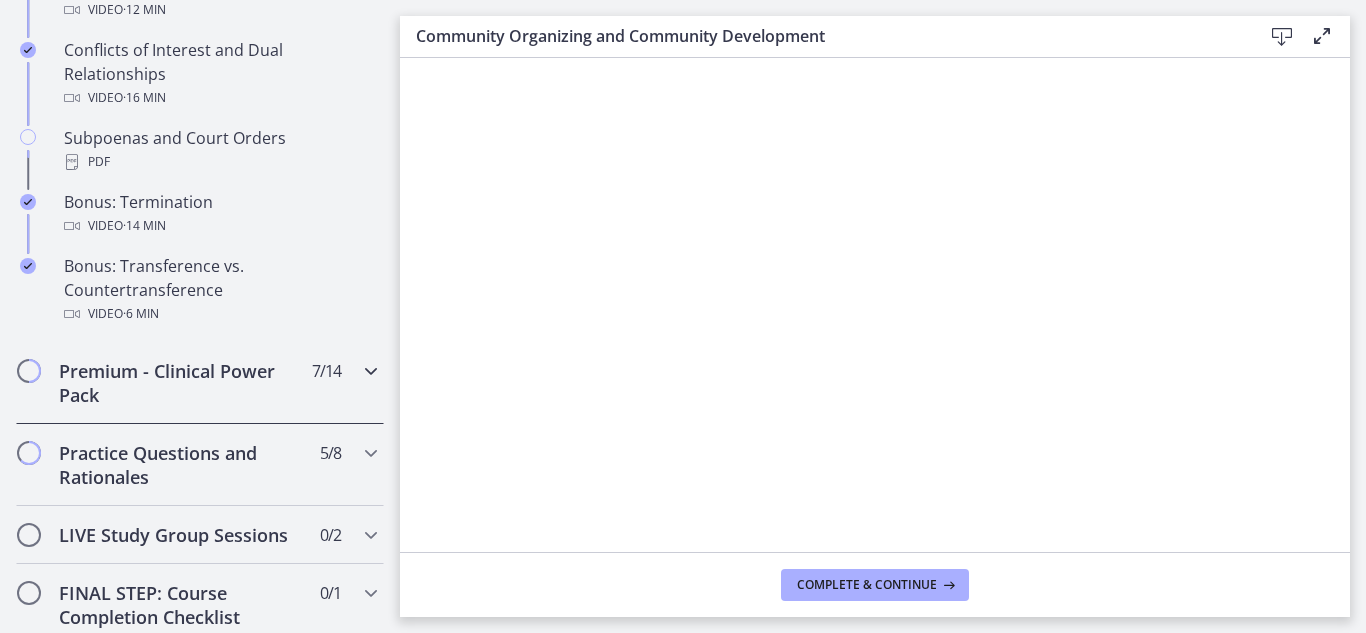 click at bounding box center [371, 371] 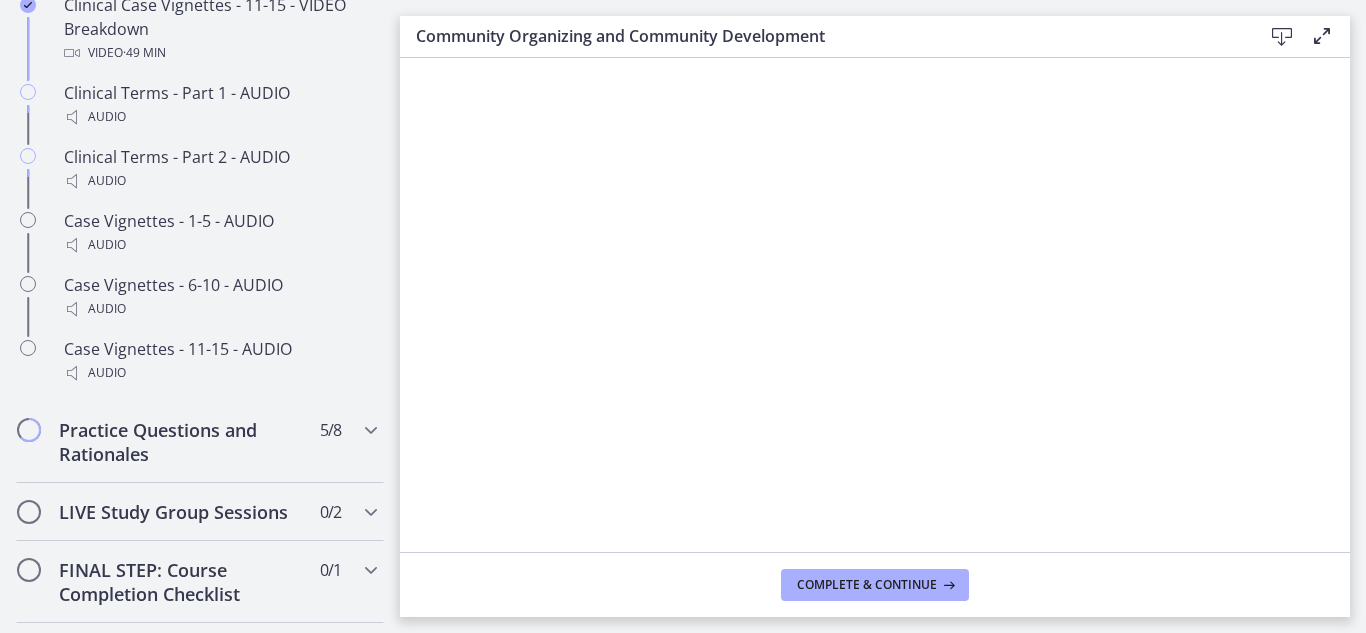 scroll, scrollTop: 1647, scrollLeft: 0, axis: vertical 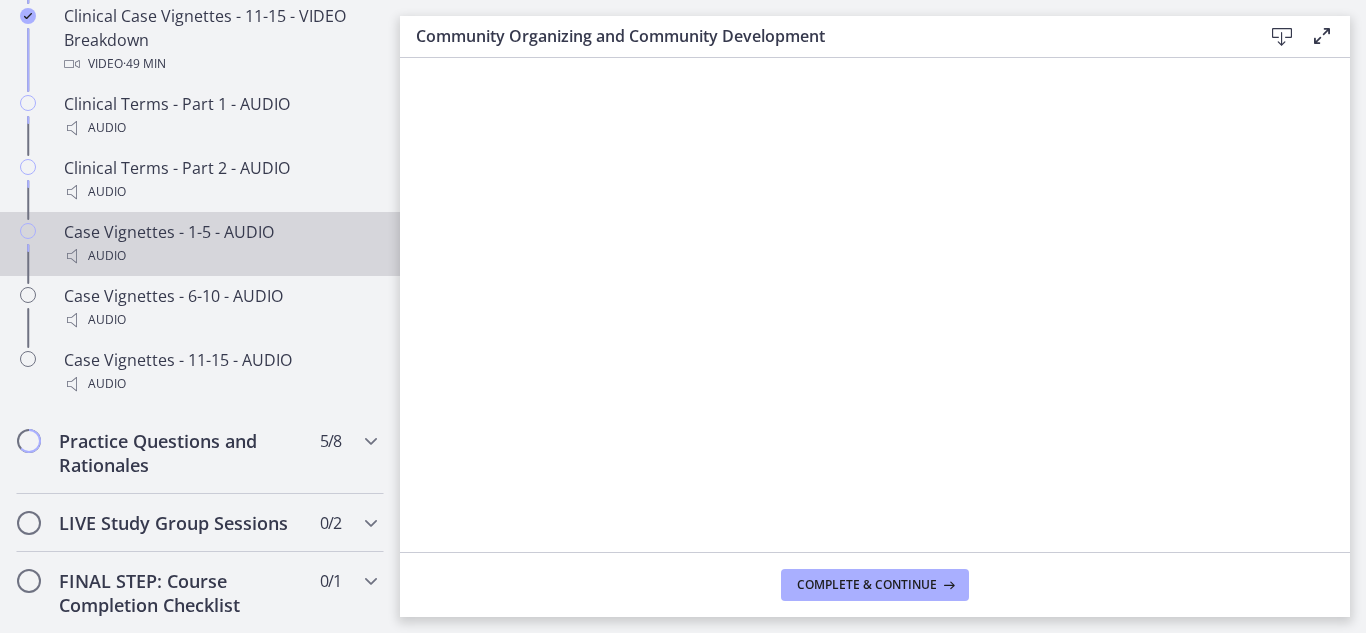 click on "Audio" at bounding box center (220, 256) 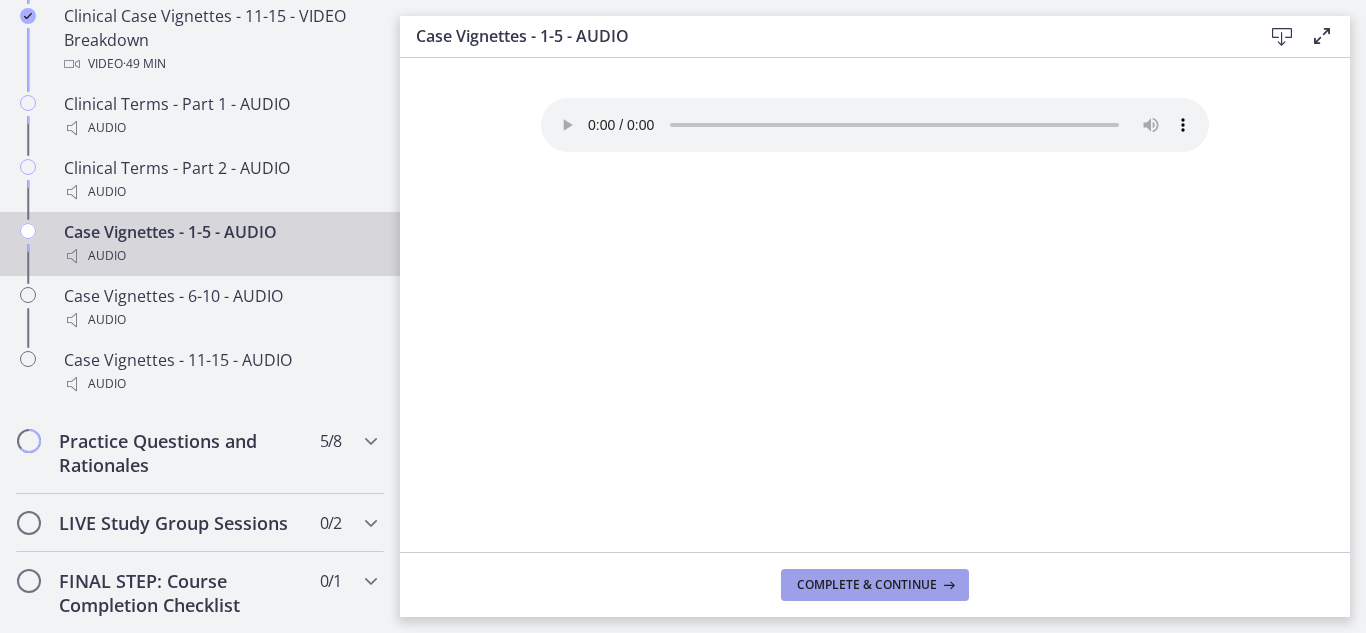 click on "Complete & continue" at bounding box center (867, 585) 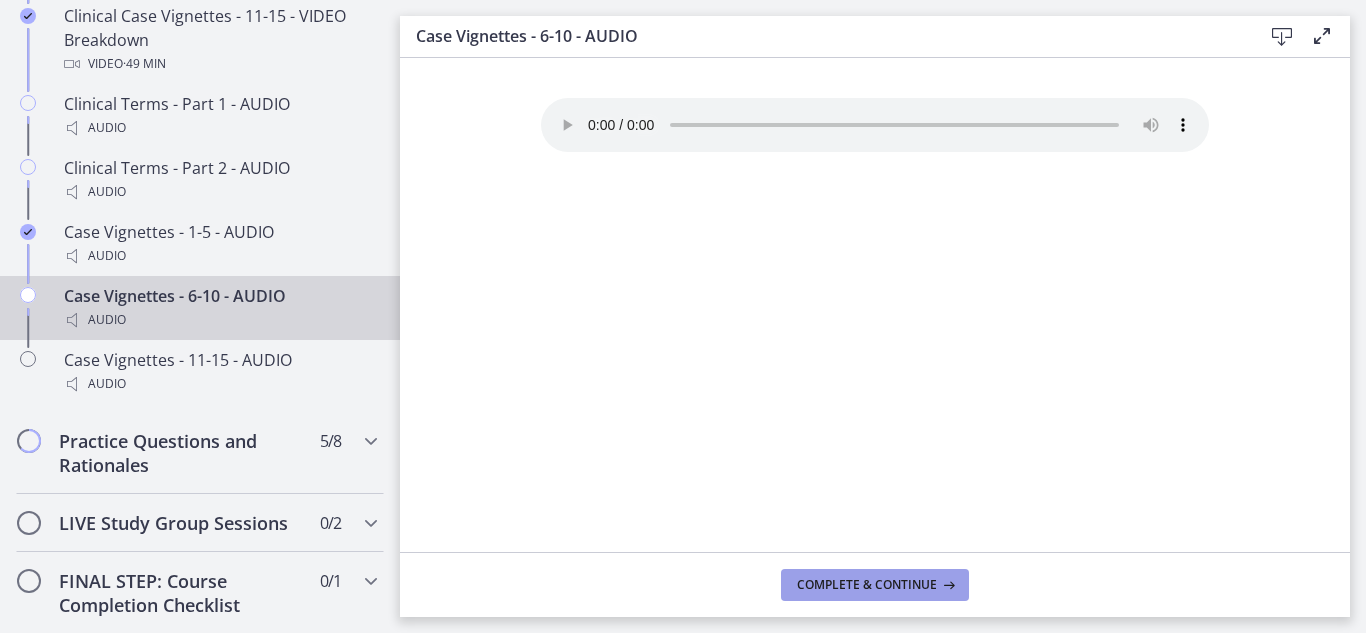 click on "Complete & continue" at bounding box center (867, 585) 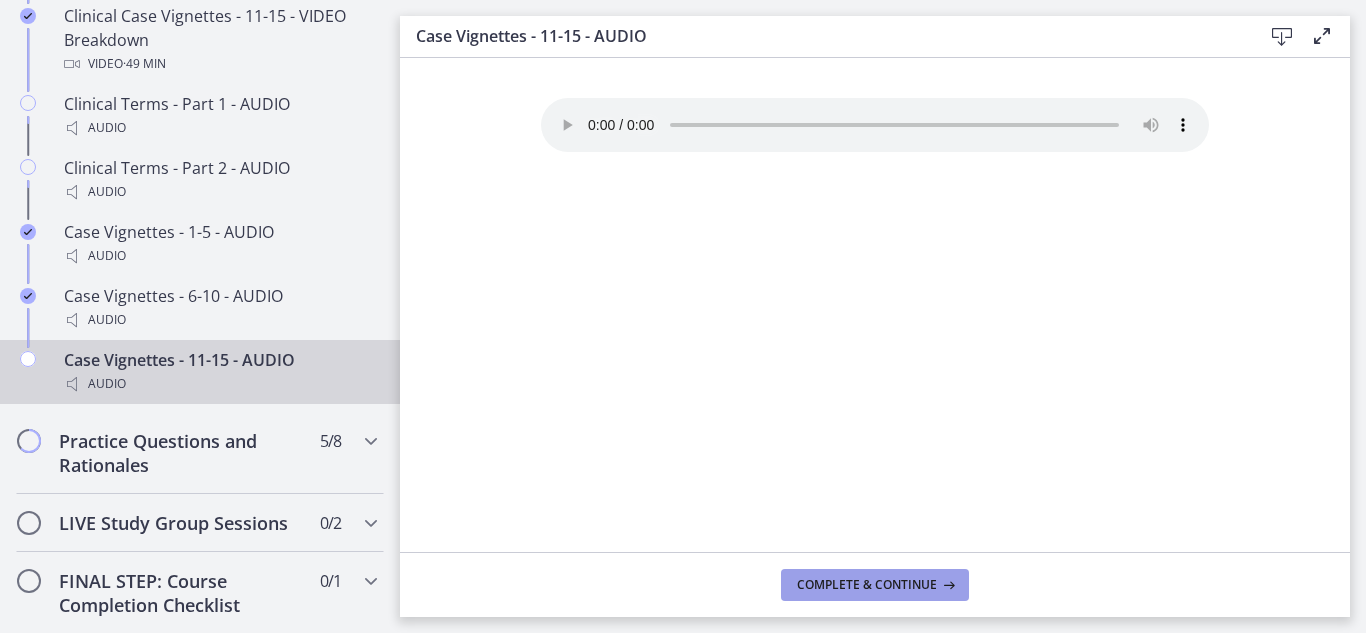 click on "Complete & continue" at bounding box center (867, 585) 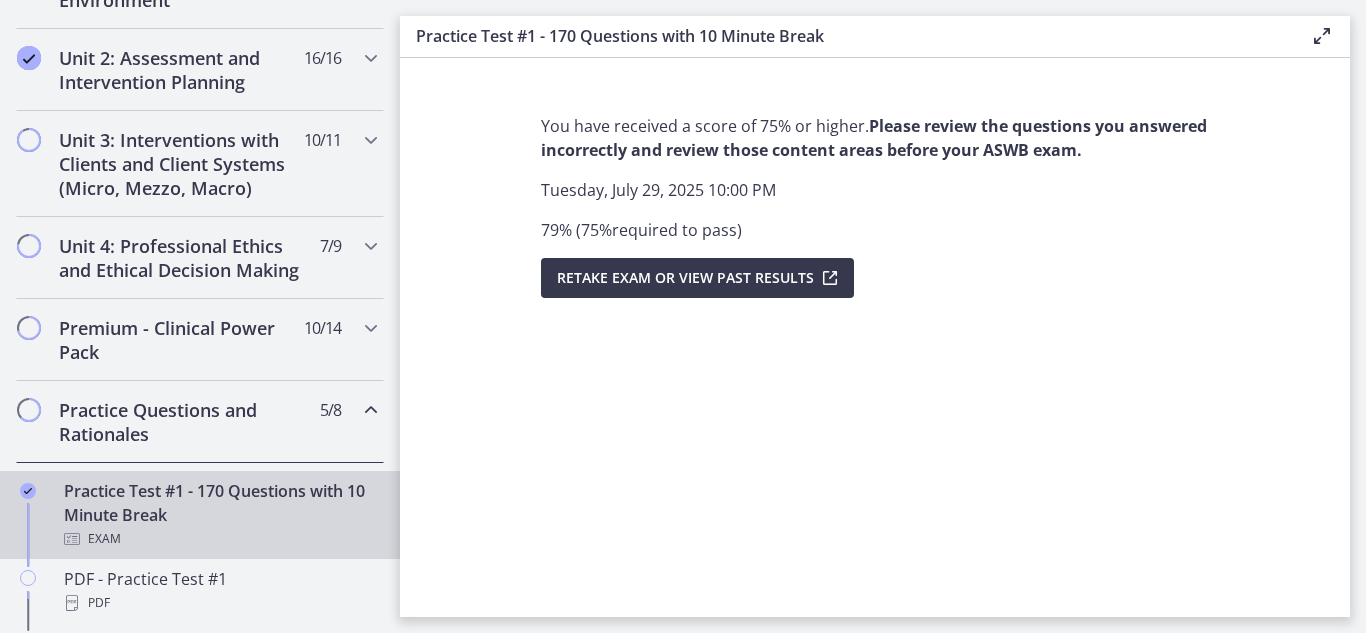 scroll, scrollTop: 651, scrollLeft: 0, axis: vertical 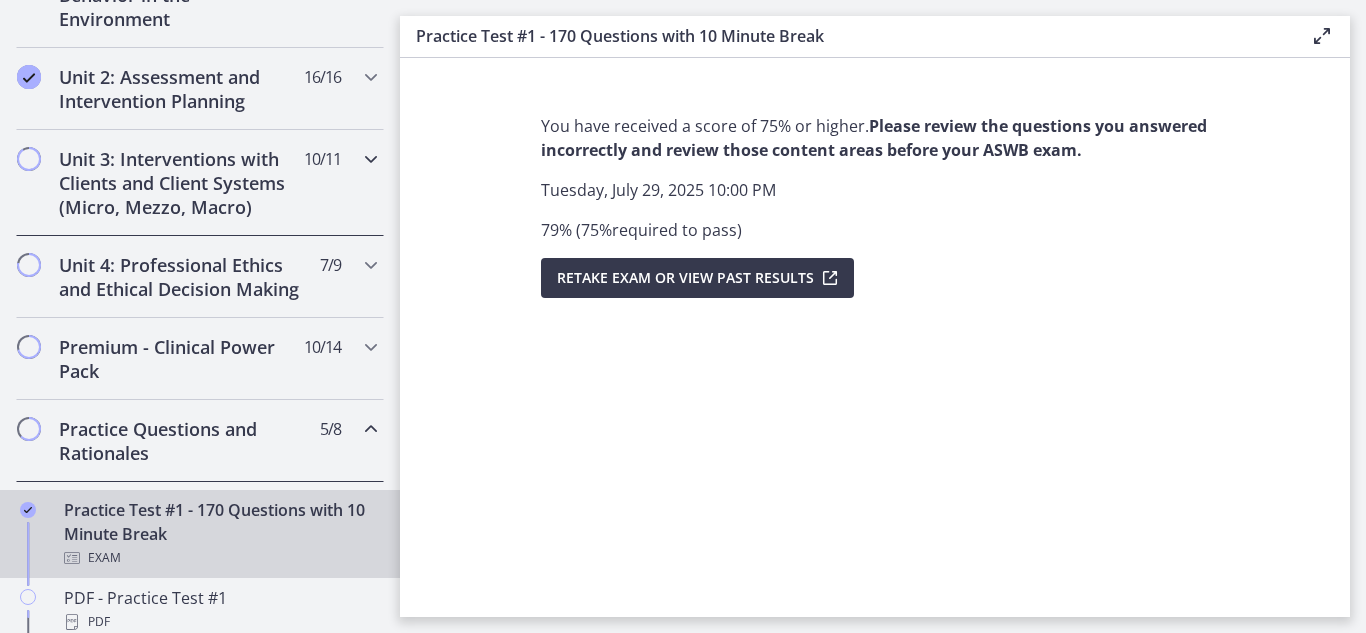 click on "Unit 3: Interventions with Clients and Client Systems (Micro, Mezzo, Macro)
10  /  11
Completed" at bounding box center [200, 183] 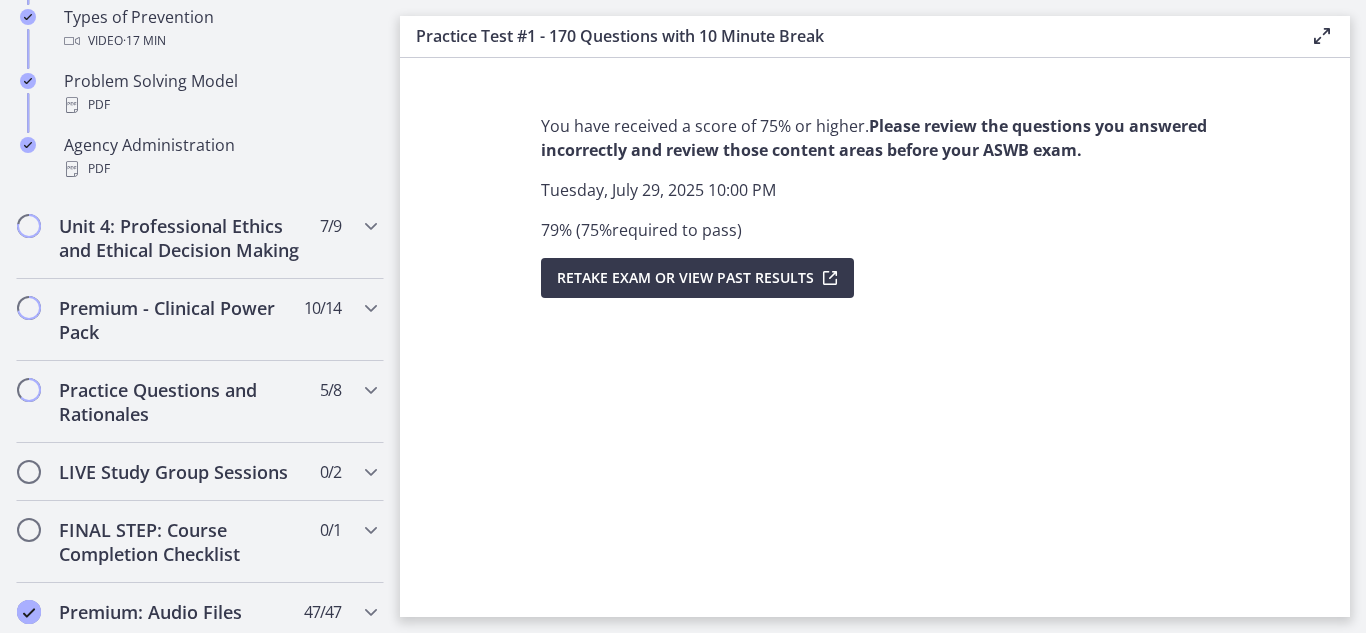 scroll, scrollTop: 1501, scrollLeft: 0, axis: vertical 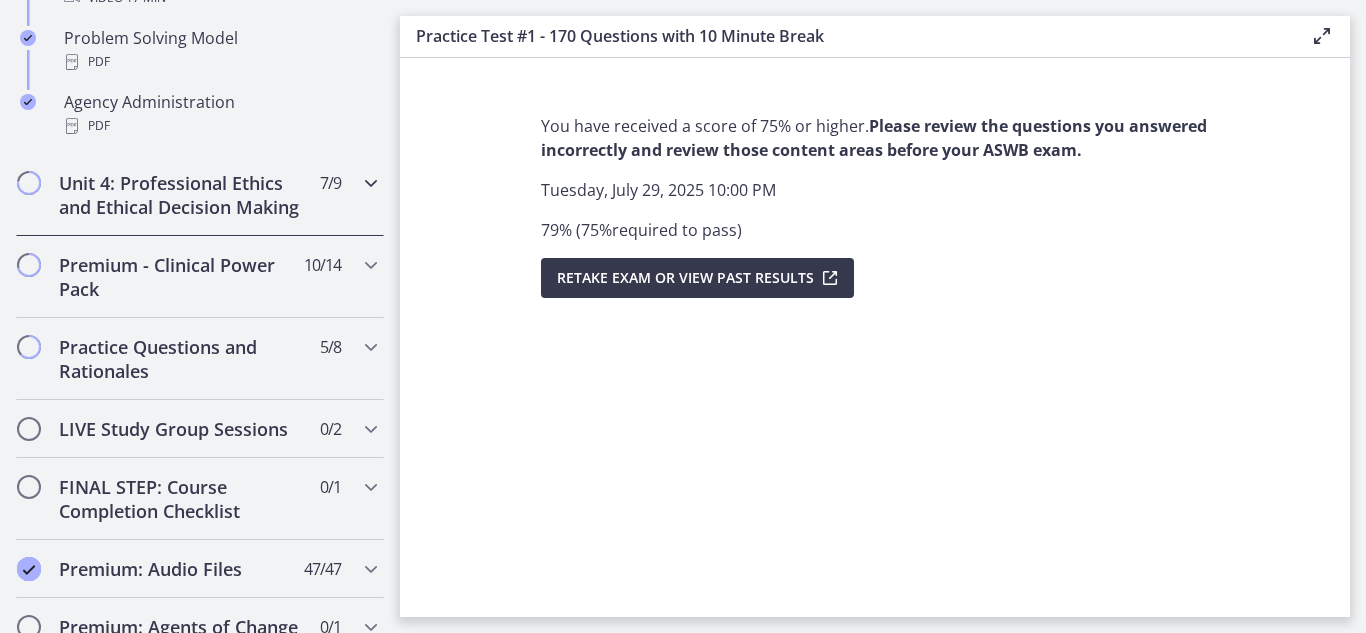 click at bounding box center [371, 183] 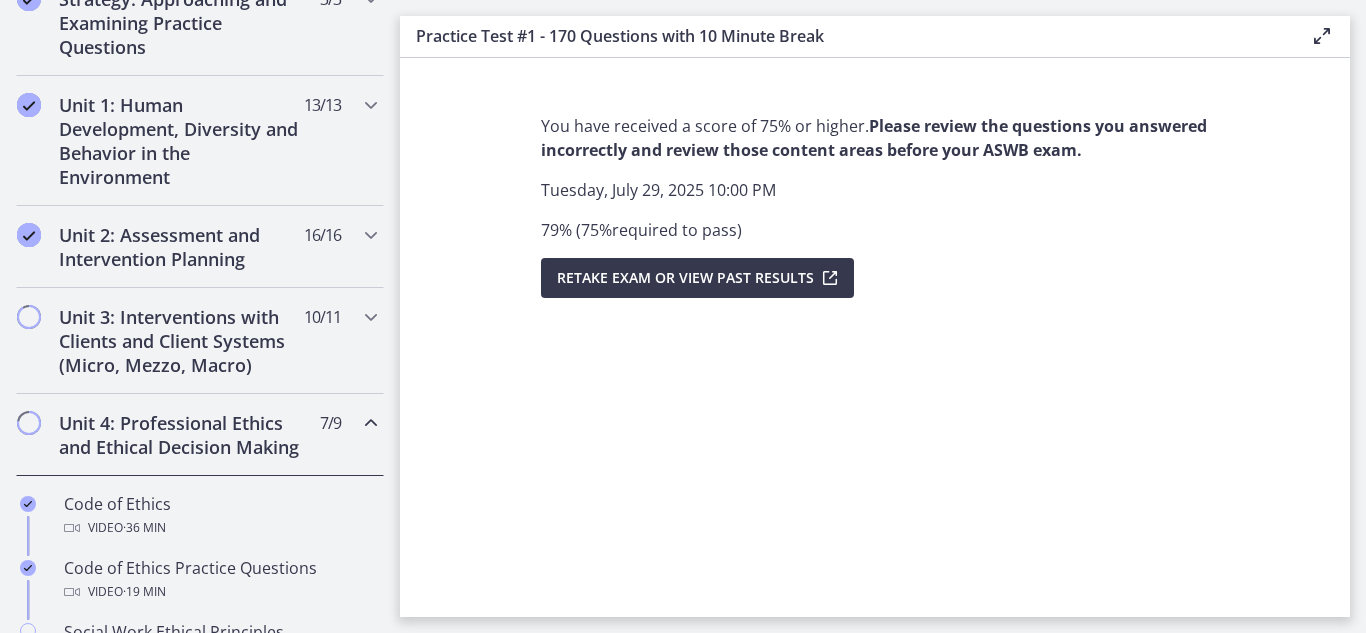 scroll, scrollTop: 483, scrollLeft: 0, axis: vertical 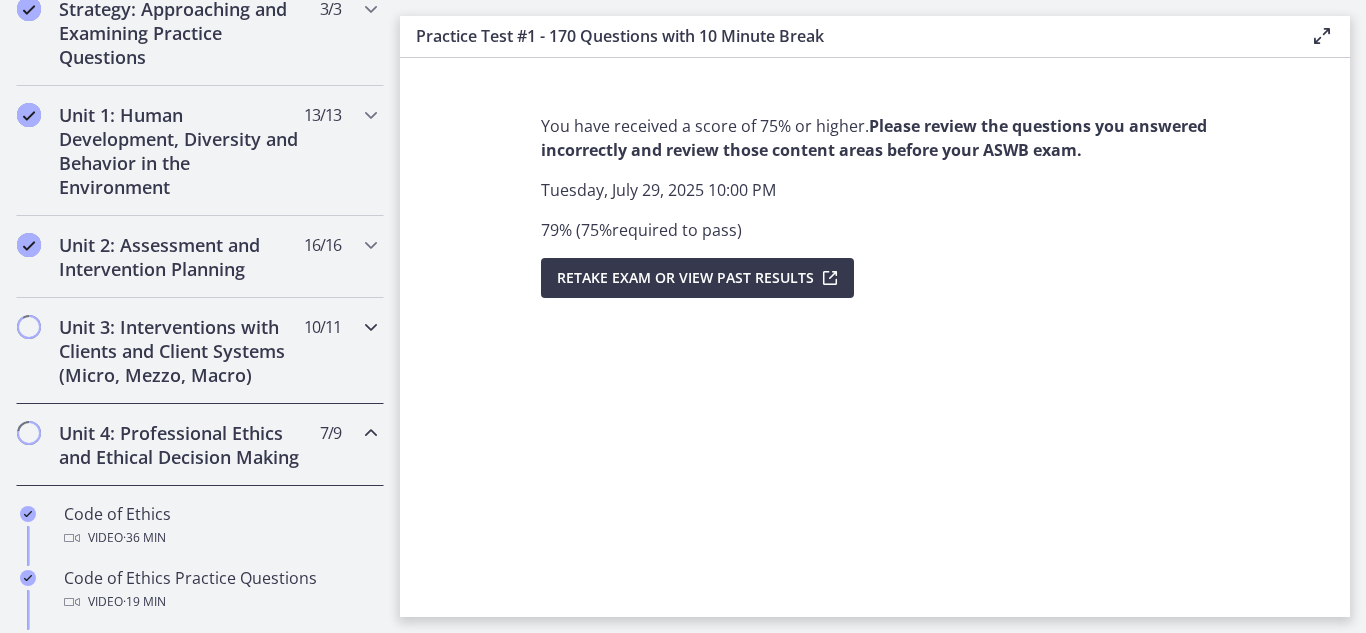 click at bounding box center [371, 327] 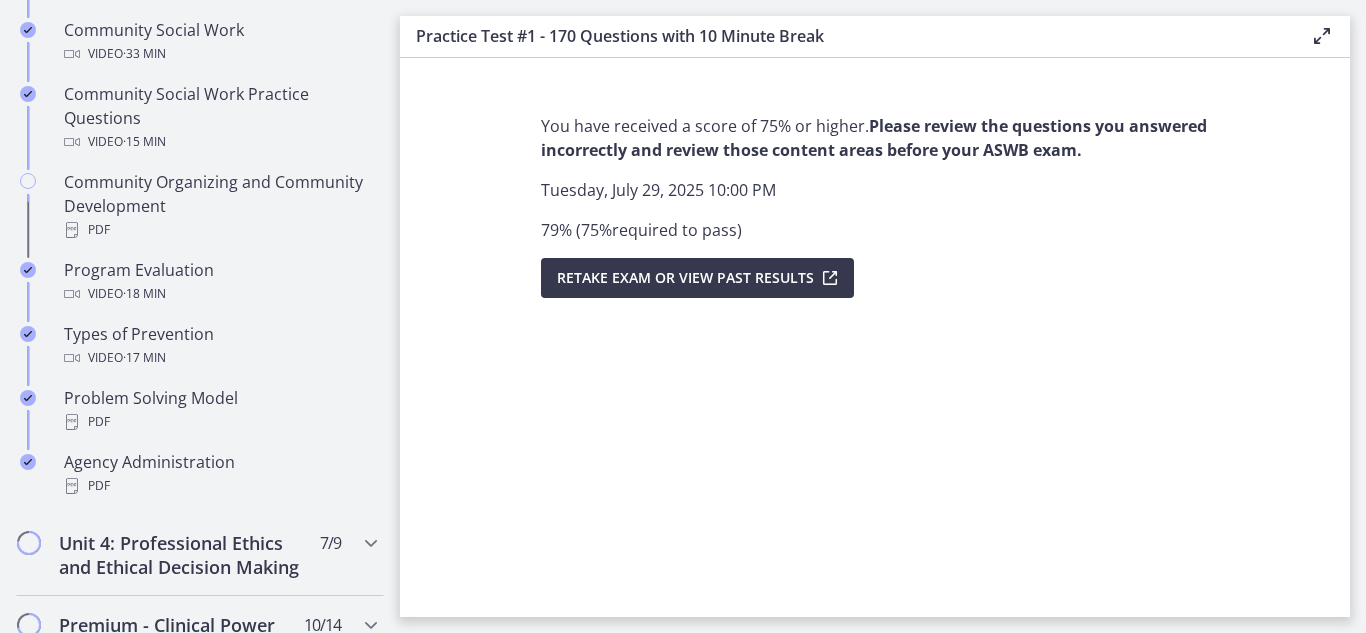 scroll, scrollTop: 1146, scrollLeft: 0, axis: vertical 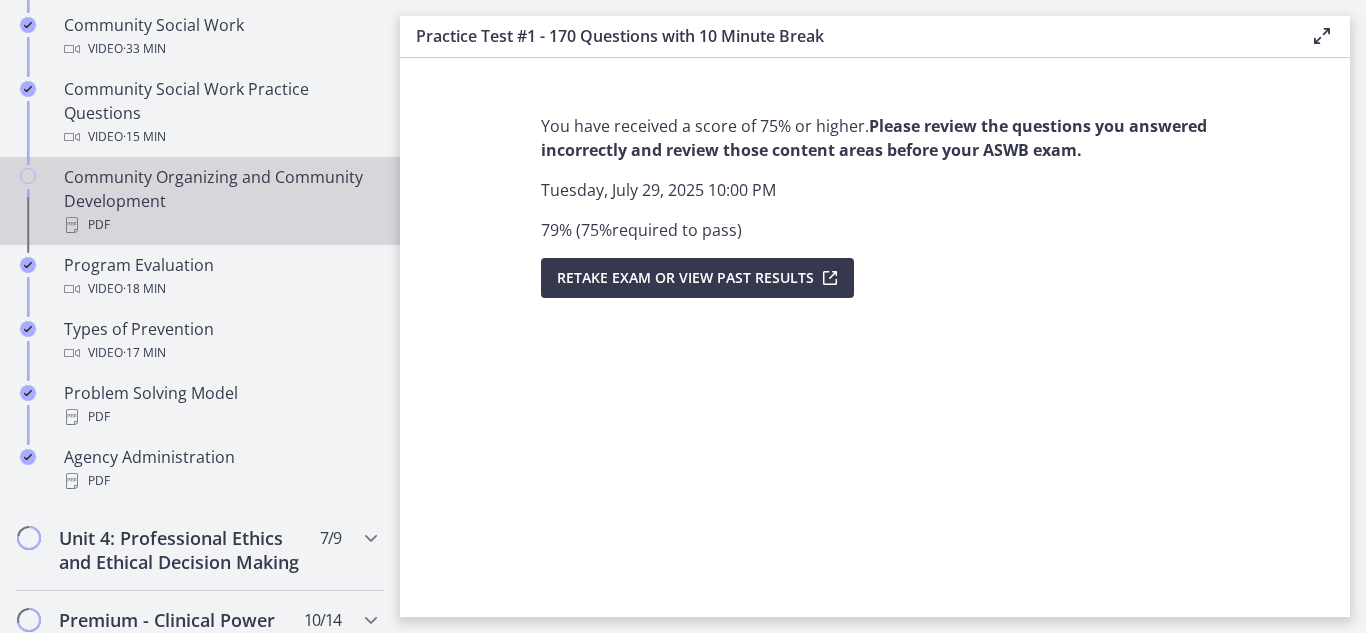 click on "Community Organizing and Community Development
PDF" at bounding box center (220, 201) 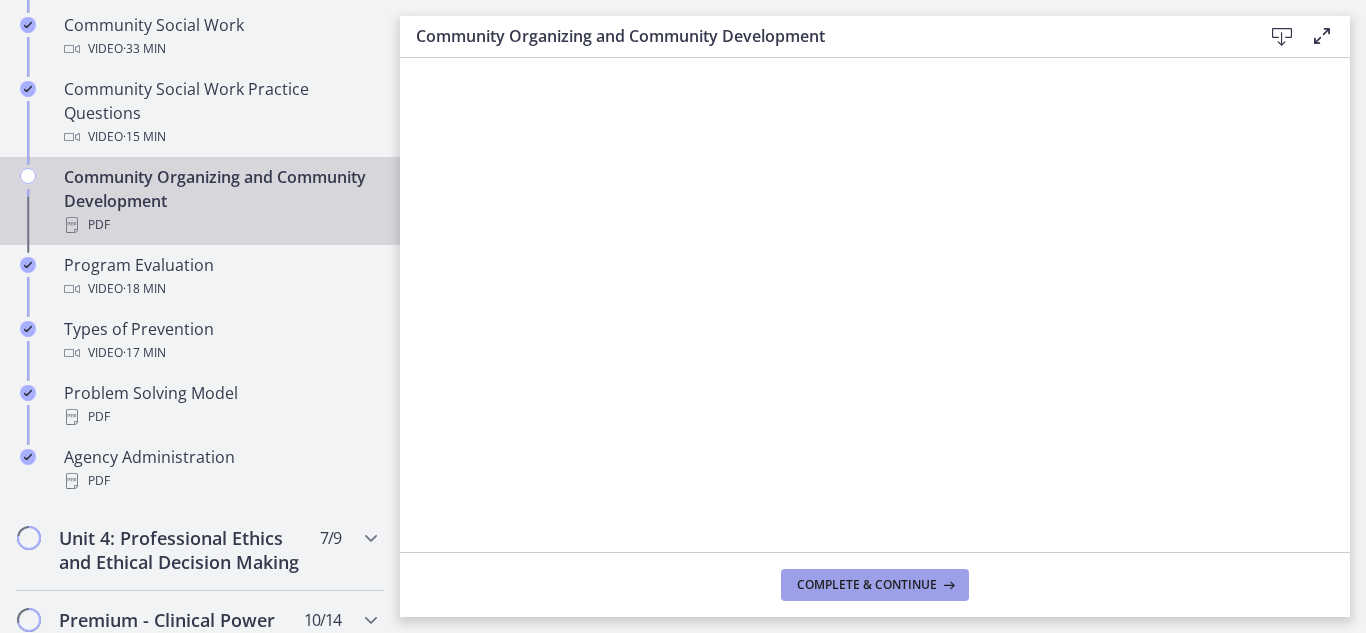 click on "Complete & continue" at bounding box center [867, 585] 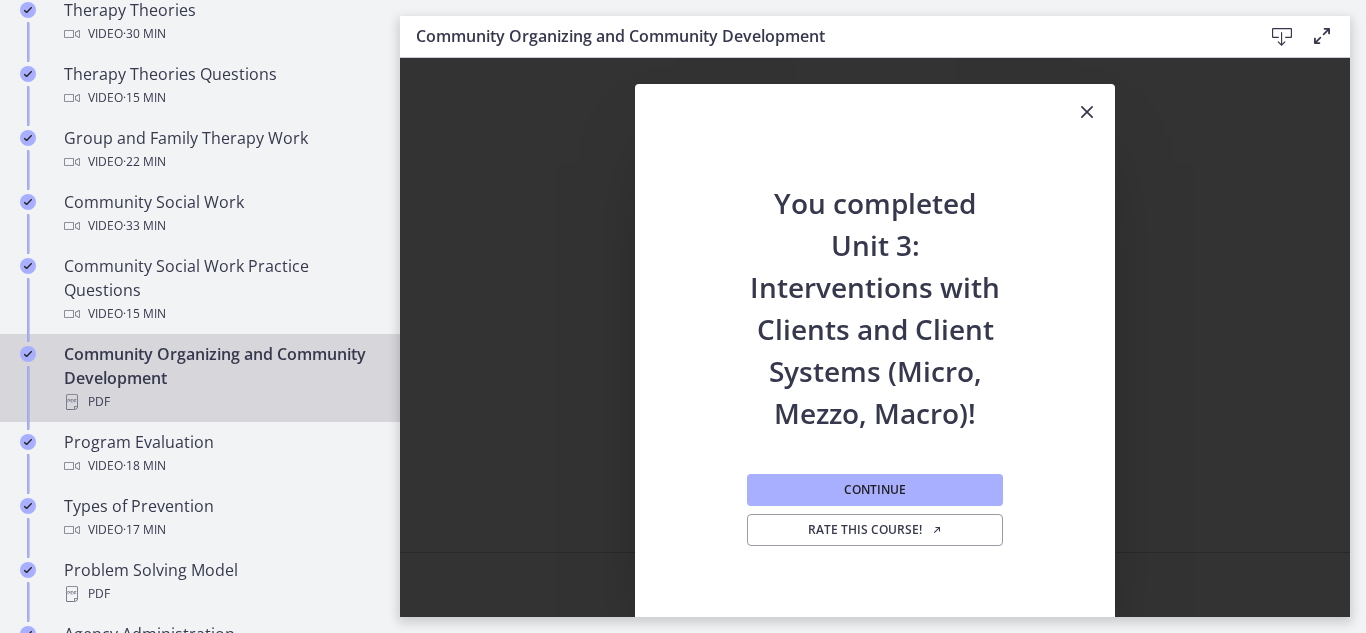 scroll, scrollTop: 961, scrollLeft: 0, axis: vertical 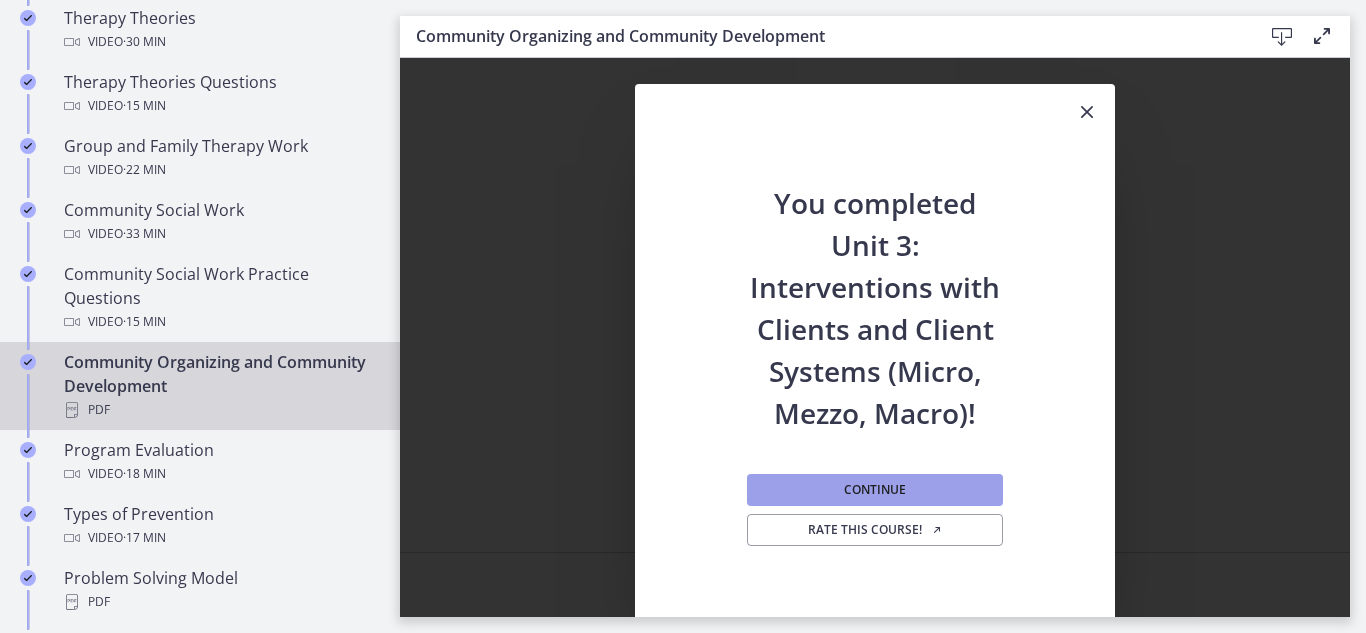 click on "Continue" at bounding box center [875, 490] 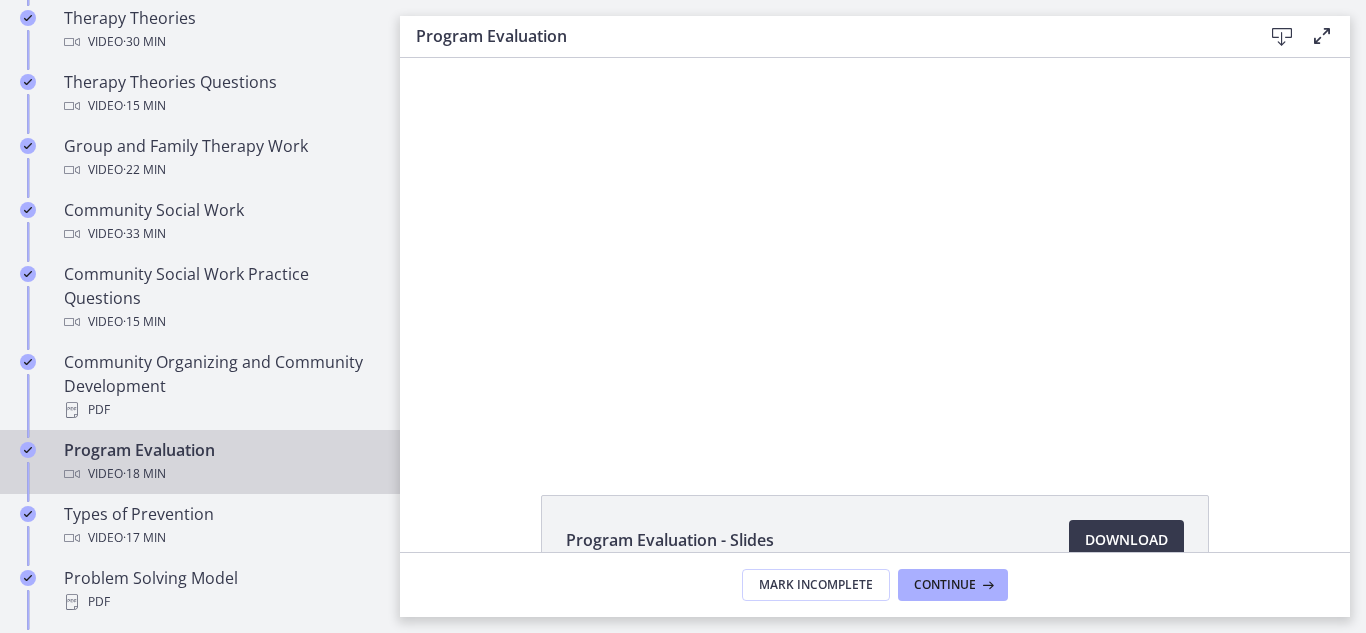 scroll, scrollTop: 0, scrollLeft: 0, axis: both 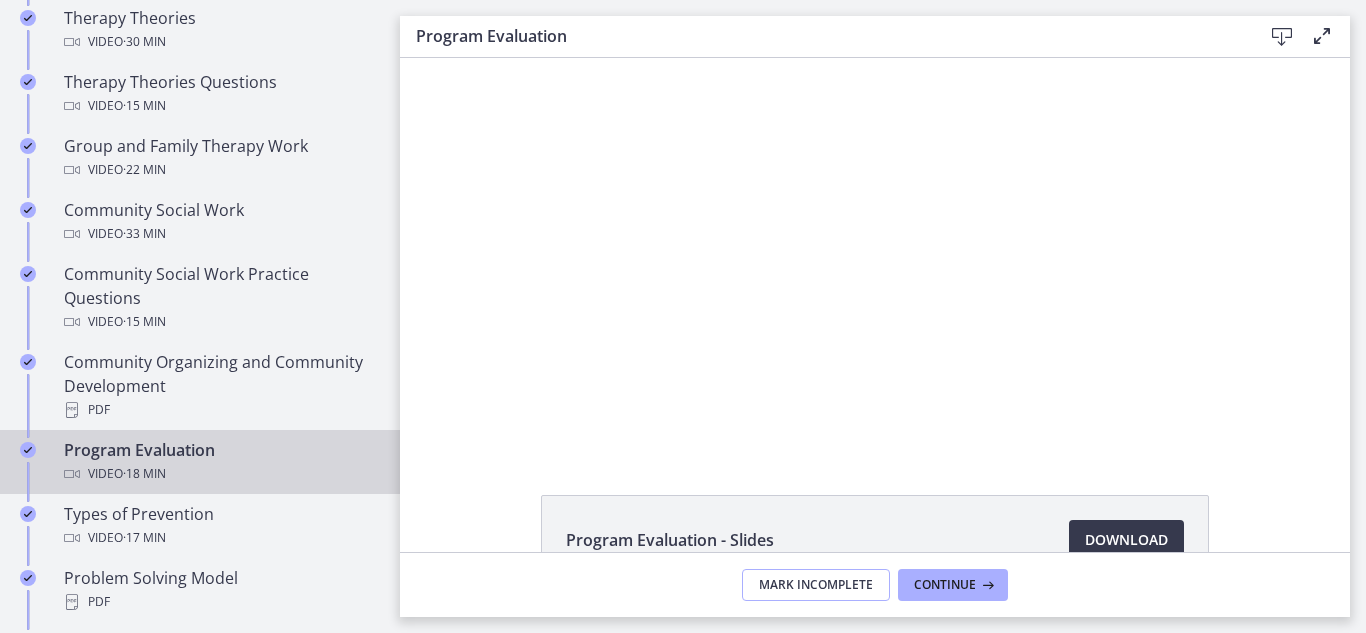 click on "Mark Incomplete" at bounding box center (816, 585) 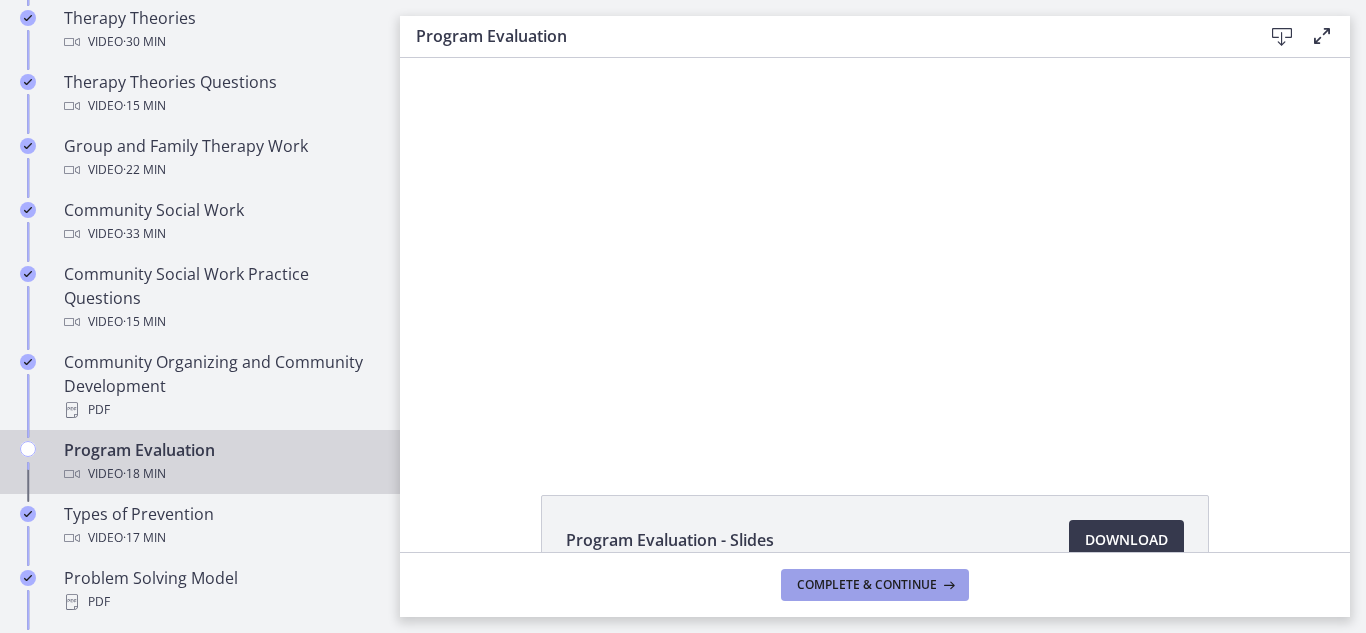 click on "Complete & continue" at bounding box center (867, 585) 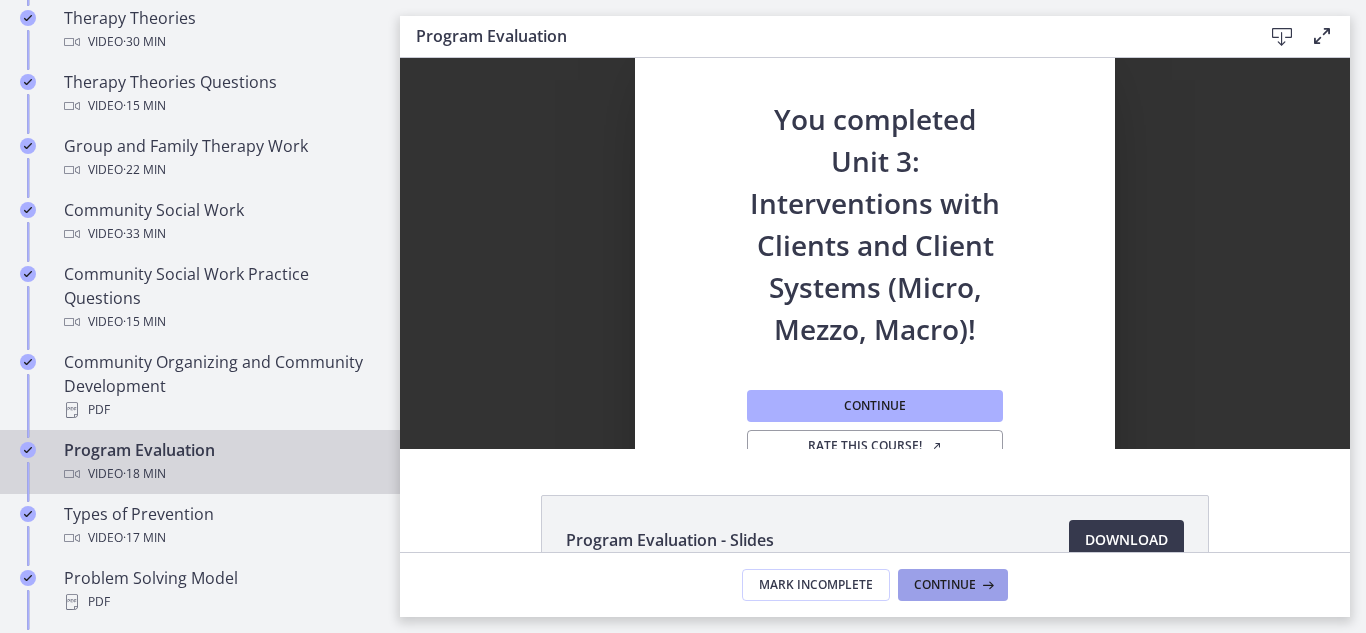 click on "Continue" at bounding box center [945, 585] 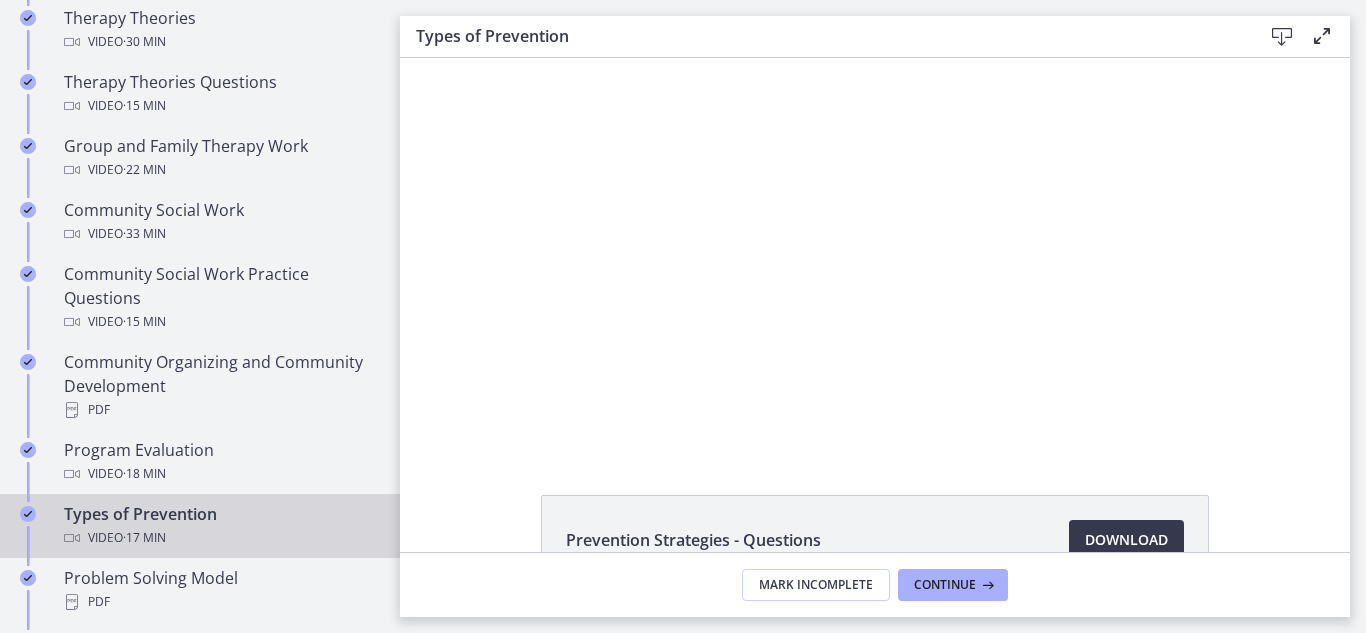scroll, scrollTop: 0, scrollLeft: 0, axis: both 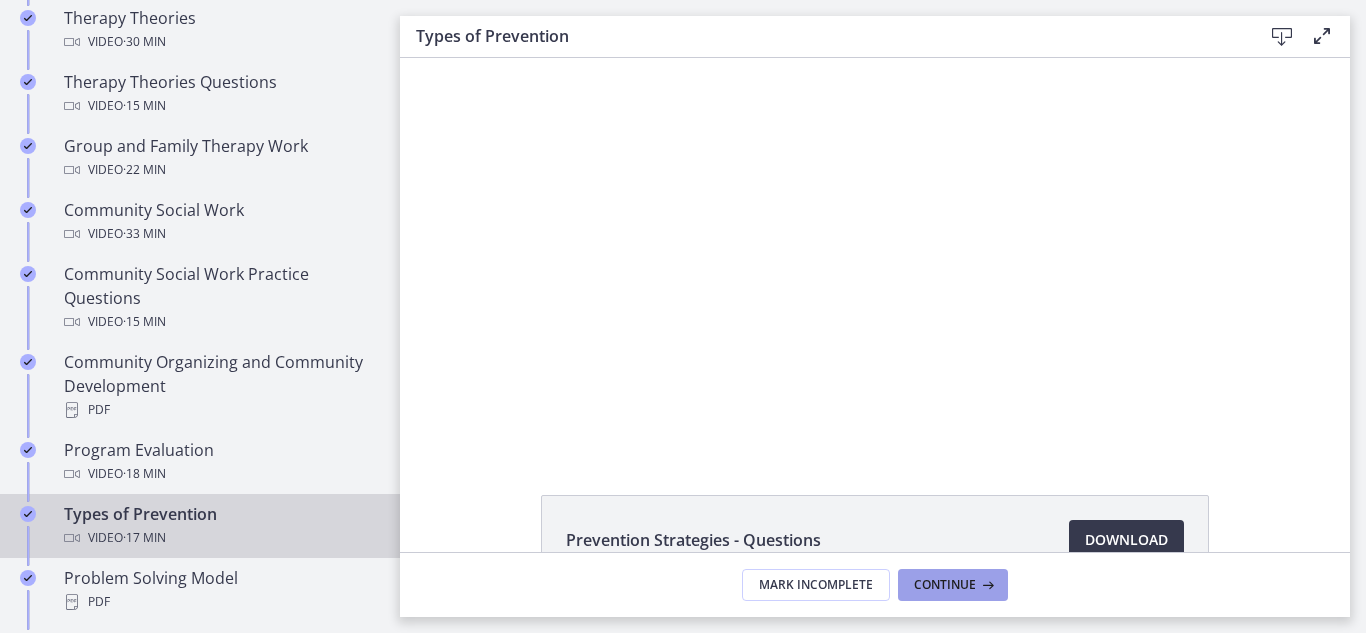 click on "Continue" at bounding box center (945, 585) 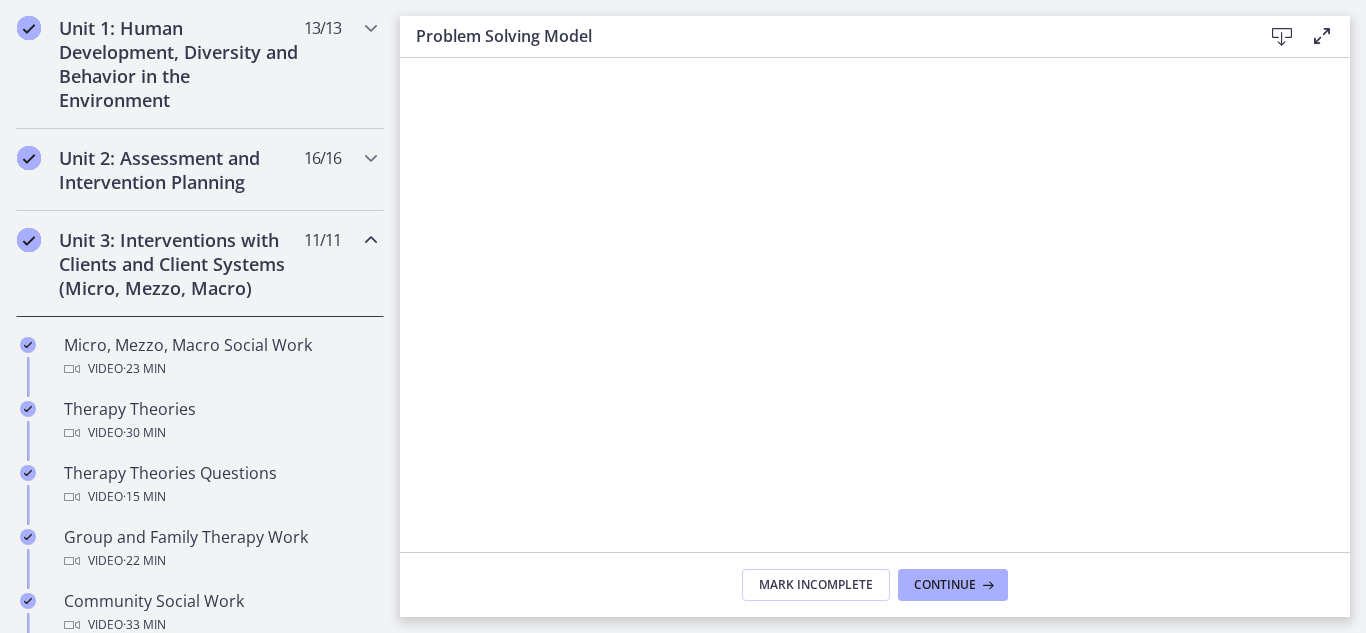 scroll, scrollTop: 545, scrollLeft: 0, axis: vertical 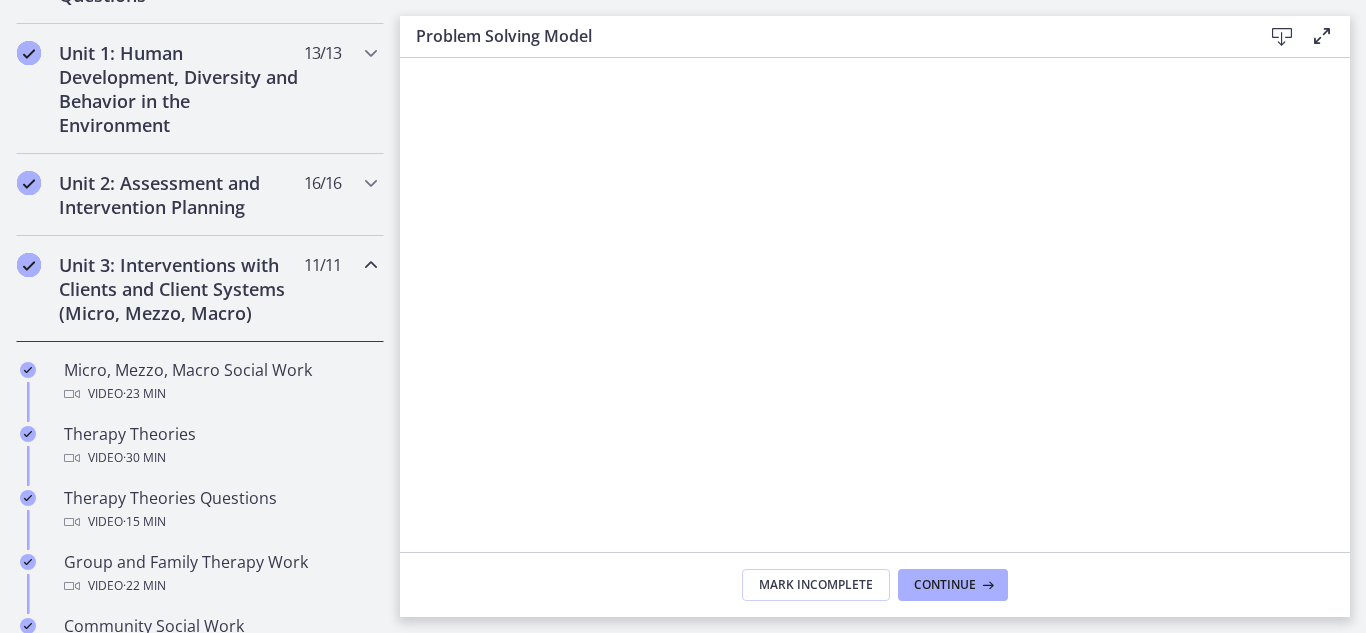 click at bounding box center [371, 265] 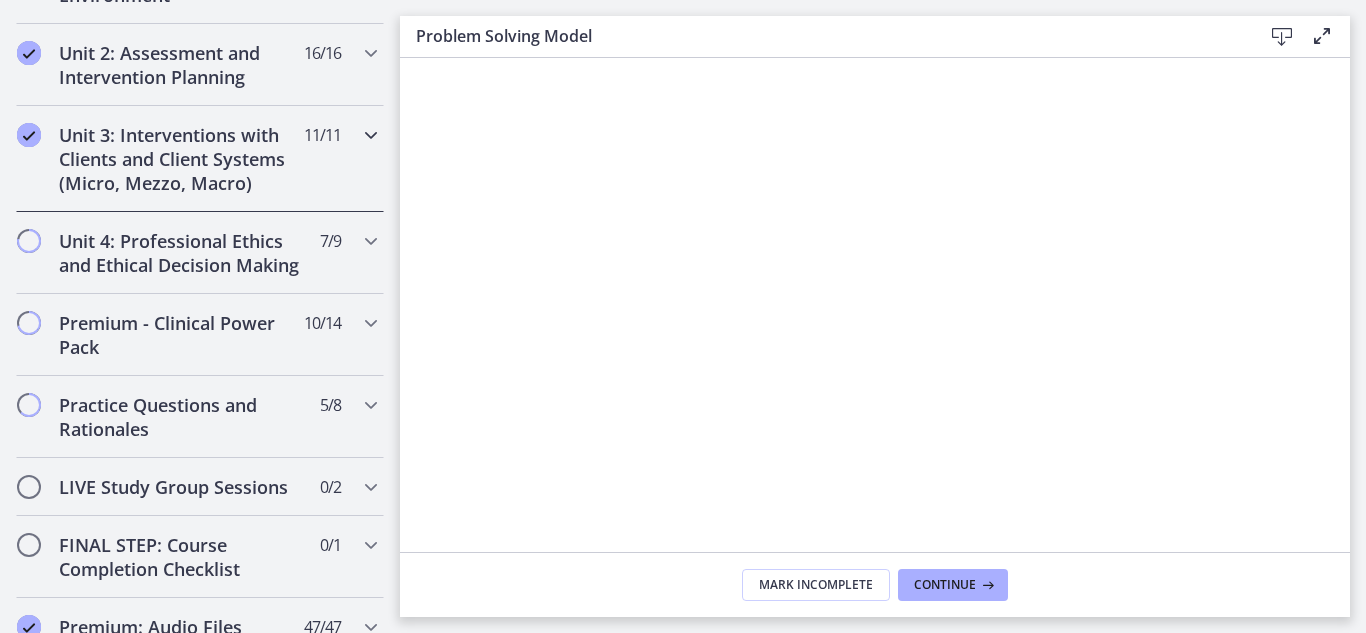 scroll, scrollTop: 685, scrollLeft: 0, axis: vertical 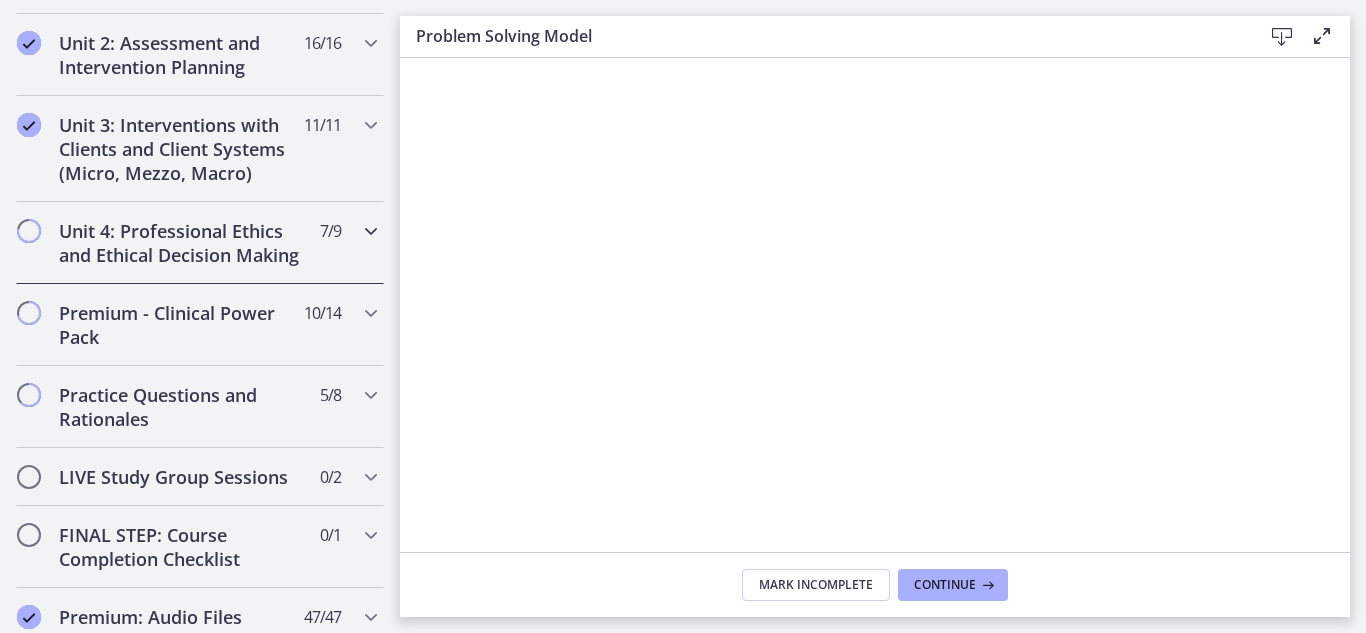 click on "Unit 4: Professional Ethics and Ethical Decision Making
7  /  9
Completed" at bounding box center [200, 243] 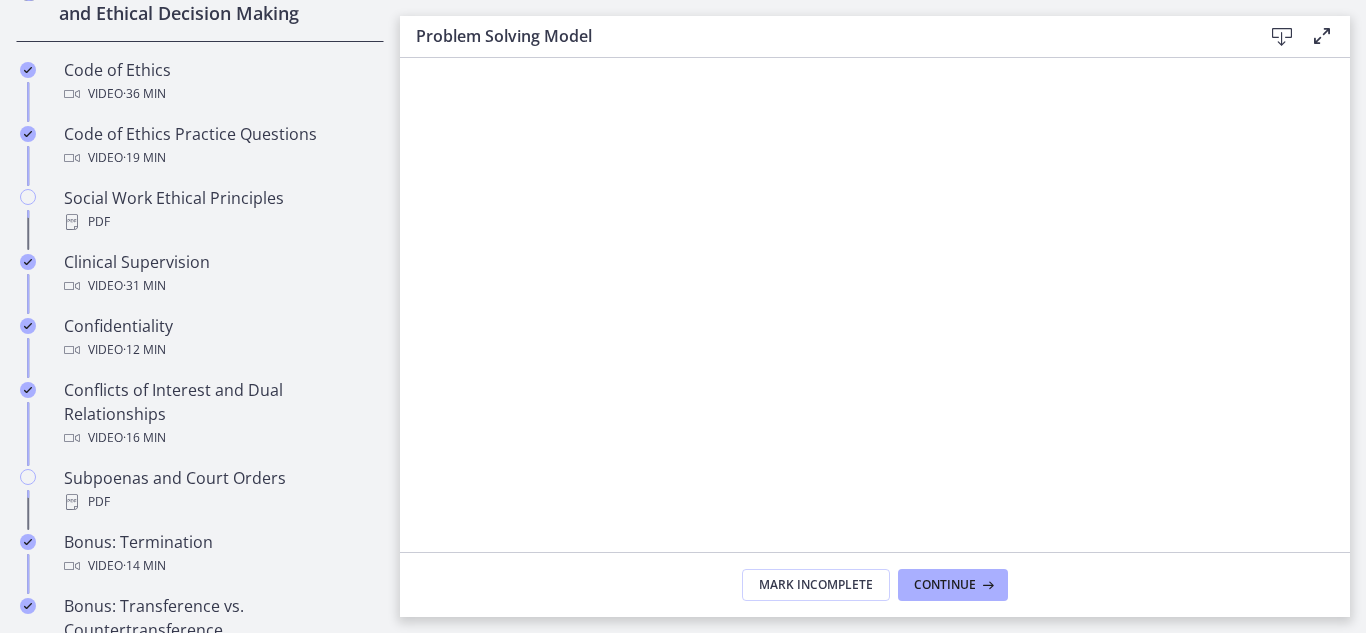scroll, scrollTop: 934, scrollLeft: 0, axis: vertical 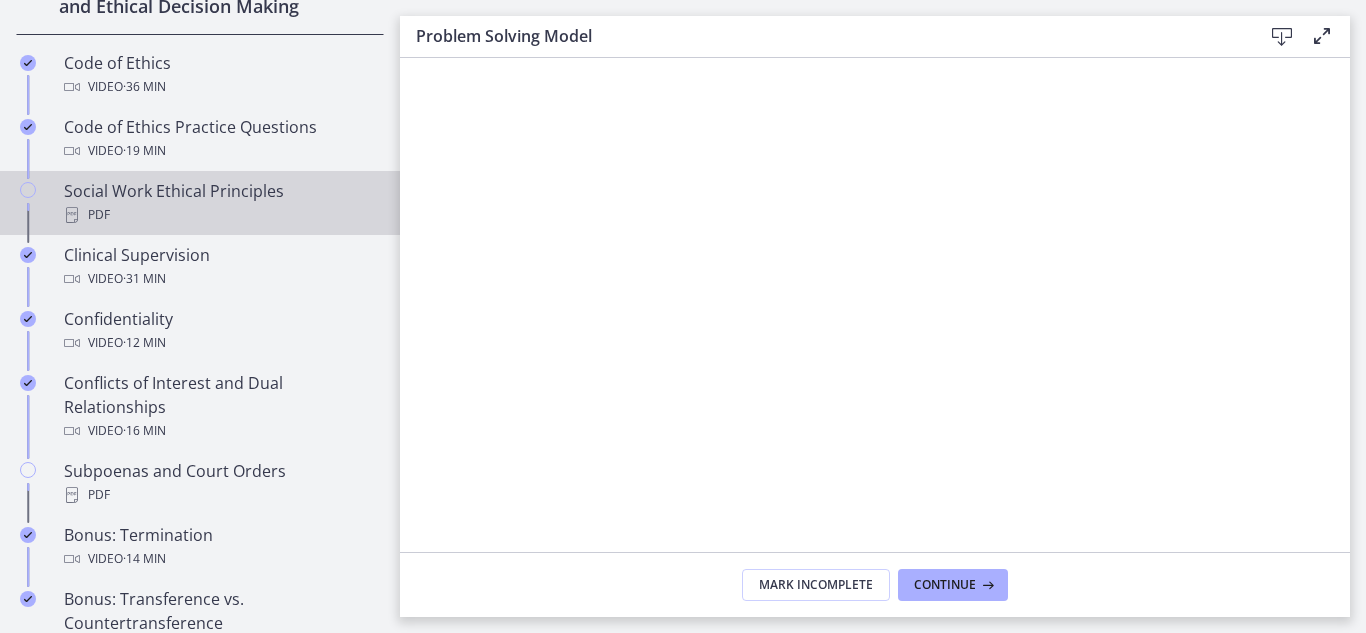 click on "PDF" at bounding box center [220, 215] 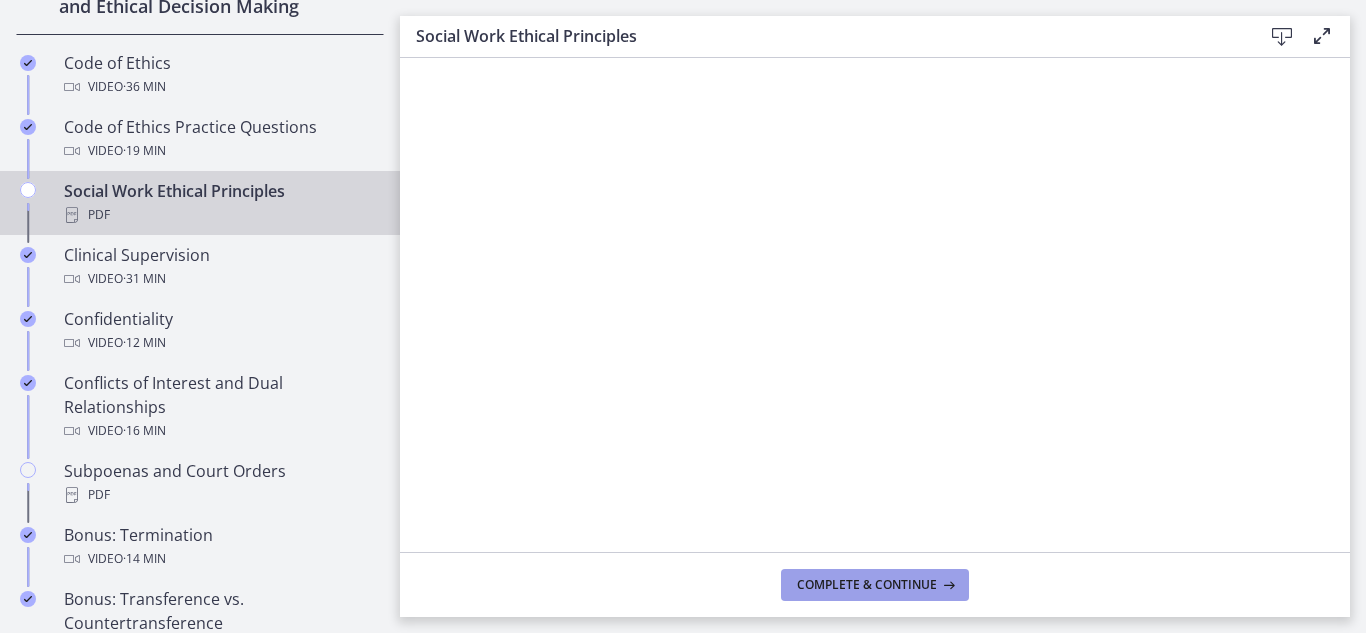 click on "Complete & continue" at bounding box center [867, 585] 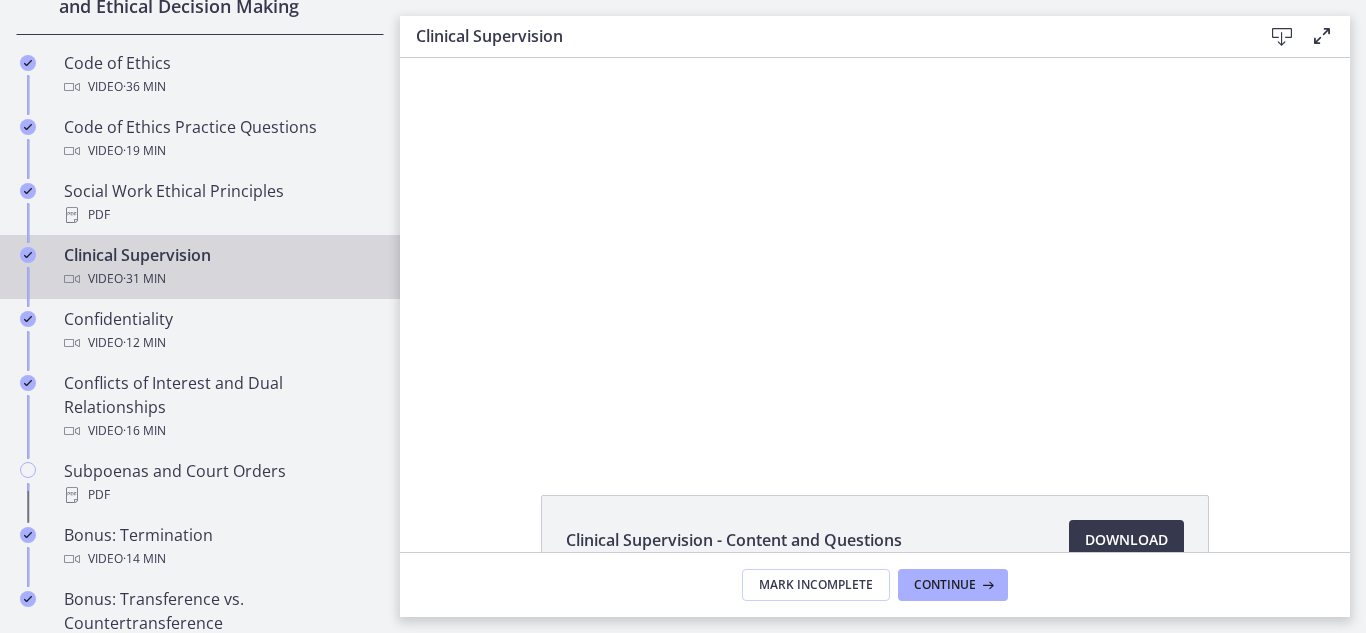 scroll, scrollTop: 0, scrollLeft: 0, axis: both 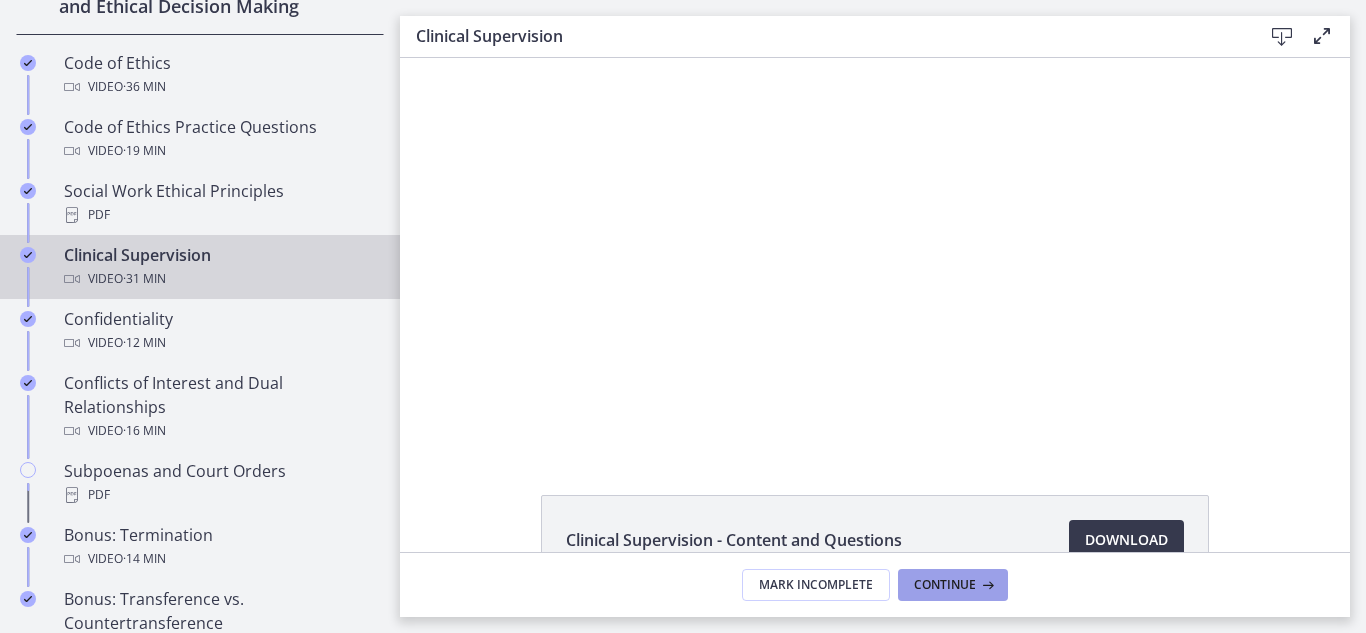 click on "Continue" at bounding box center [945, 585] 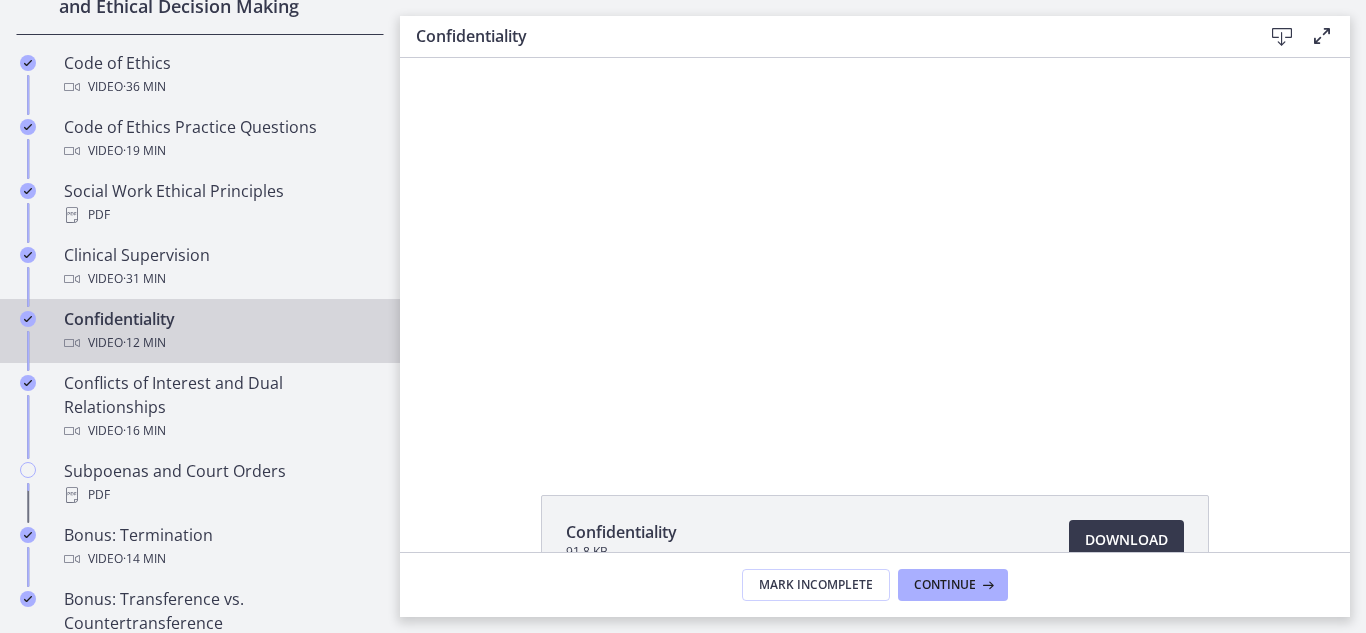 scroll, scrollTop: 0, scrollLeft: 0, axis: both 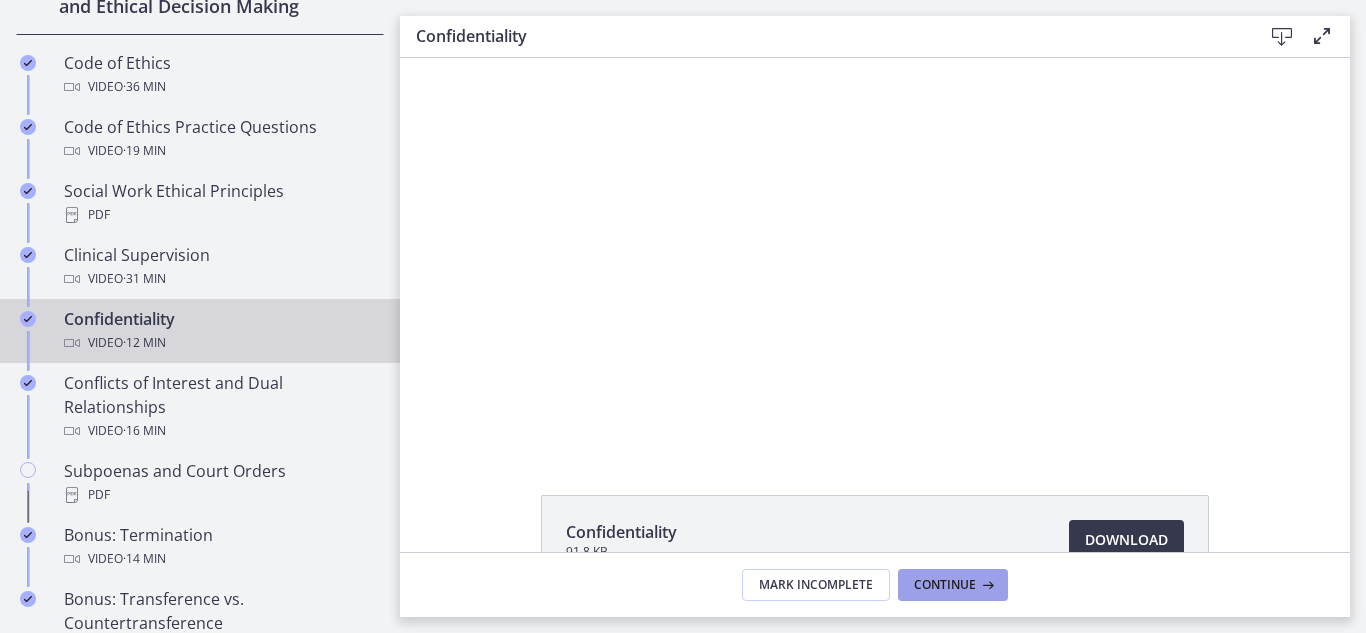 click on "Continue" at bounding box center [945, 585] 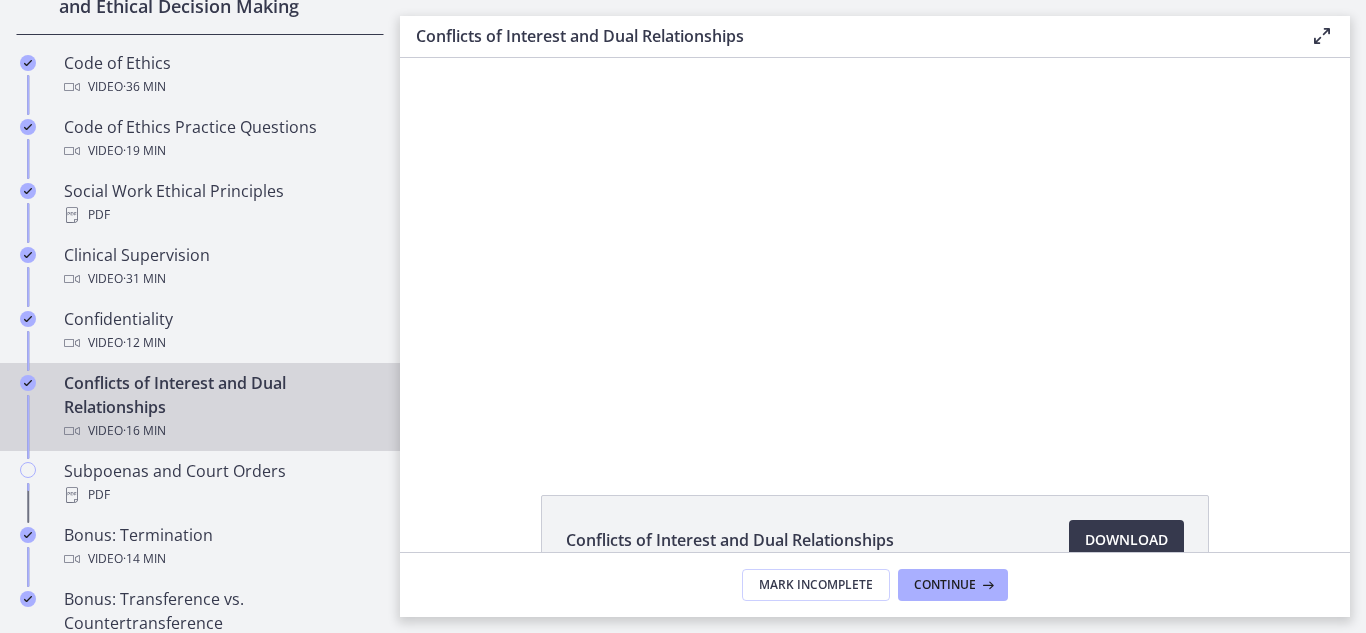 scroll, scrollTop: 0, scrollLeft: 0, axis: both 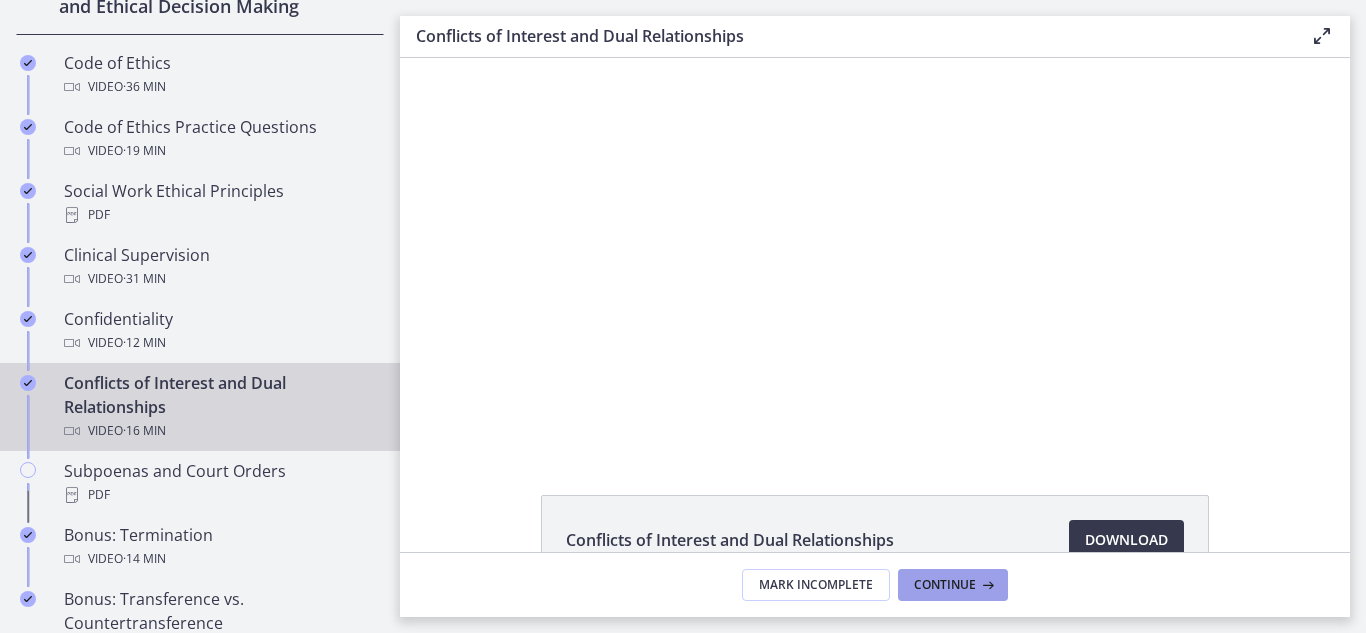 click on "Continue" at bounding box center (953, 585) 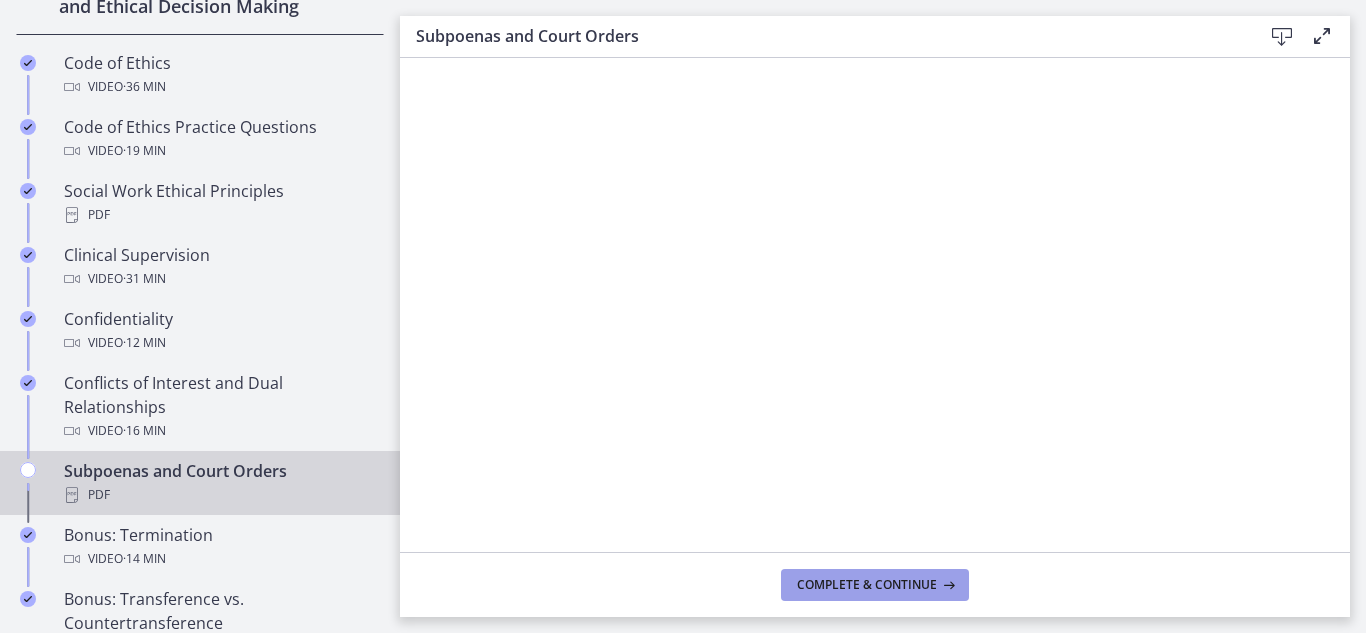 click on "Complete & continue" at bounding box center [875, 585] 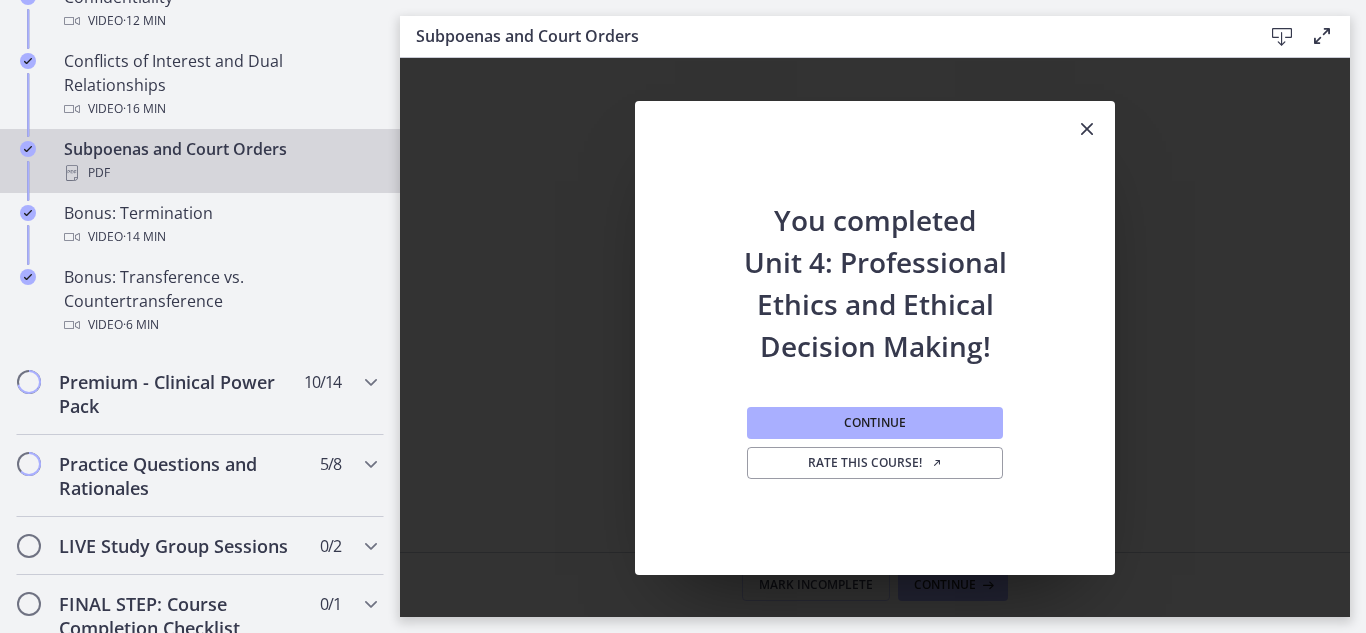 scroll, scrollTop: 1272, scrollLeft: 0, axis: vertical 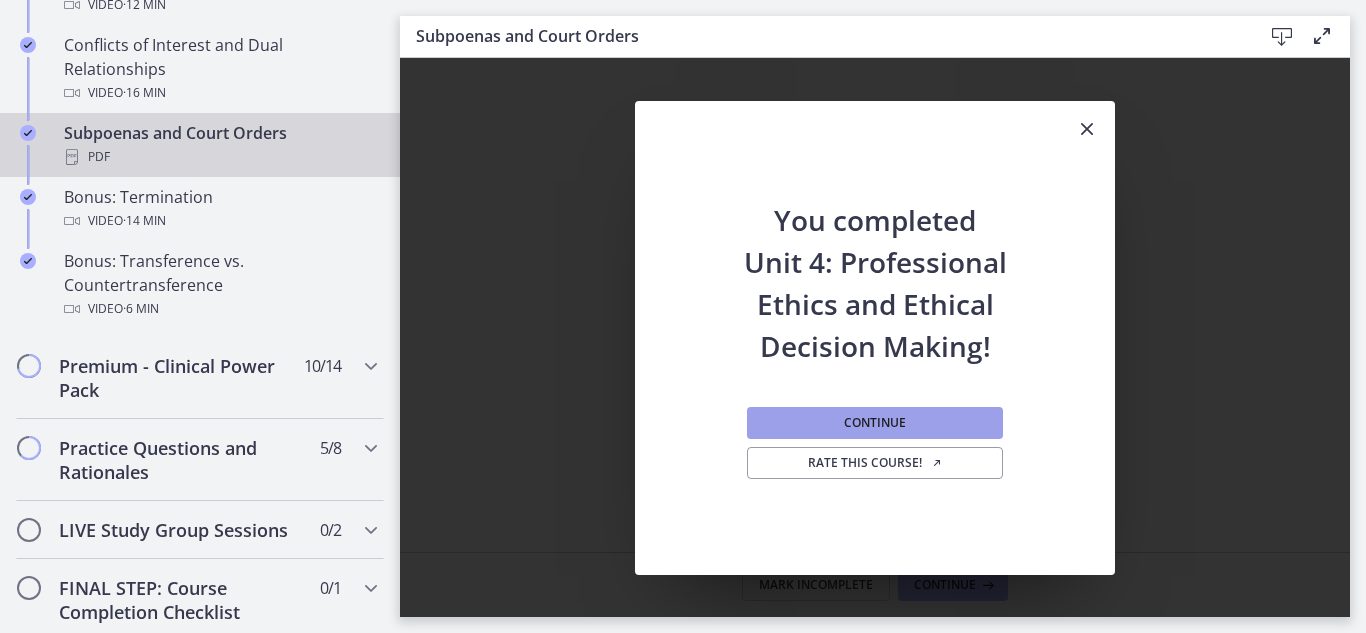 click on "Continue" at bounding box center [875, 423] 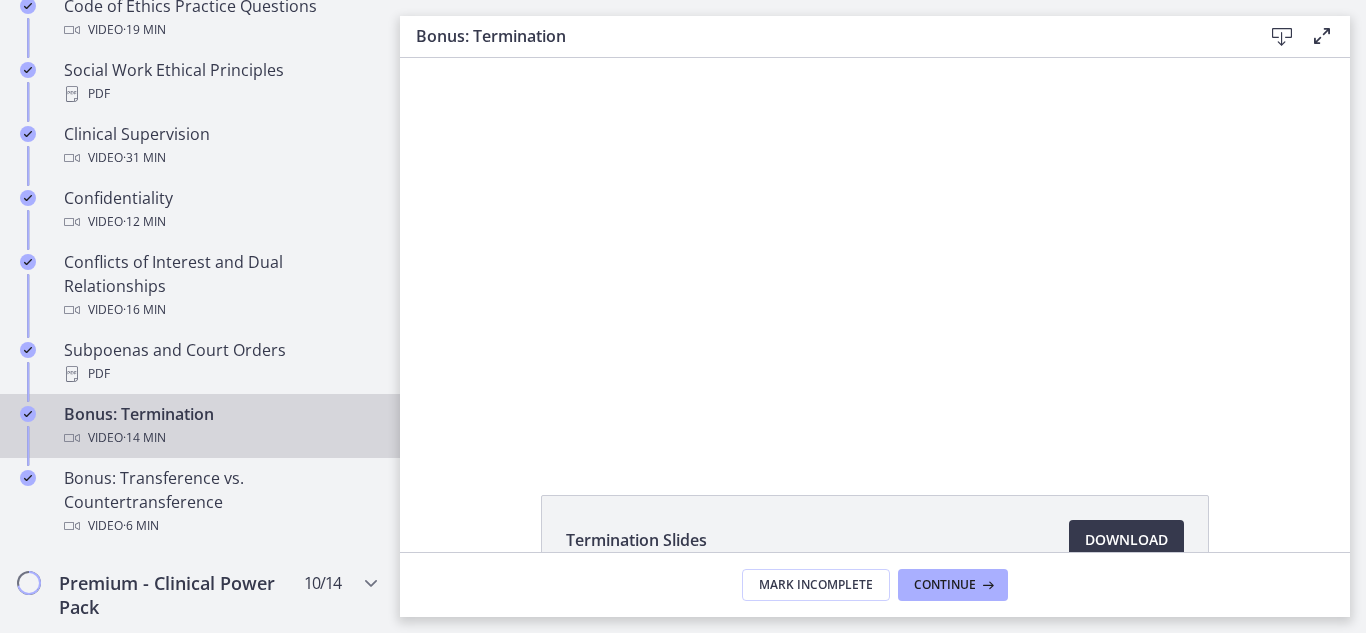 scroll, scrollTop: 0, scrollLeft: 0, axis: both 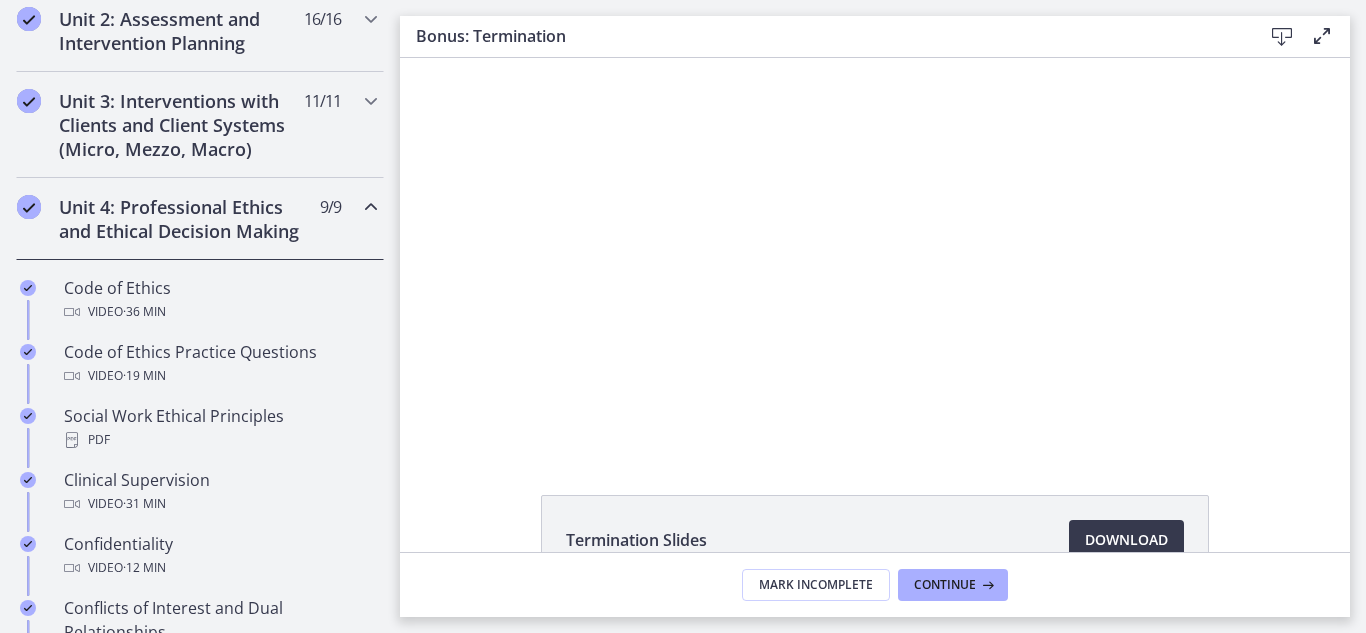 click at bounding box center (371, 207) 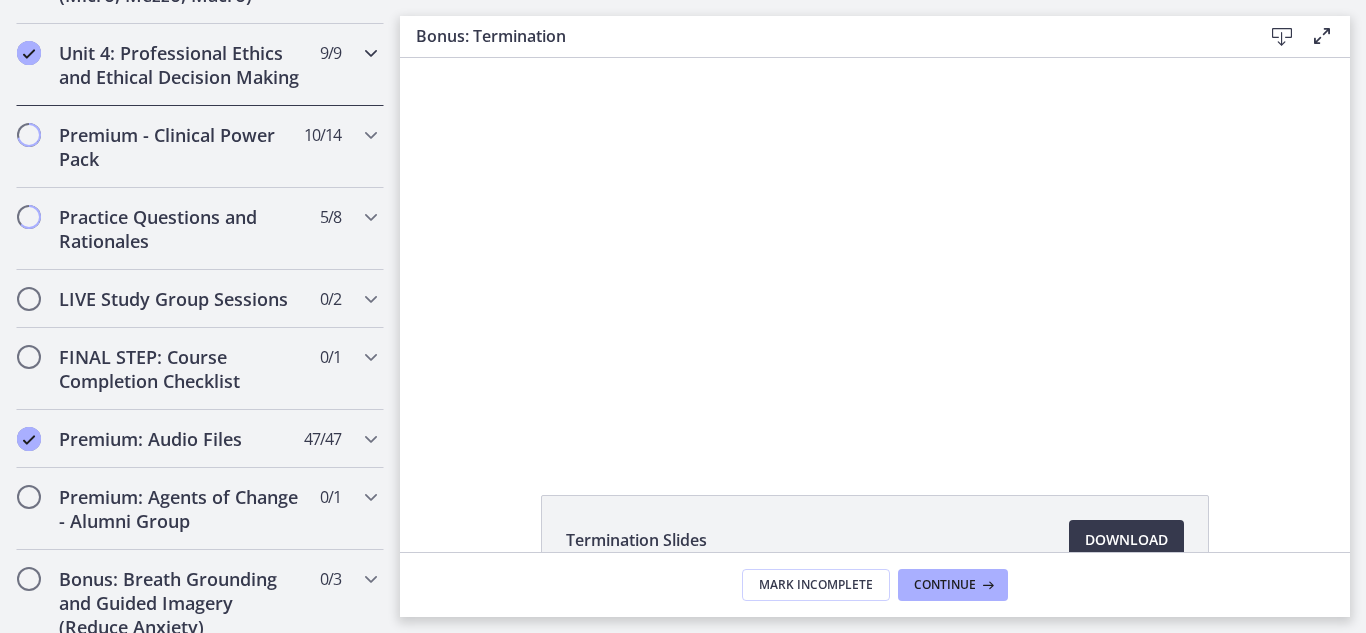 scroll, scrollTop: 882, scrollLeft: 0, axis: vertical 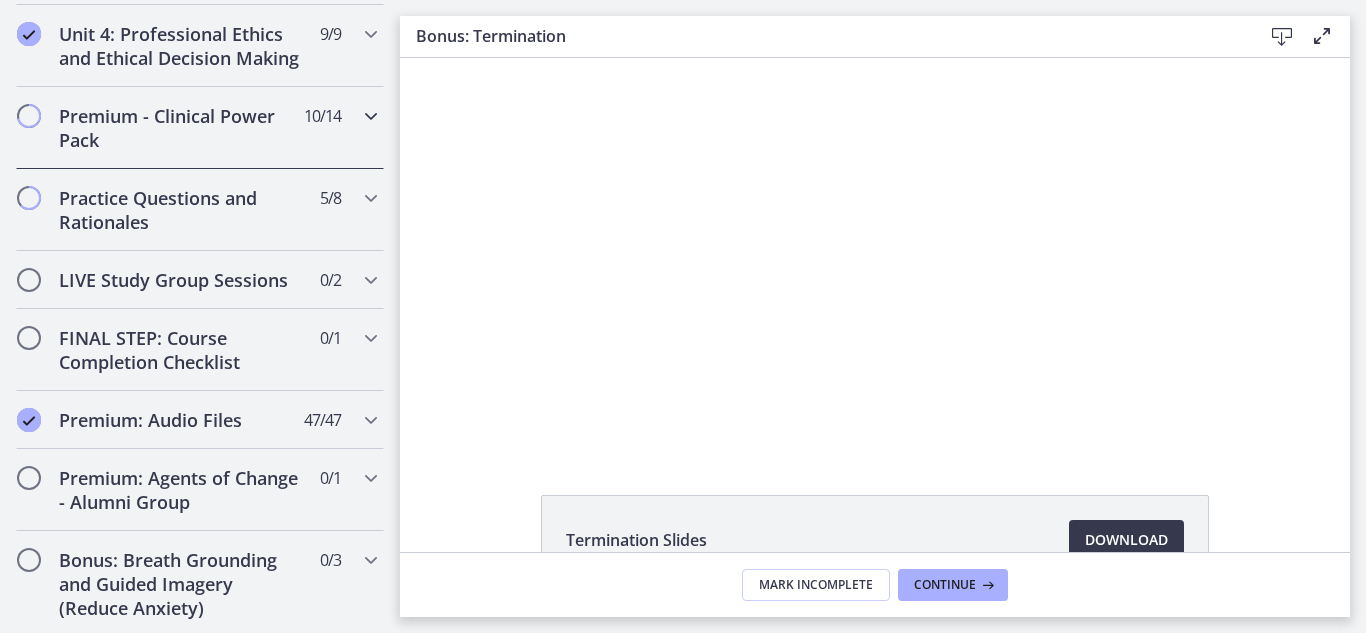 click on "Premium - Clinical Power Pack
10  /  14
Completed" at bounding box center [200, 128] 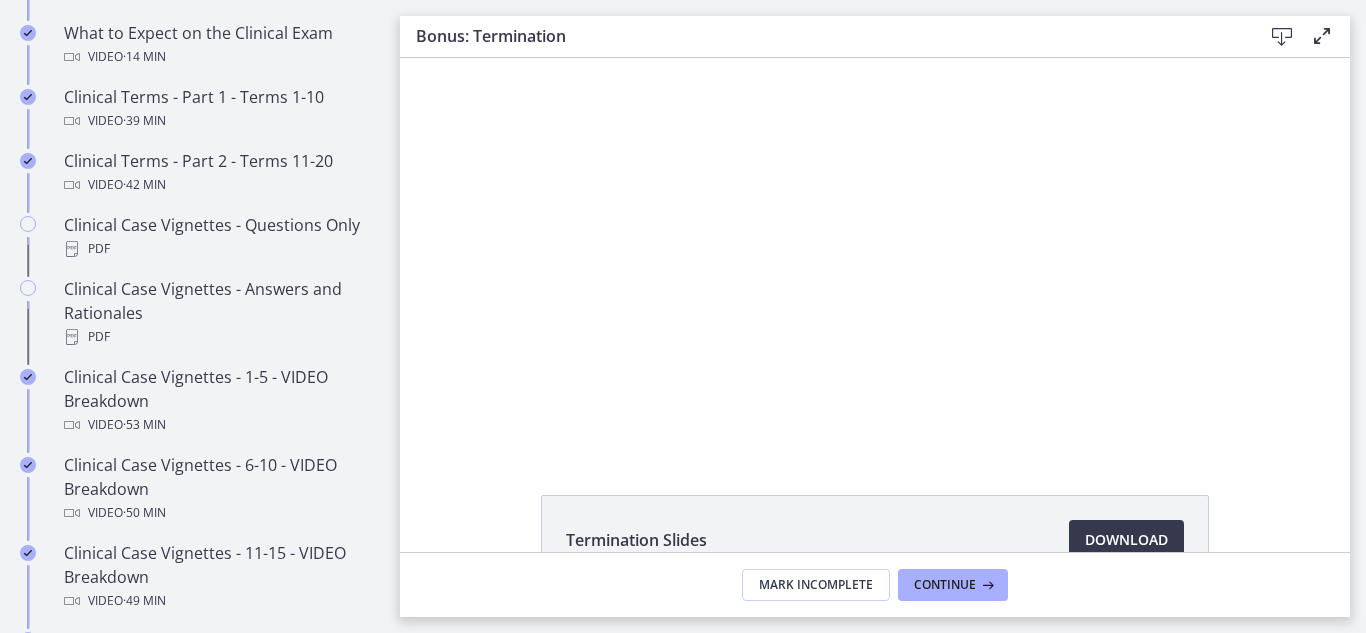 scroll, scrollTop: 1113, scrollLeft: 0, axis: vertical 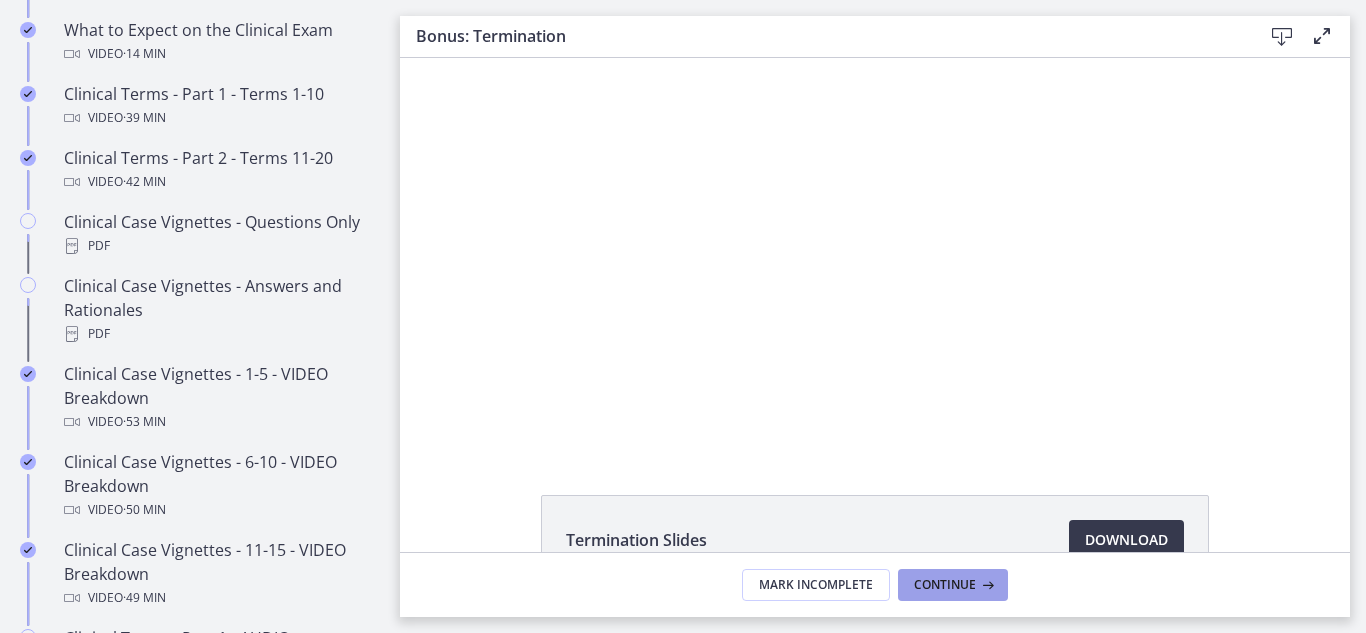 click on "Continue" at bounding box center [945, 585] 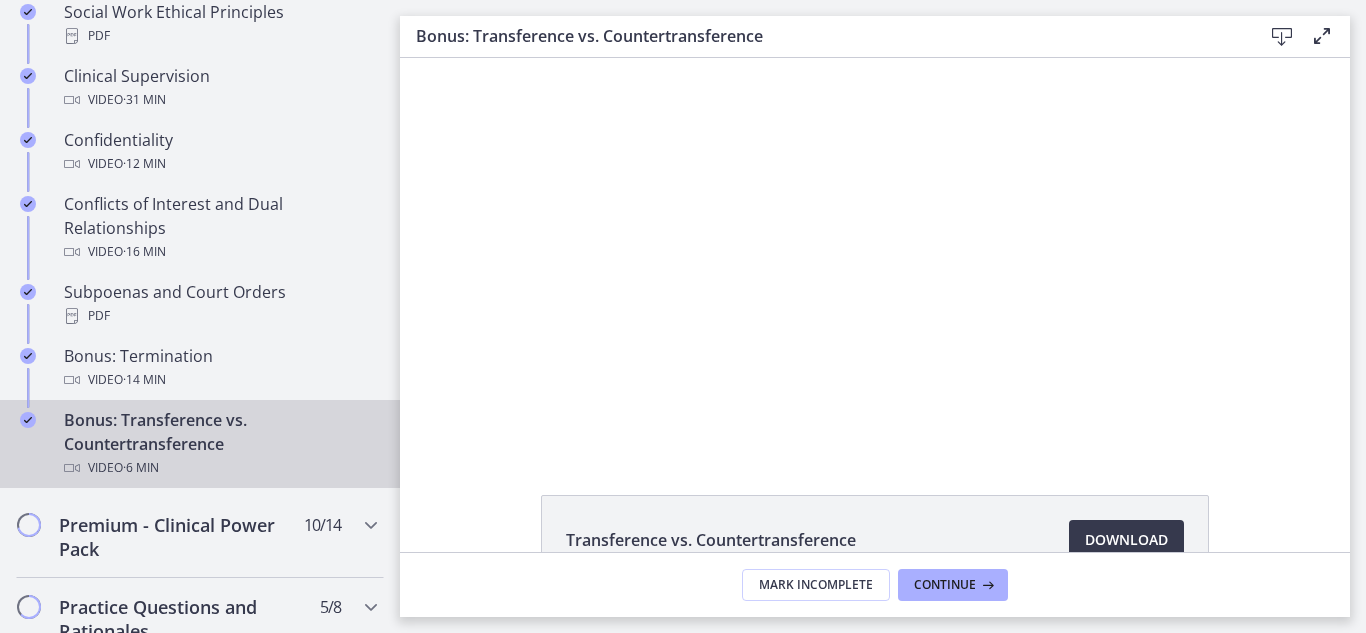 scroll, scrollTop: 0, scrollLeft: 0, axis: both 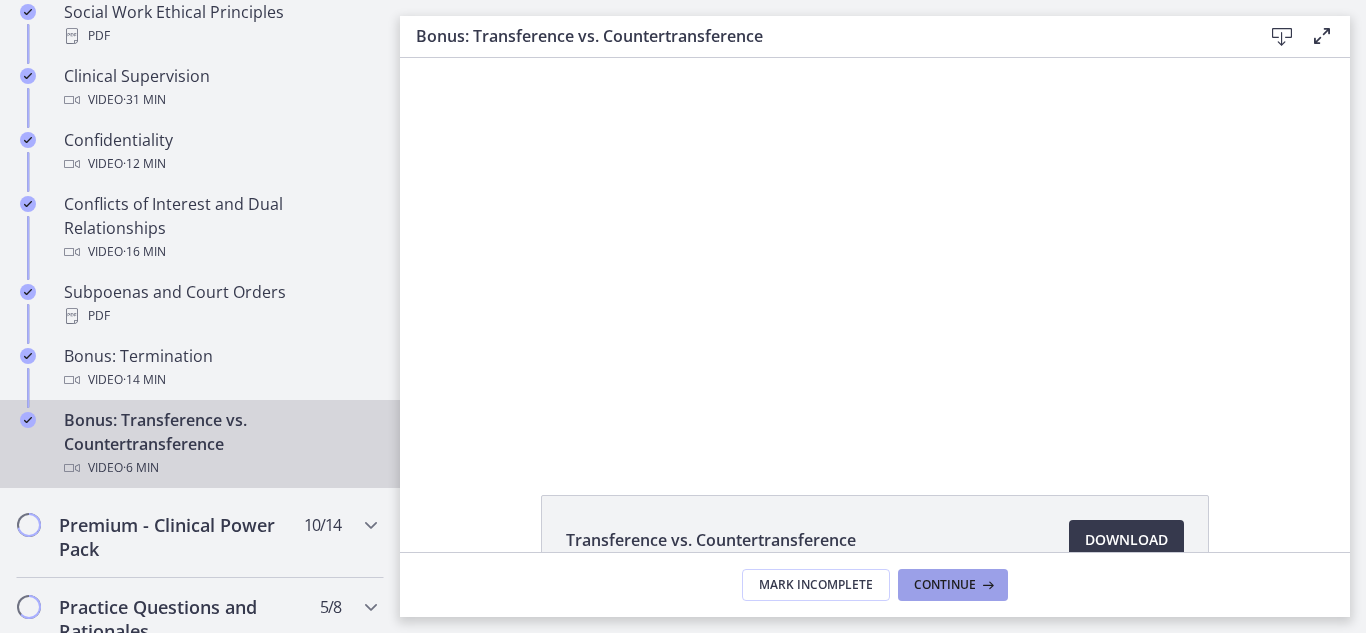 click on "Continue" at bounding box center (945, 585) 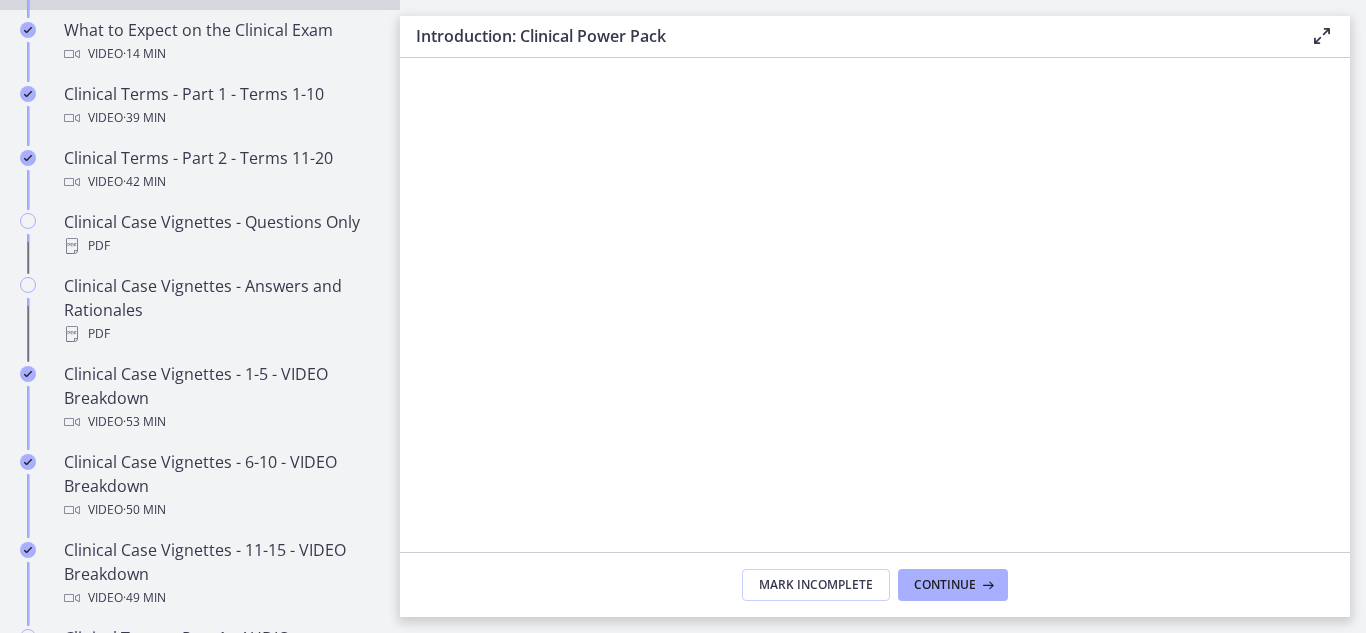 scroll, scrollTop: 0, scrollLeft: 0, axis: both 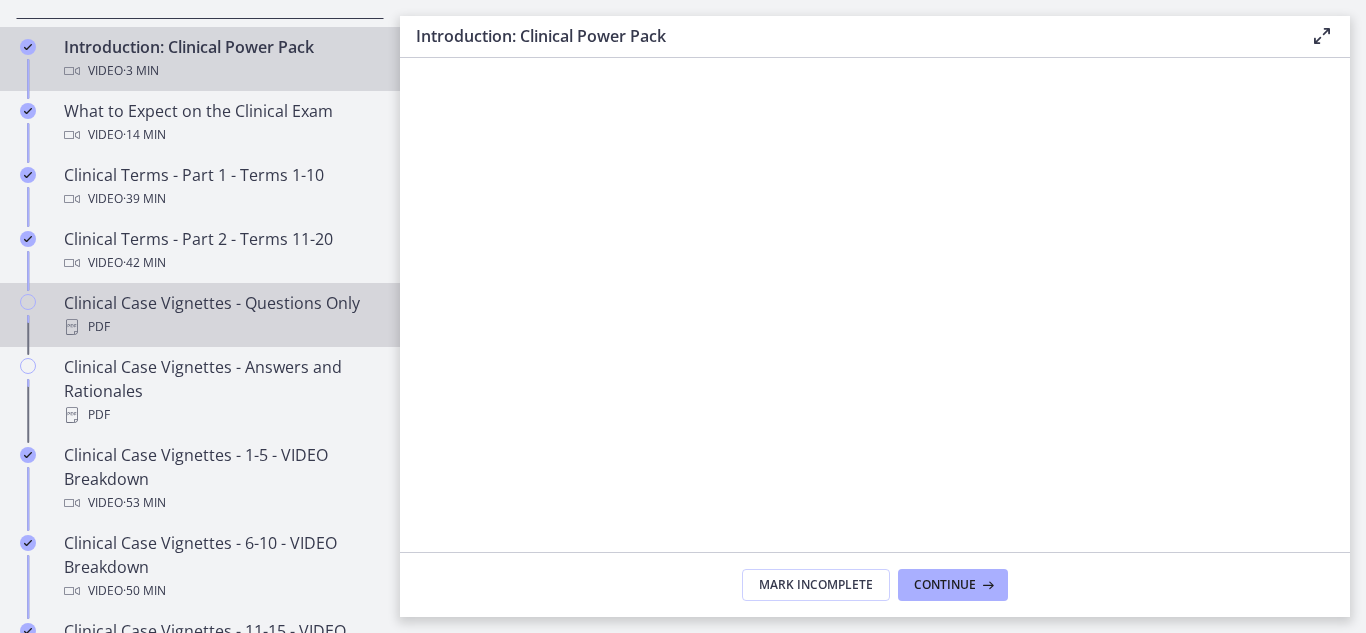 click on "PDF" at bounding box center [220, 327] 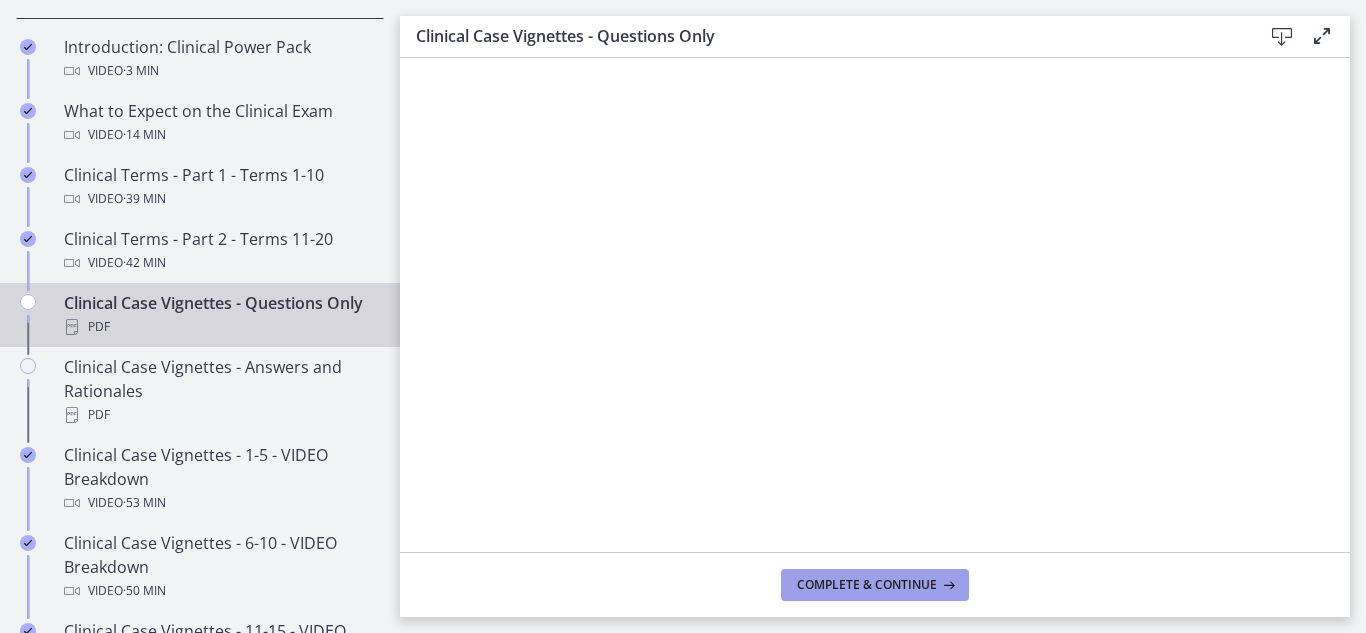 click on "Complete & continue" at bounding box center [867, 585] 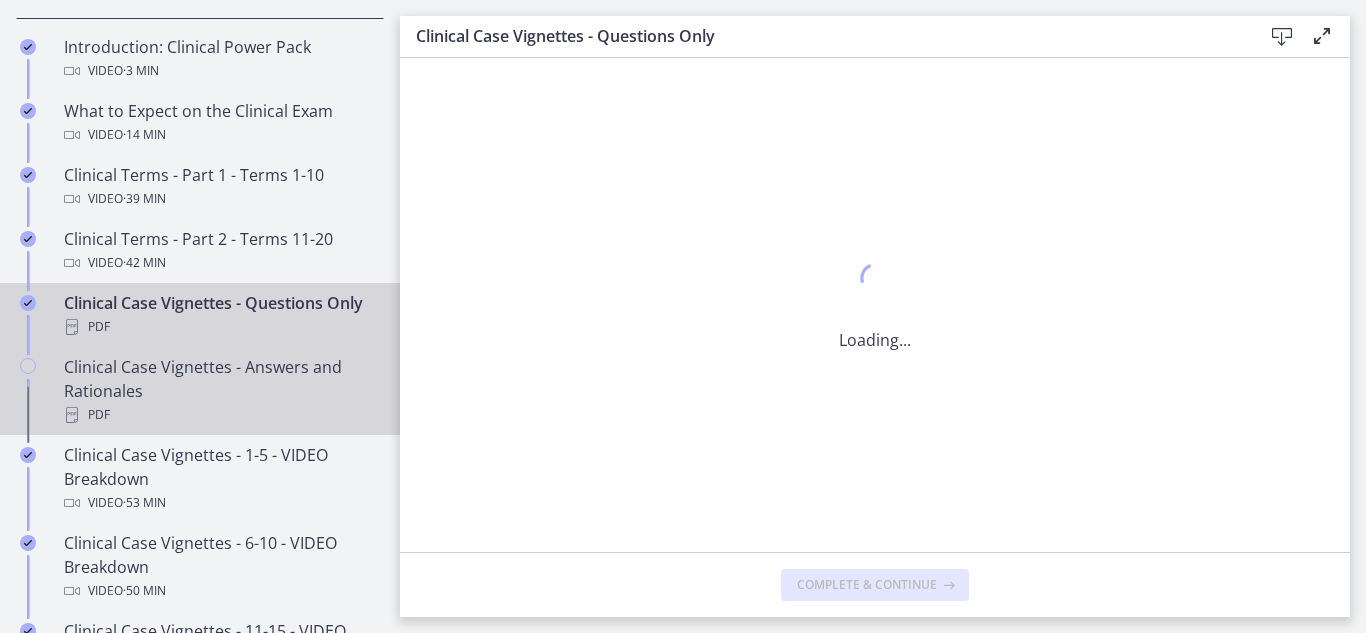 click on "PDF" at bounding box center (220, 415) 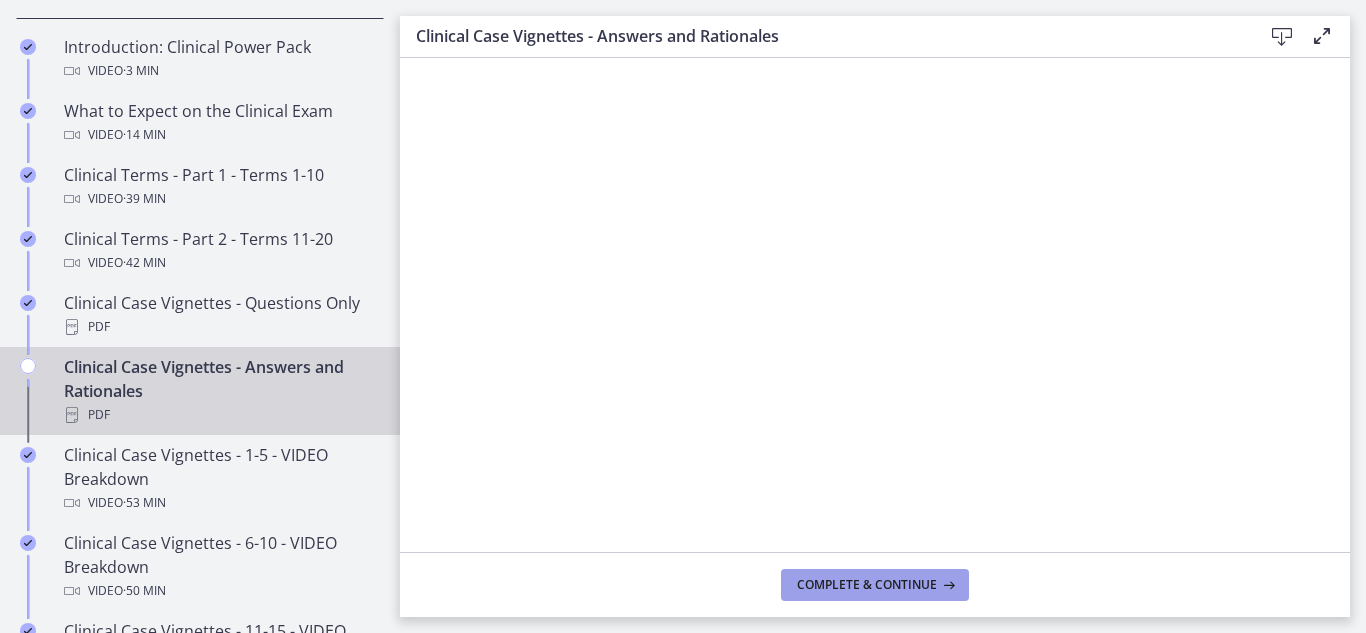 click on "Complete & continue" at bounding box center (867, 585) 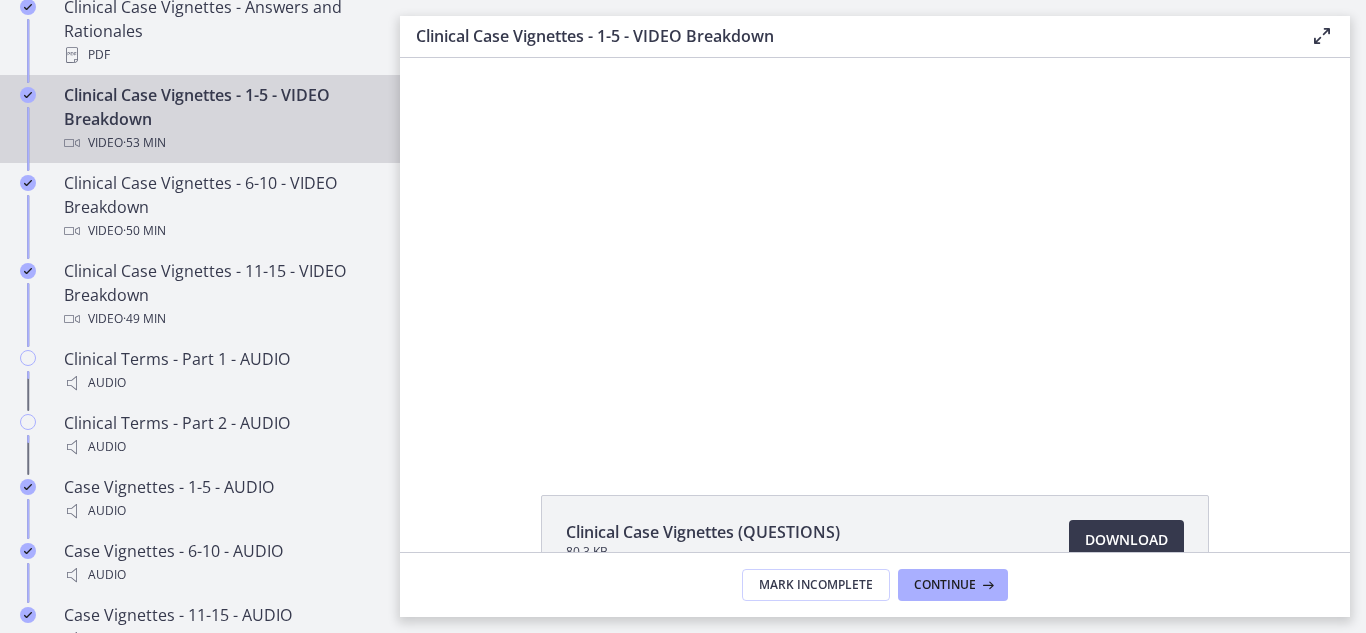 scroll, scrollTop: 1404, scrollLeft: 0, axis: vertical 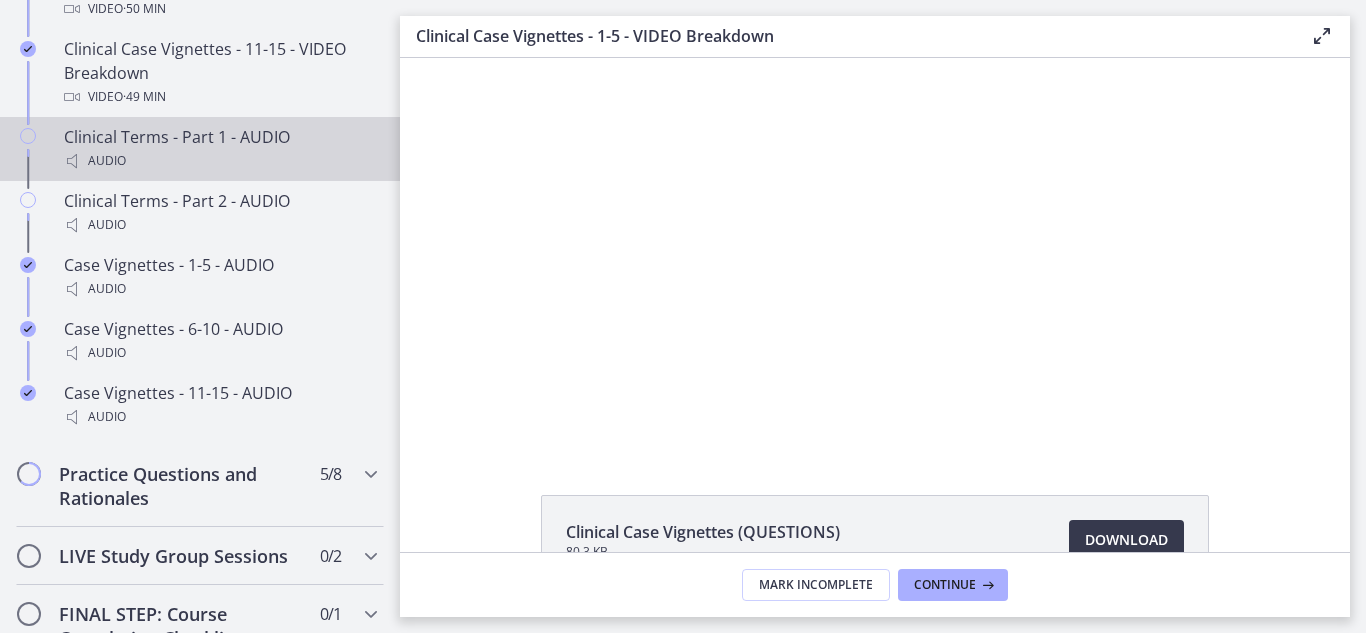click on "Clinical Terms - Part 1 - AUDIO
Audio" at bounding box center (220, 149) 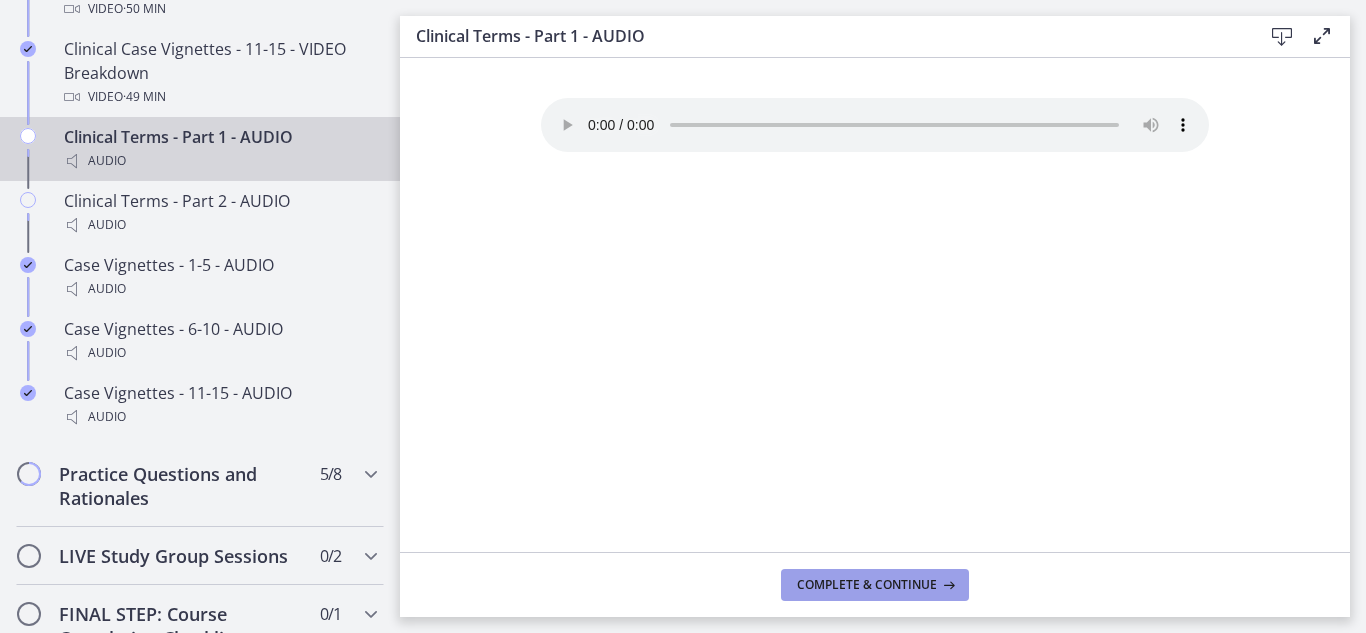 click on "Complete & continue" at bounding box center [867, 585] 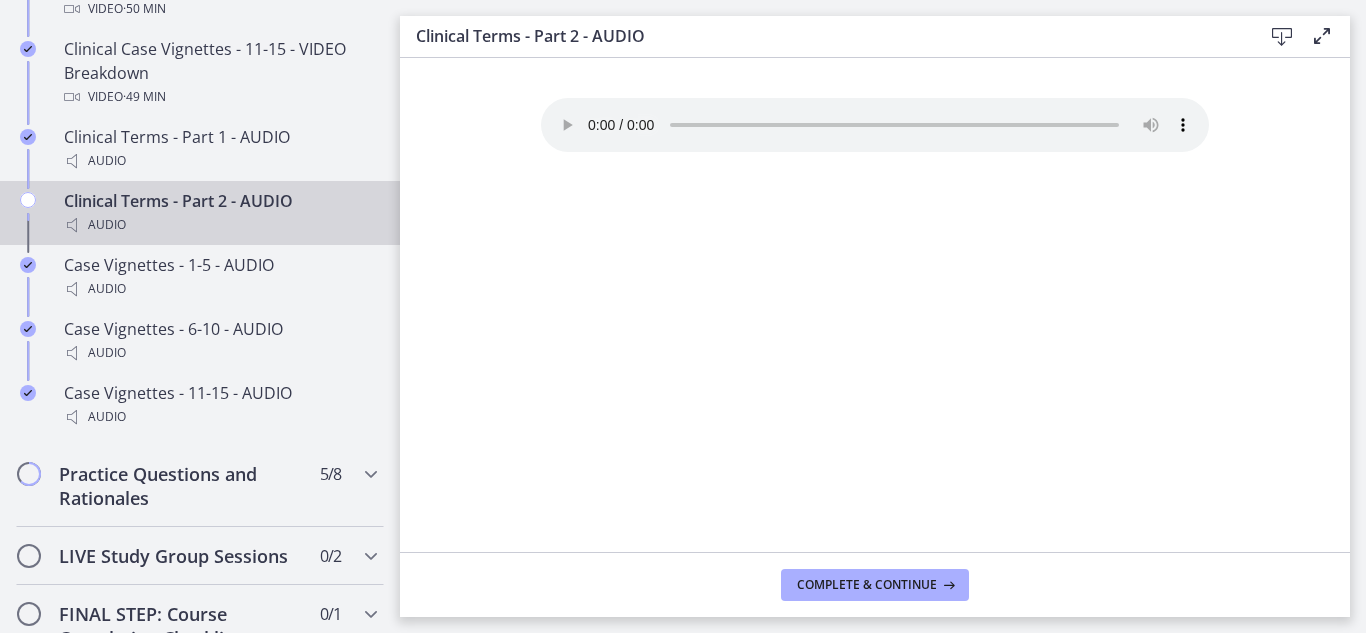 click on "Clinical Terms - Part 2 - AUDIO
Audio" at bounding box center (220, 213) 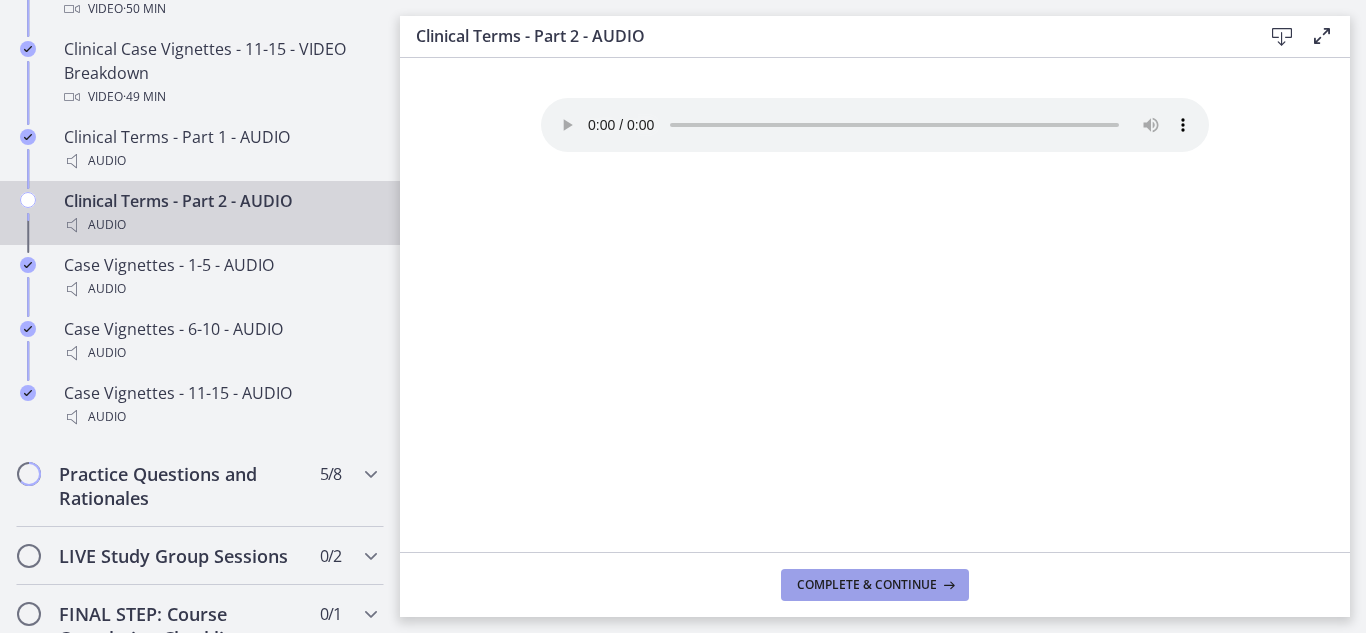 click on "Complete & continue" at bounding box center (867, 585) 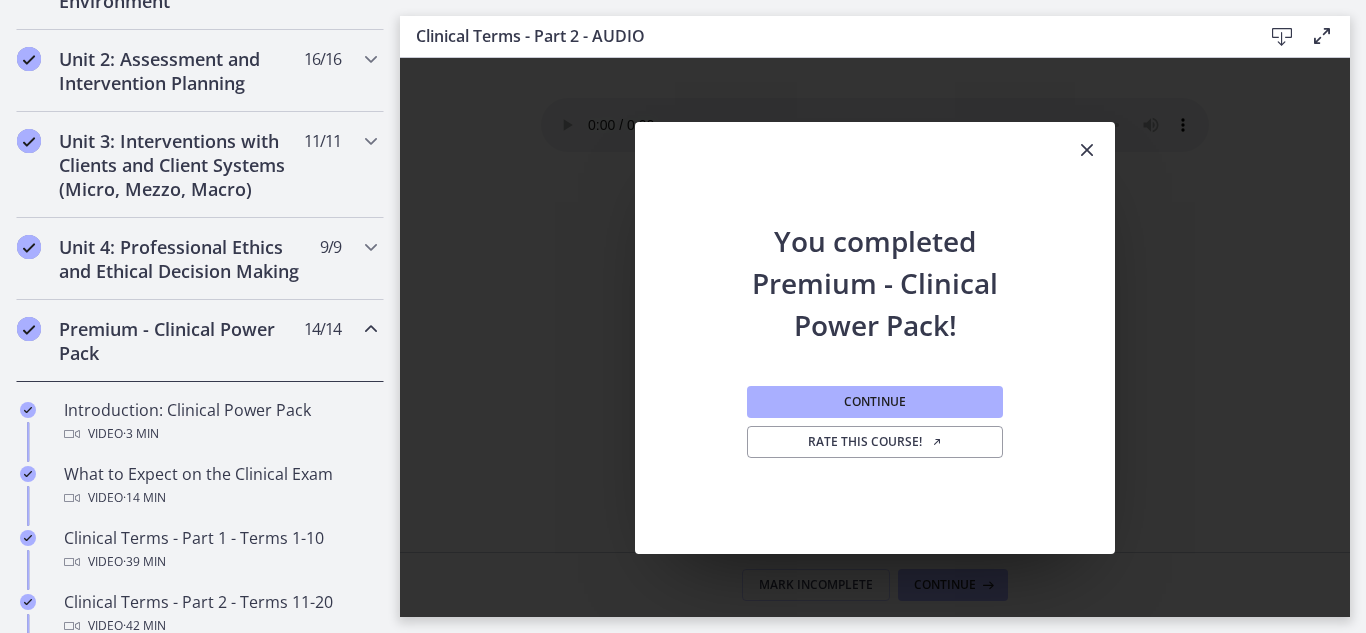 scroll, scrollTop: 665, scrollLeft: 0, axis: vertical 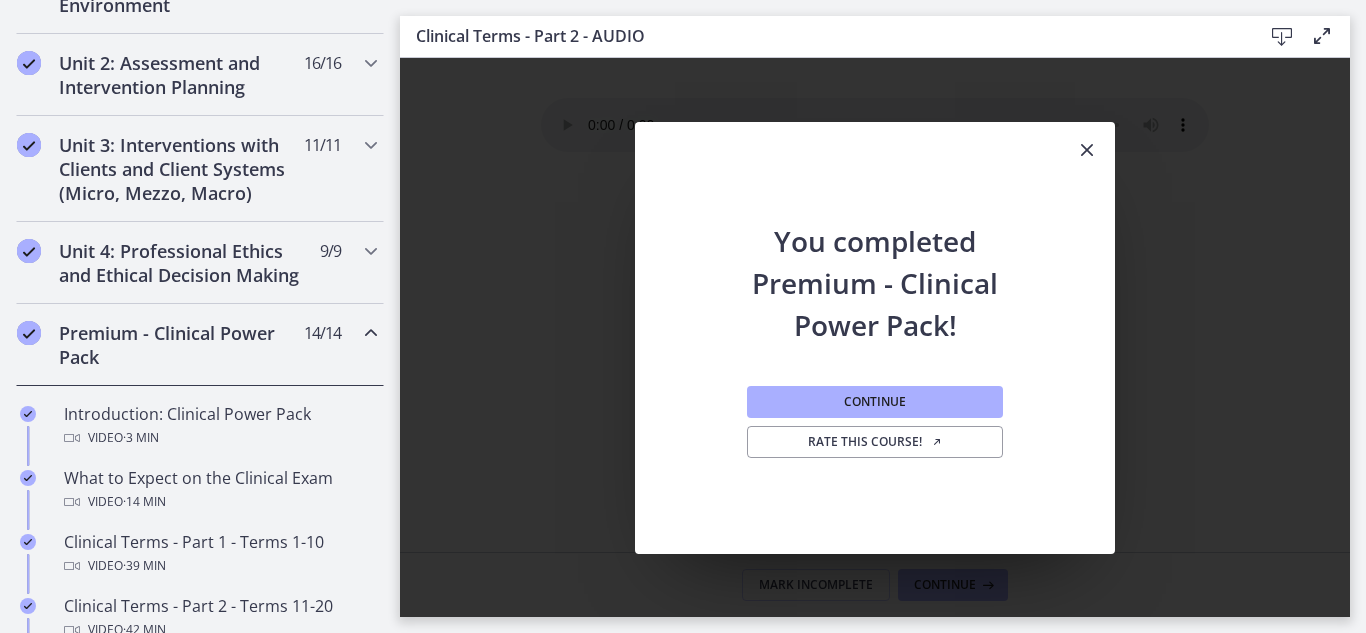click at bounding box center (371, 333) 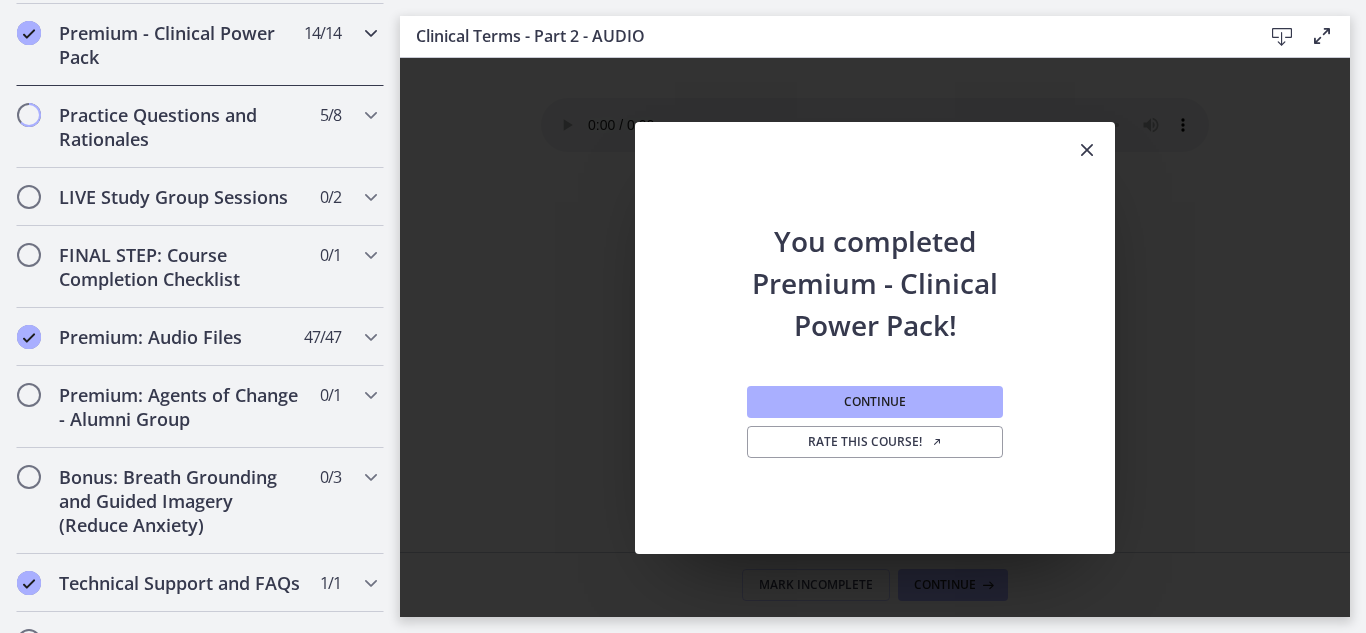 scroll, scrollTop: 971, scrollLeft: 0, axis: vertical 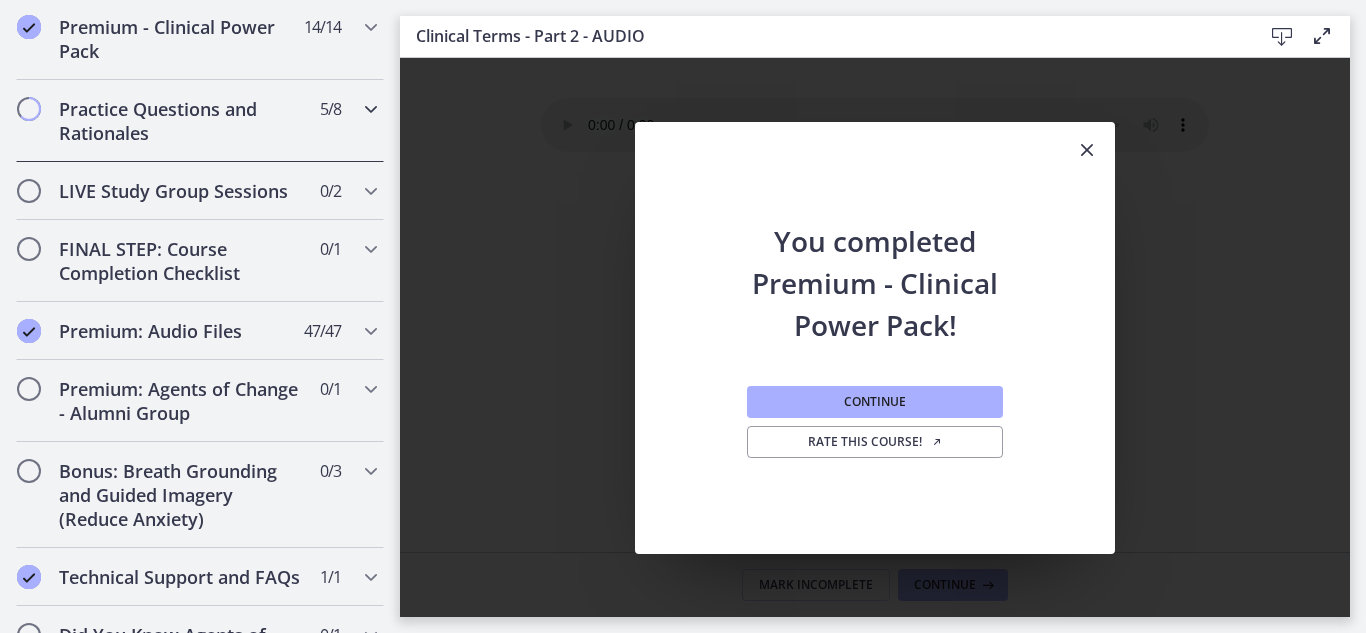 click on "Practice Questions and Rationales
5  /  8
Completed" at bounding box center [200, 121] 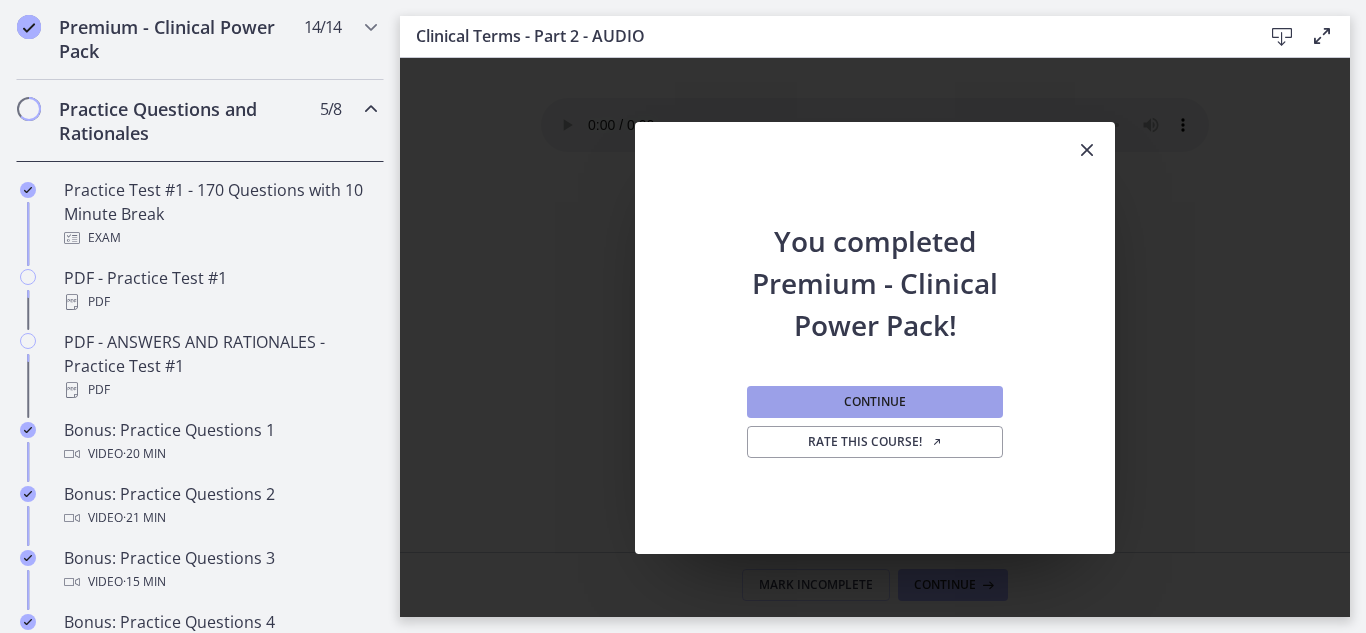 click on "Continue" at bounding box center (875, 402) 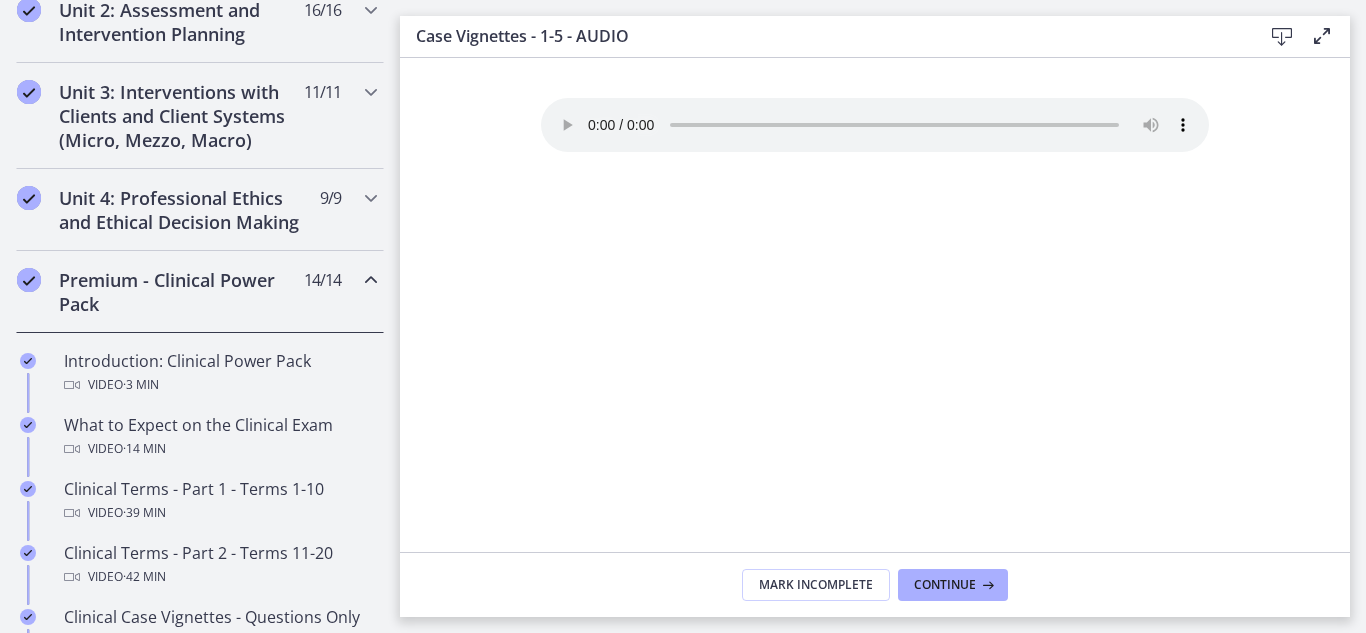scroll, scrollTop: 708, scrollLeft: 0, axis: vertical 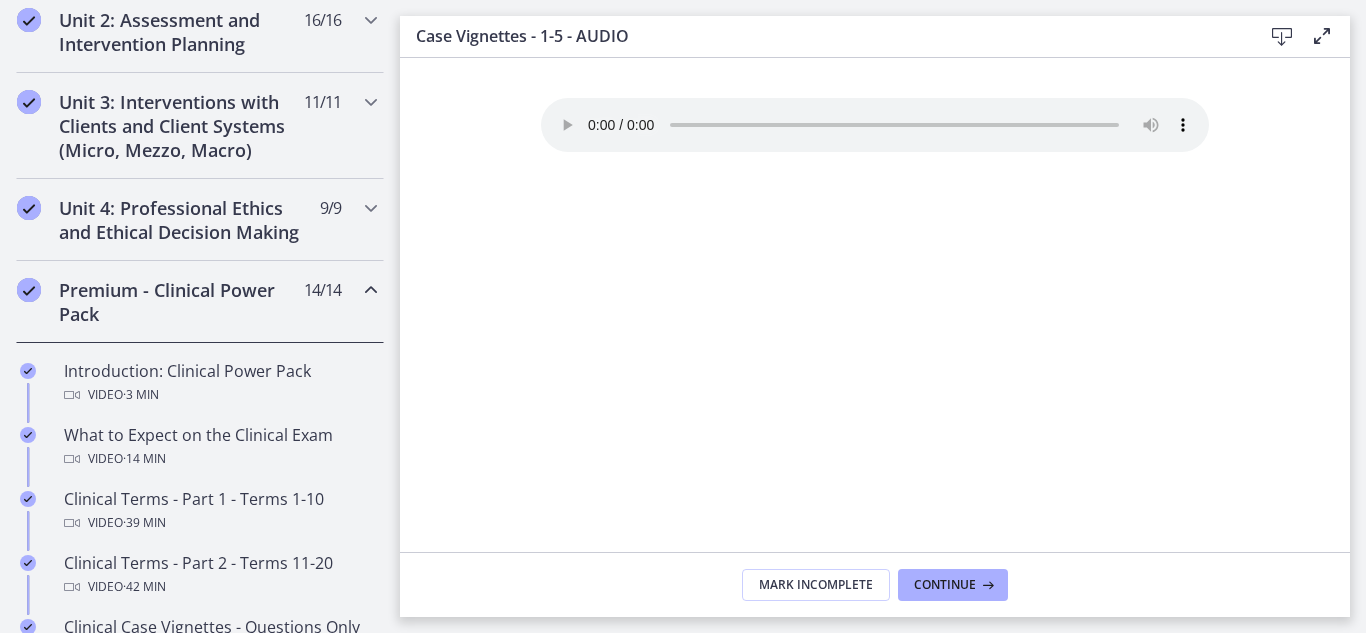click at bounding box center (371, 290) 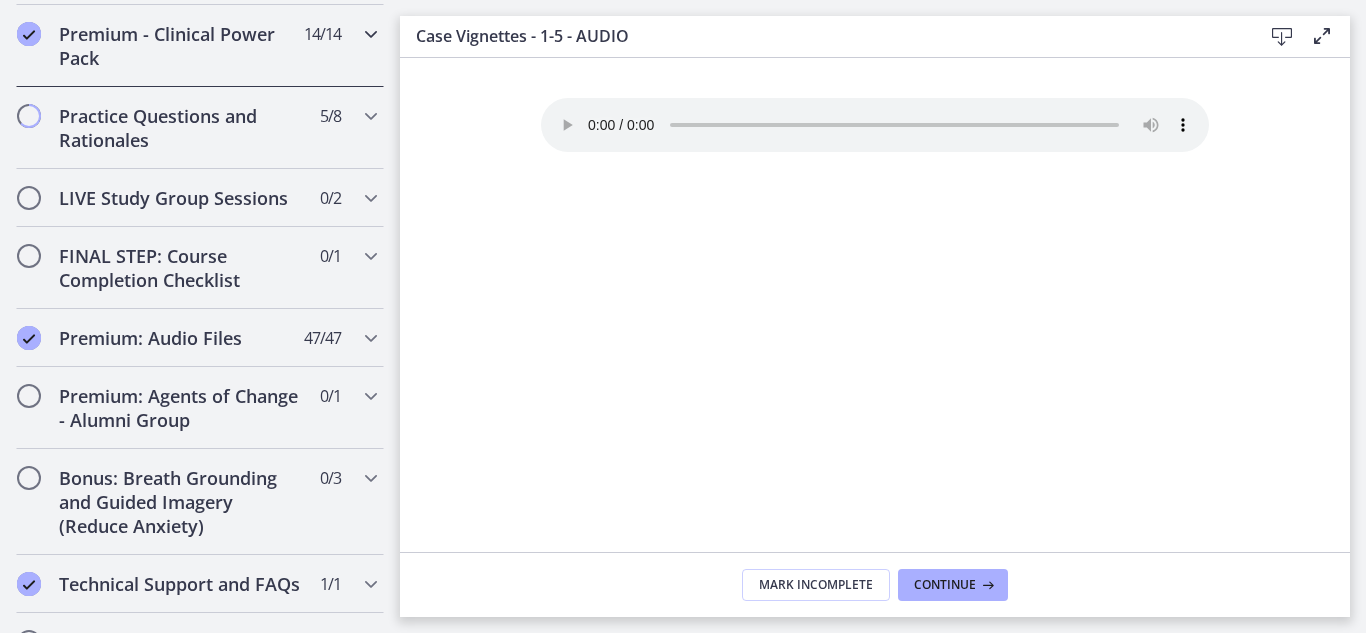 scroll, scrollTop: 974, scrollLeft: 0, axis: vertical 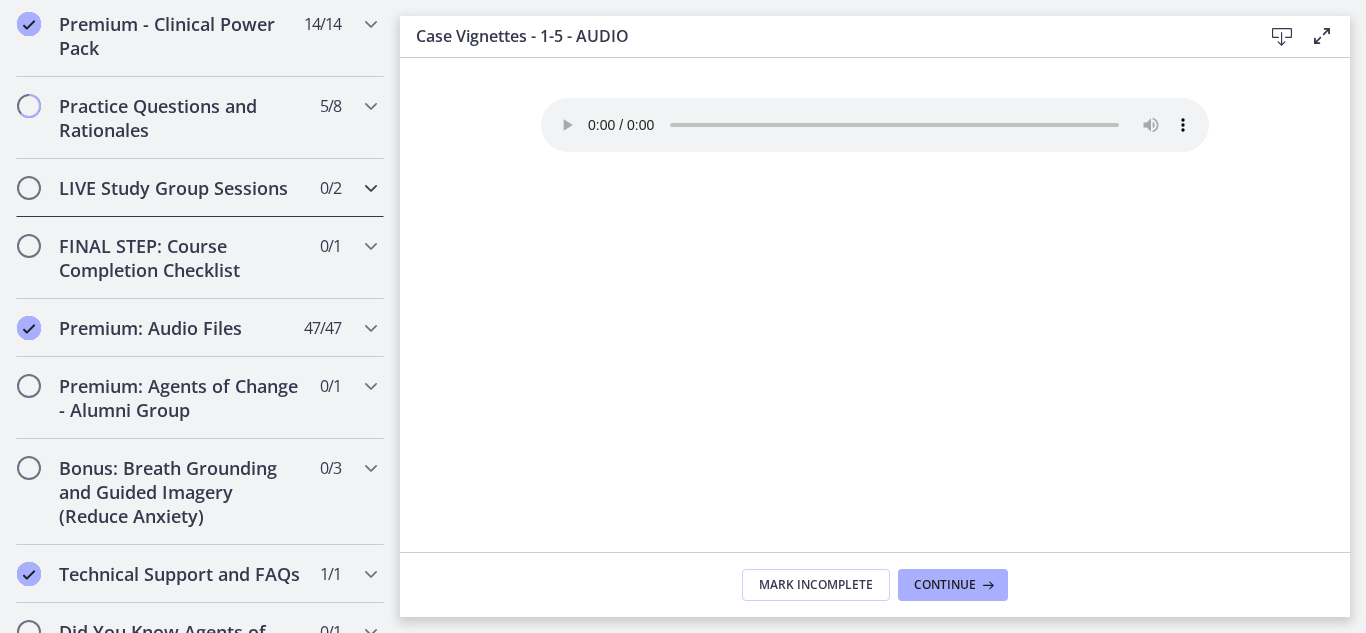 click at bounding box center (371, 188) 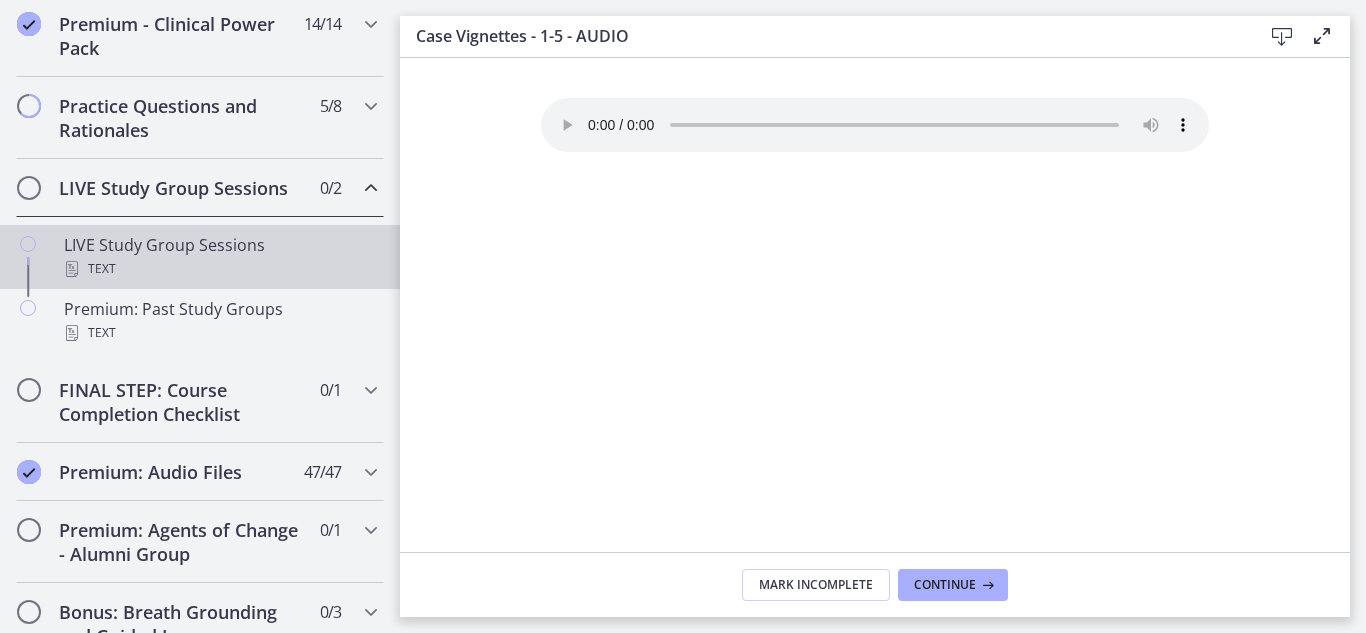 click on "LIVE Study Group Sessions
Text" at bounding box center [220, 257] 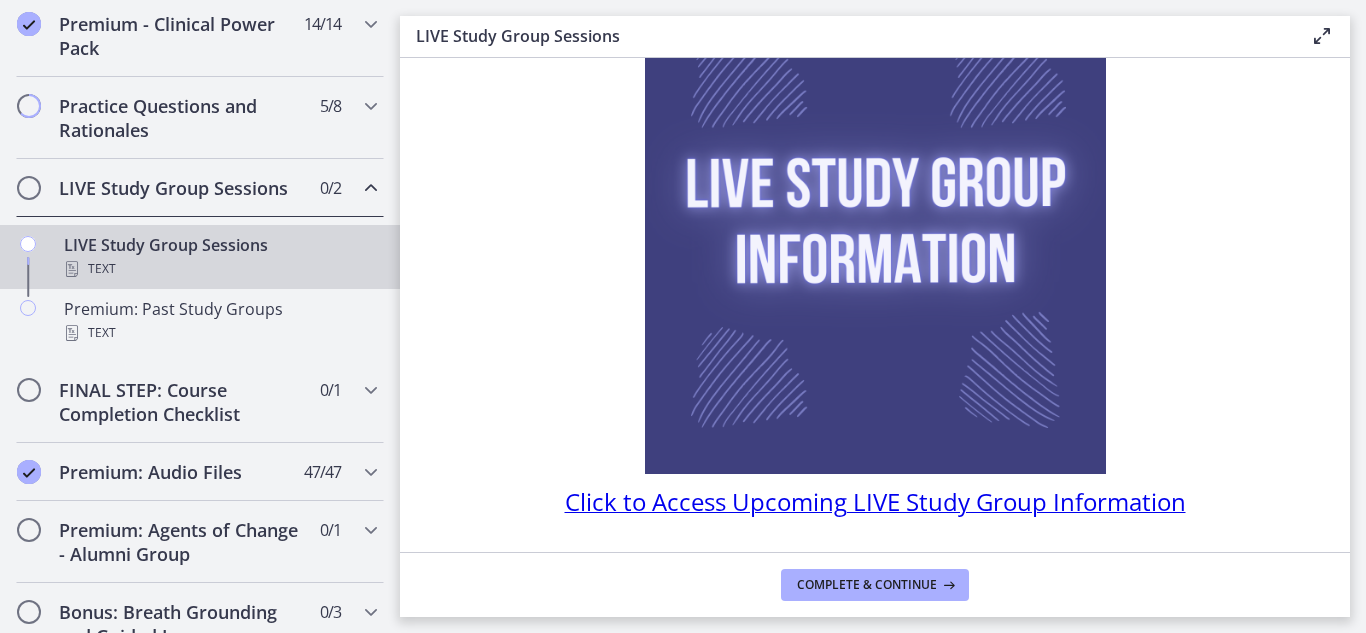 scroll, scrollTop: 232, scrollLeft: 0, axis: vertical 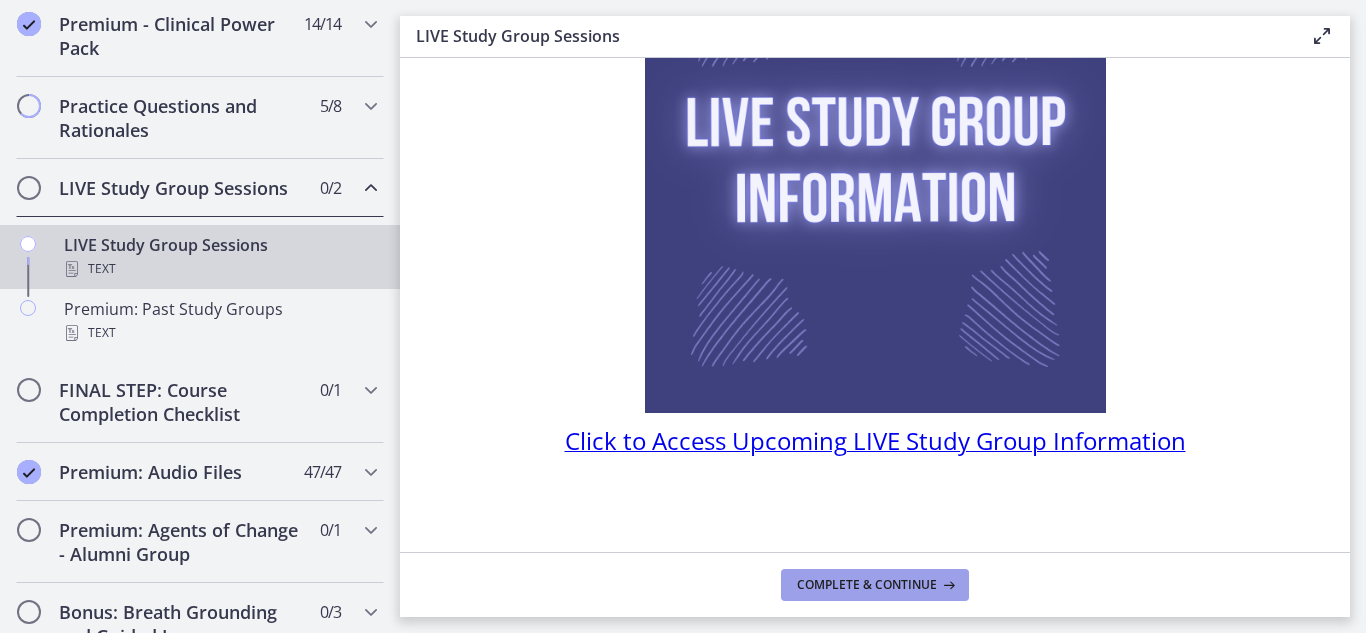 click on "Complete & continue" at bounding box center (867, 585) 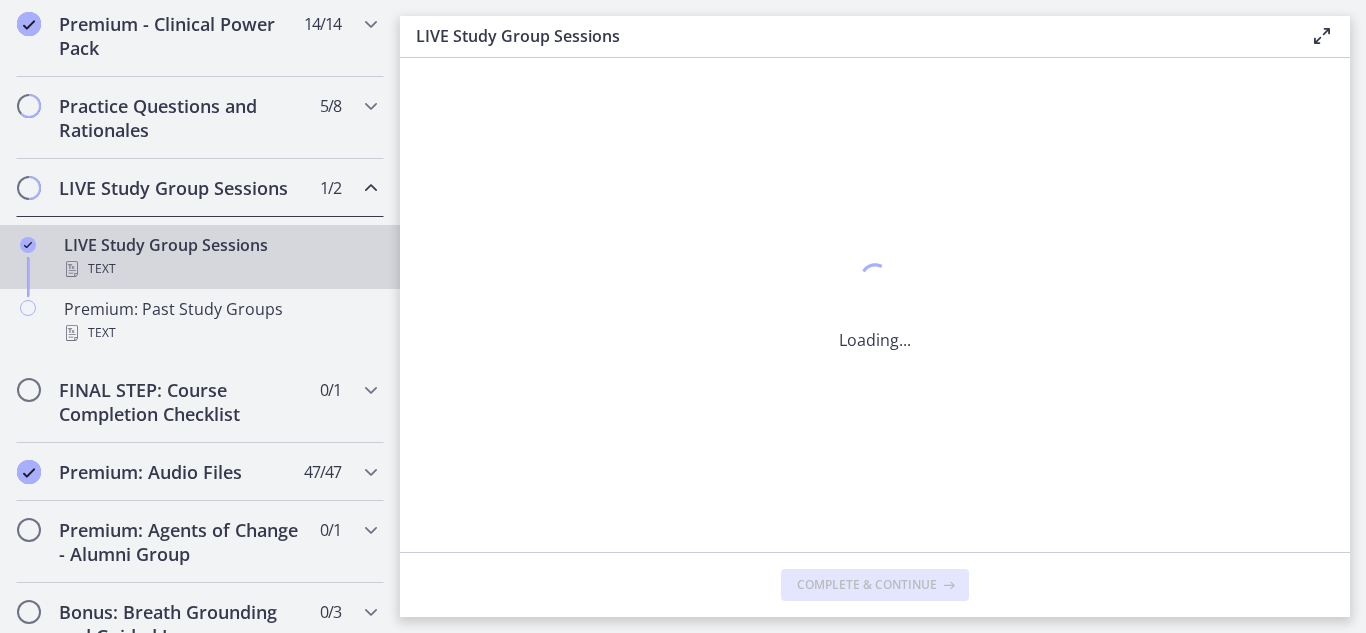 scroll, scrollTop: 0, scrollLeft: 0, axis: both 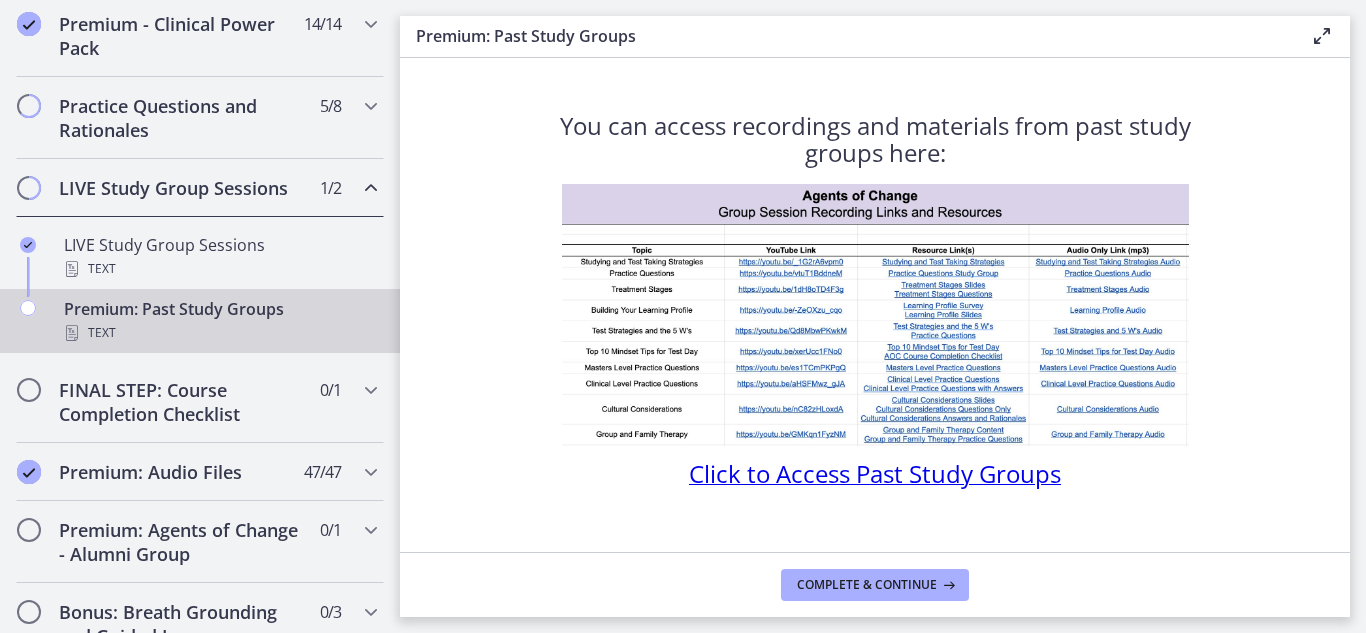 click on "Premium: Past Study Groups
Text" at bounding box center (220, 321) 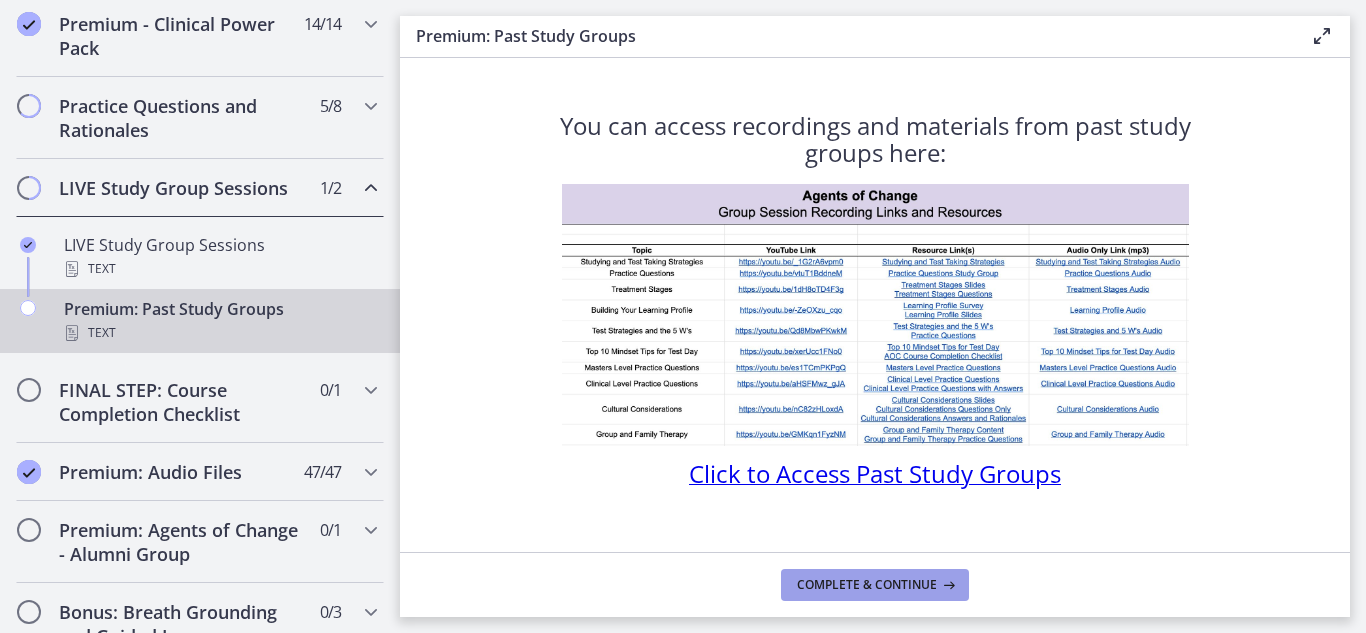 click on "Complete & continue" at bounding box center [867, 585] 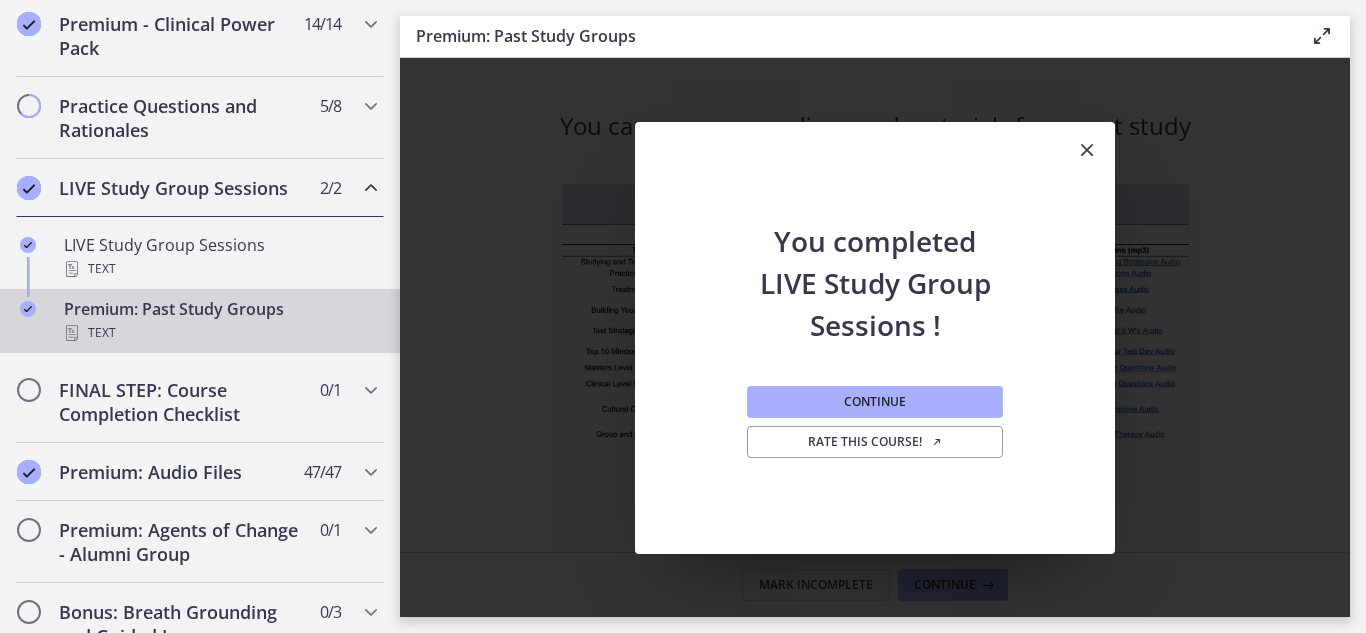 click at bounding box center [371, 188] 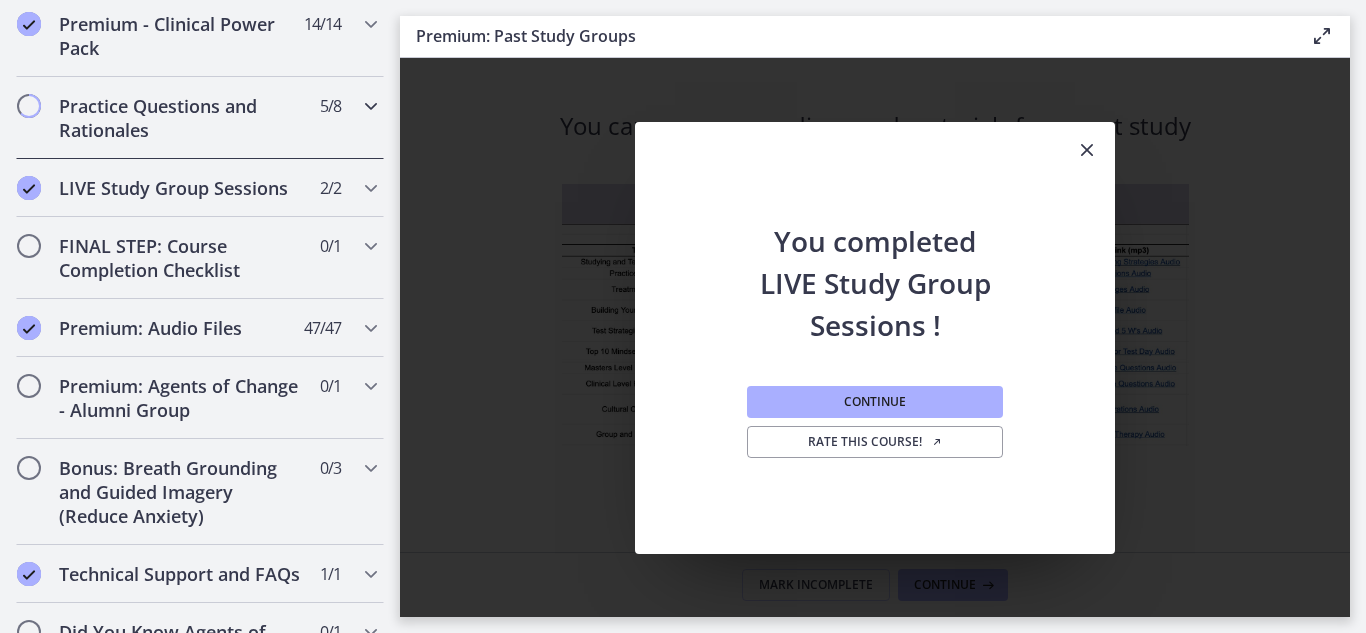 click at bounding box center (371, 106) 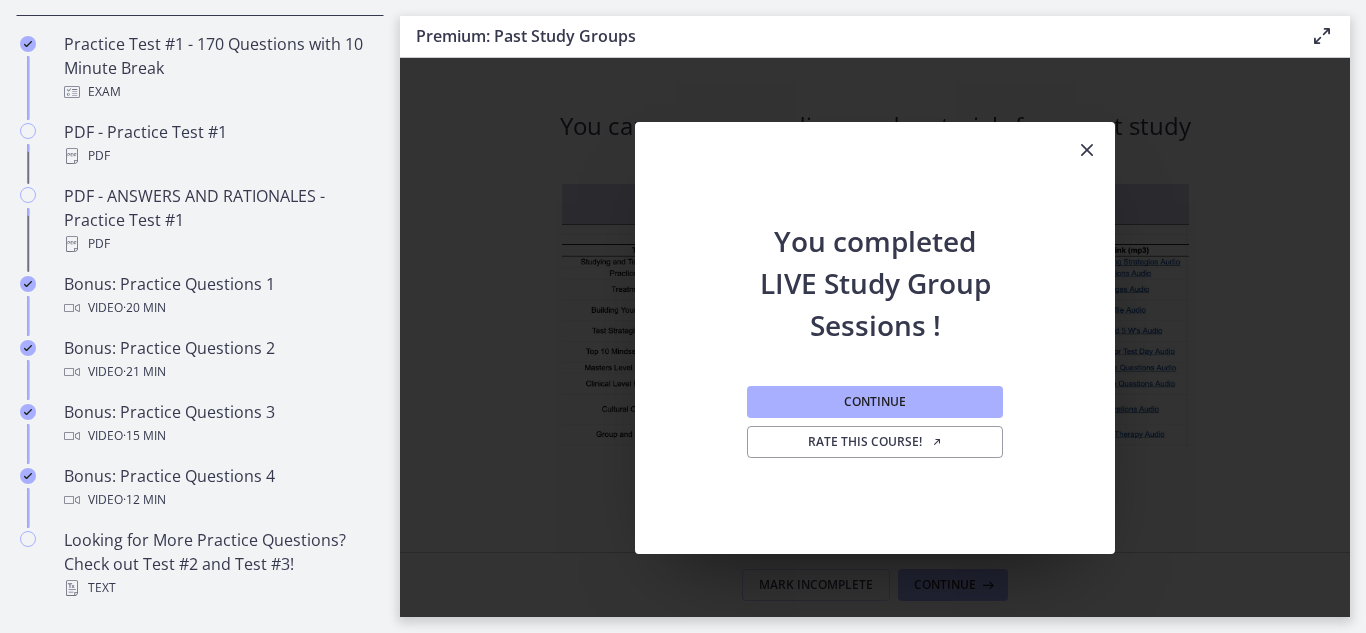 scroll, scrollTop: 1120, scrollLeft: 0, axis: vertical 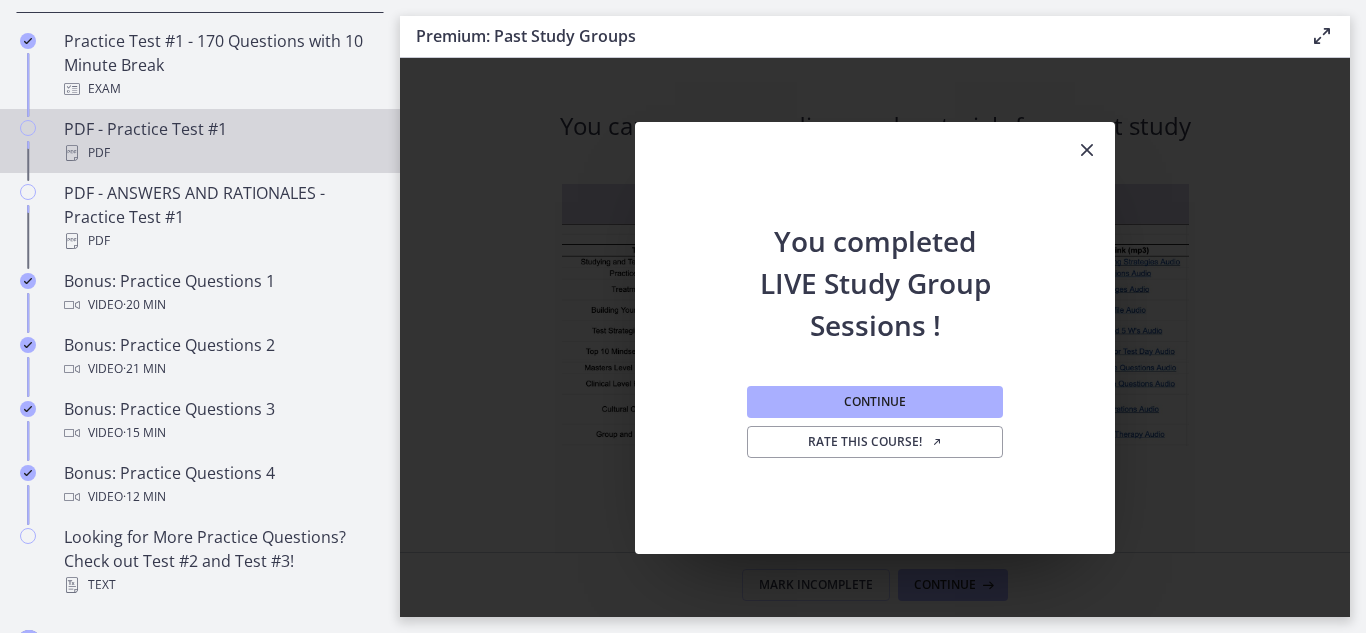 click on "PDF - Practice Test #1
PDF" at bounding box center (220, 141) 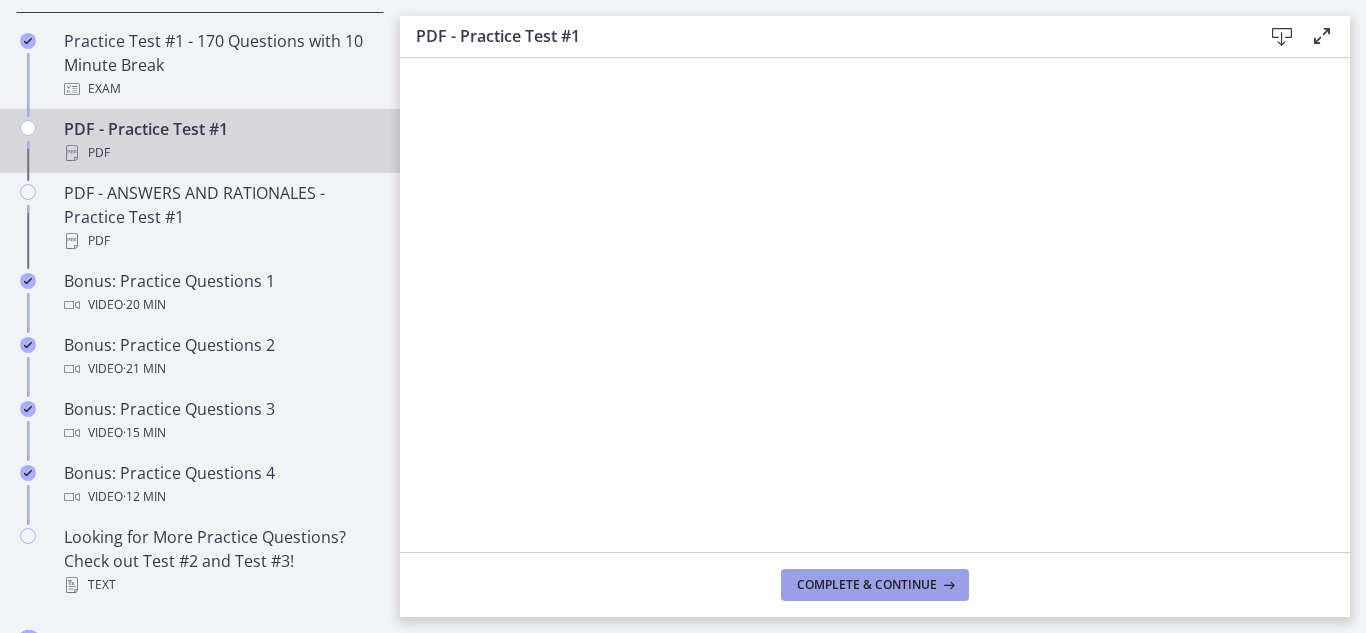 click on "Complete & continue" at bounding box center (867, 585) 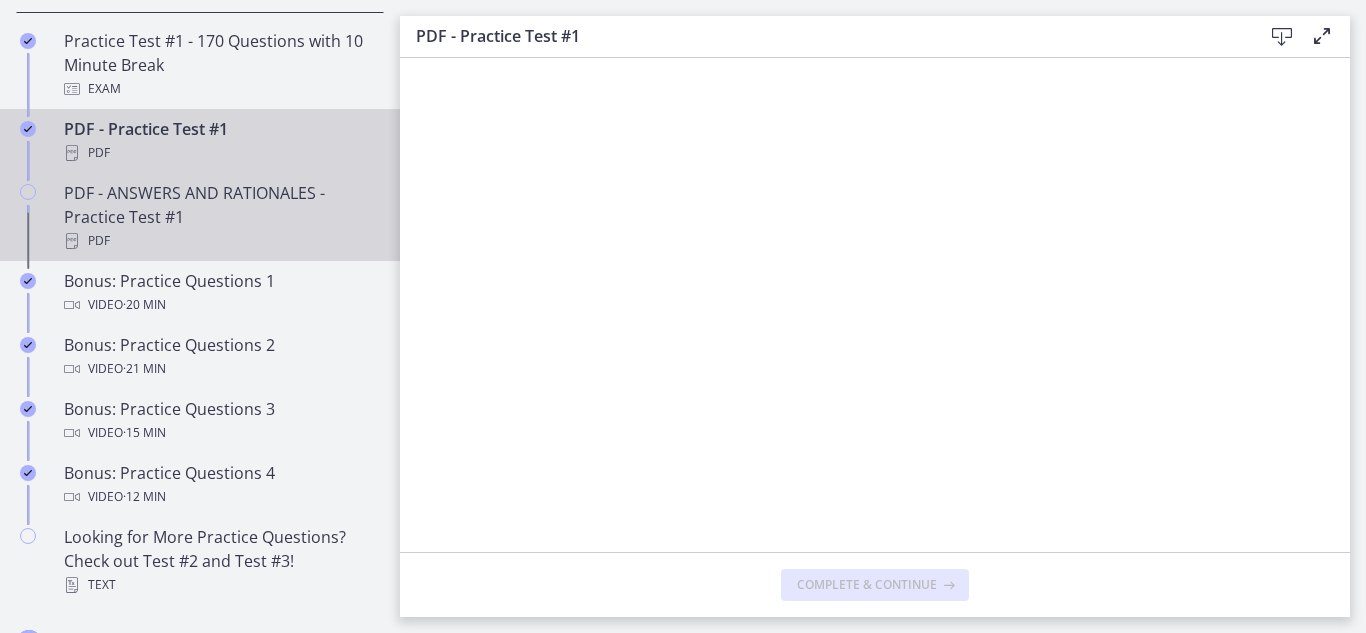 click on "PDF - ANSWERS AND RATIONALES - Practice Test #1
PDF" at bounding box center (220, 217) 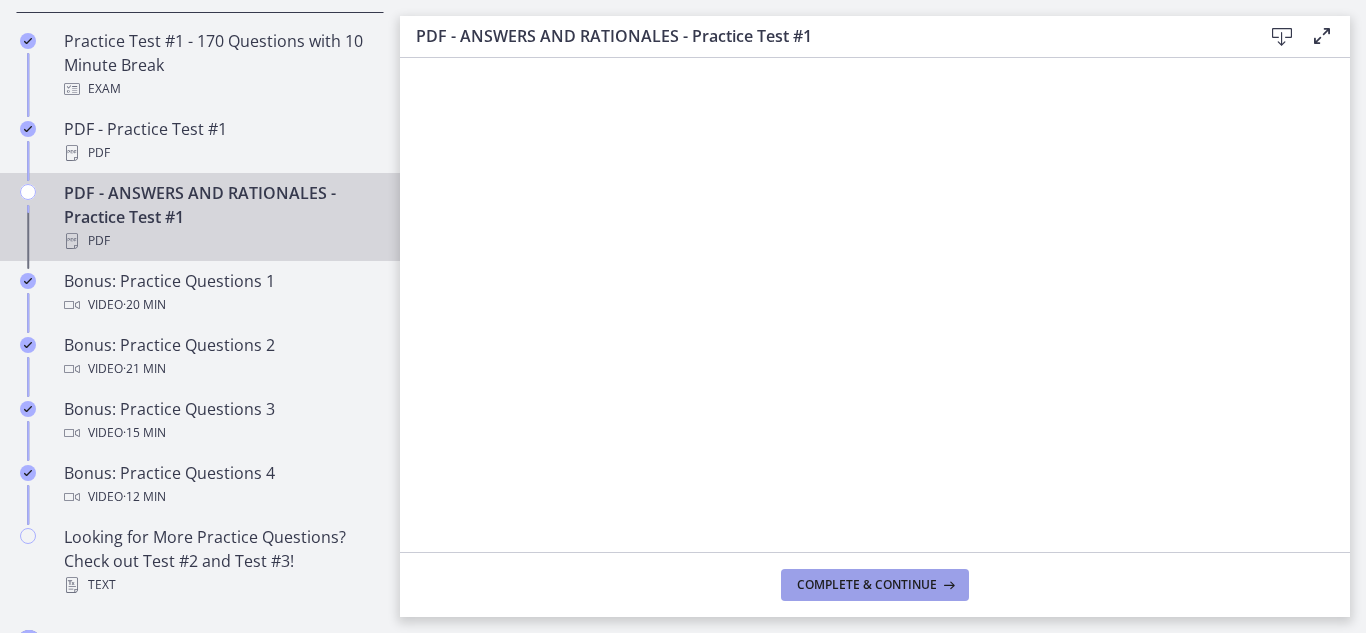 click on "Complete & continue" at bounding box center [867, 585] 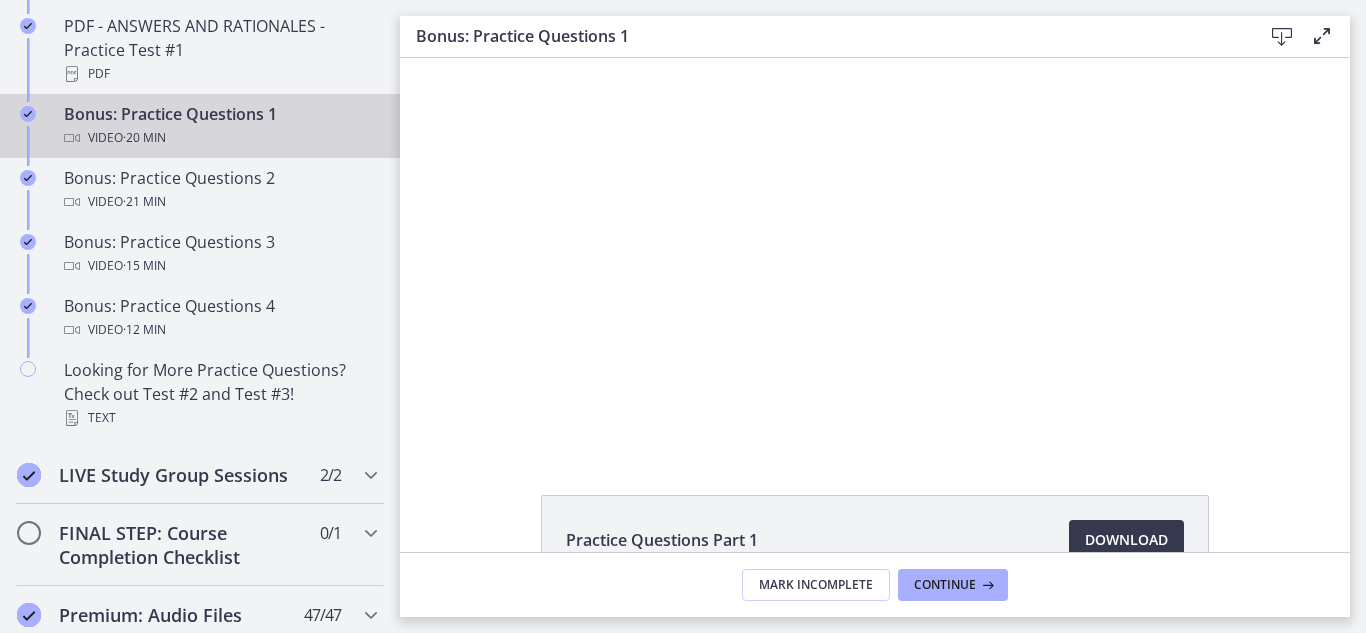 scroll, scrollTop: 1383, scrollLeft: 0, axis: vertical 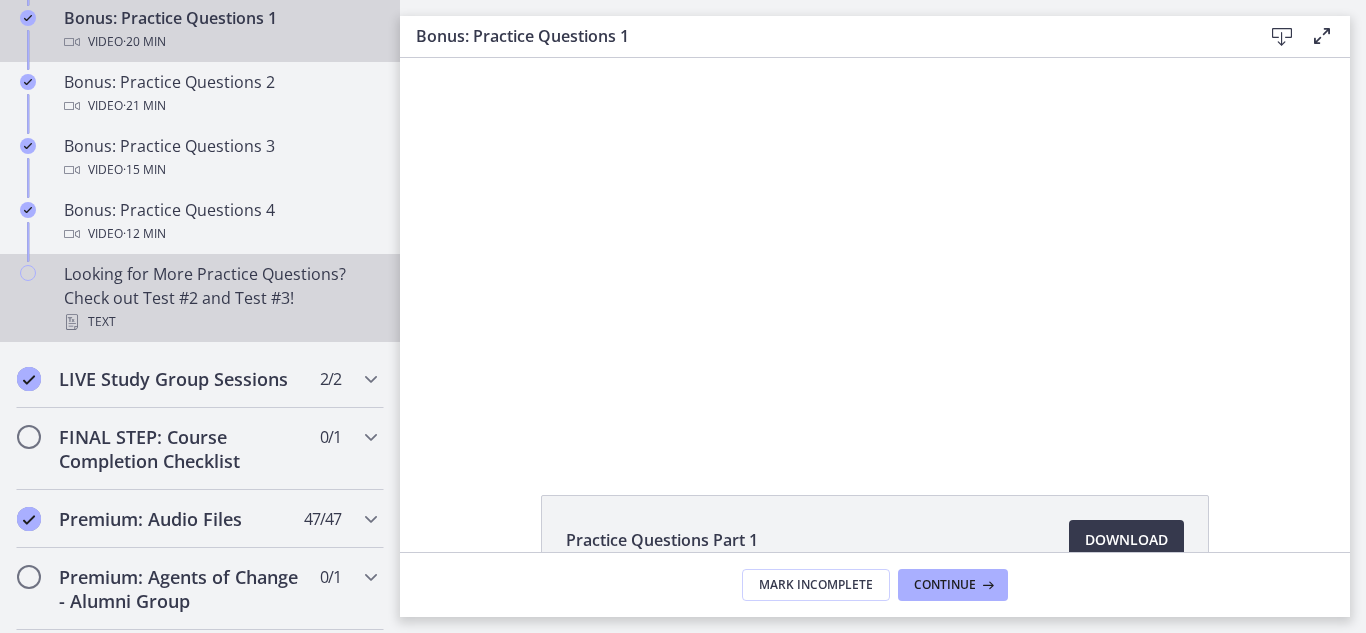 click on "Looking for More Practice Questions? Check out Test #2 and Test #3!
Text" at bounding box center [220, 298] 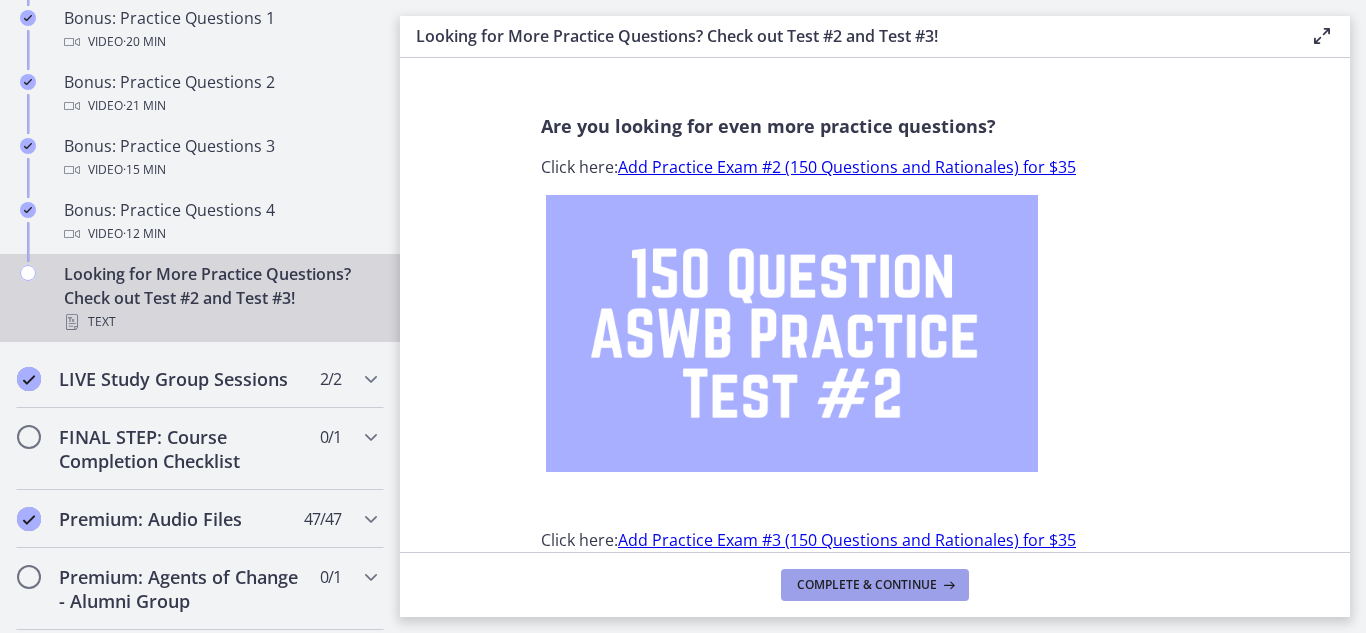 click on "Complete & continue" at bounding box center [867, 585] 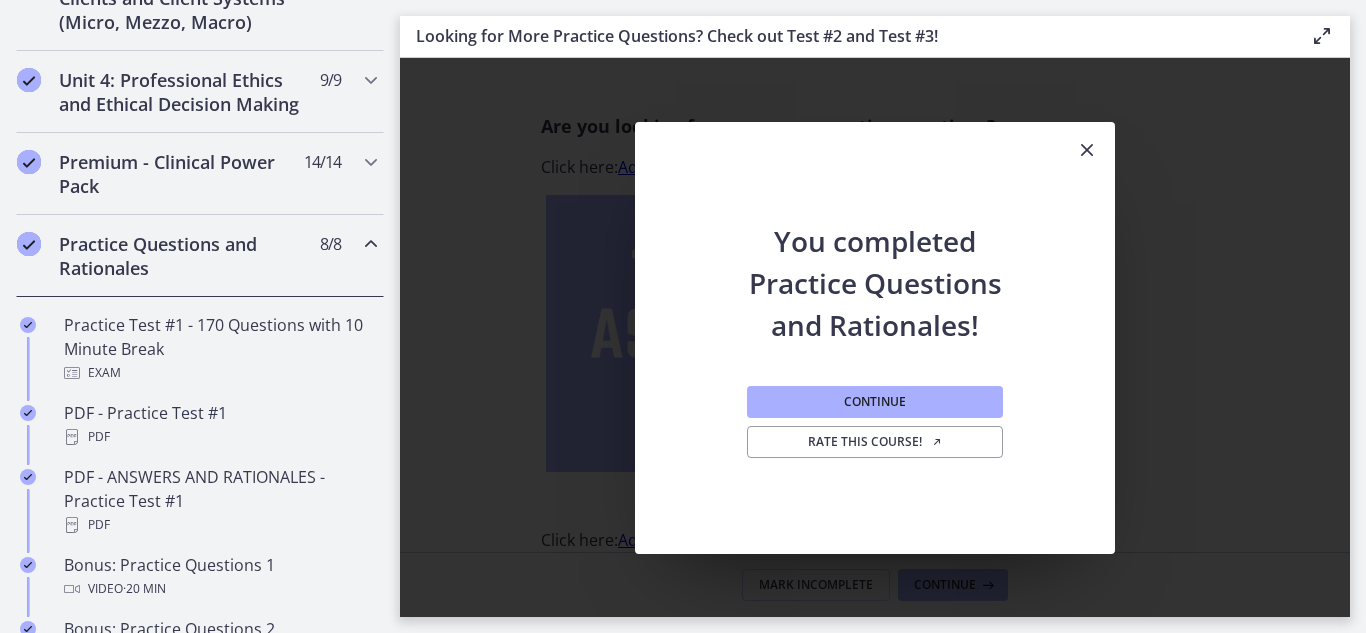 scroll, scrollTop: 834, scrollLeft: 0, axis: vertical 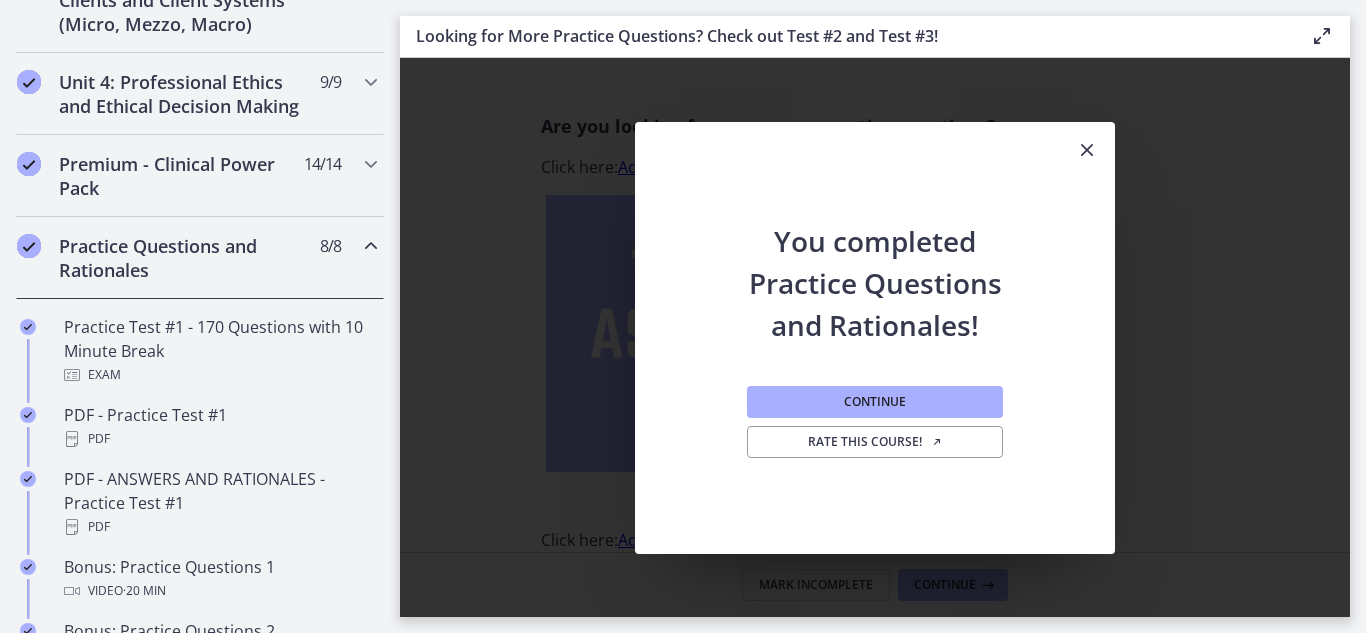 click at bounding box center [371, 246] 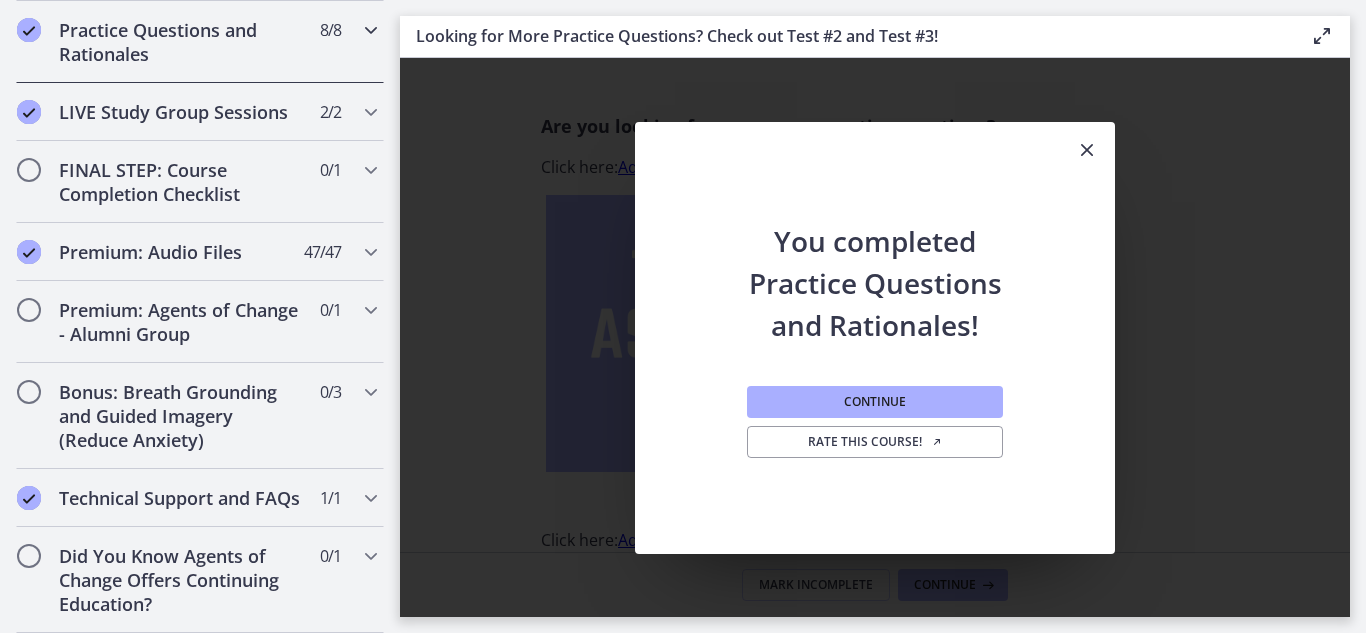 scroll, scrollTop: 1094, scrollLeft: 0, axis: vertical 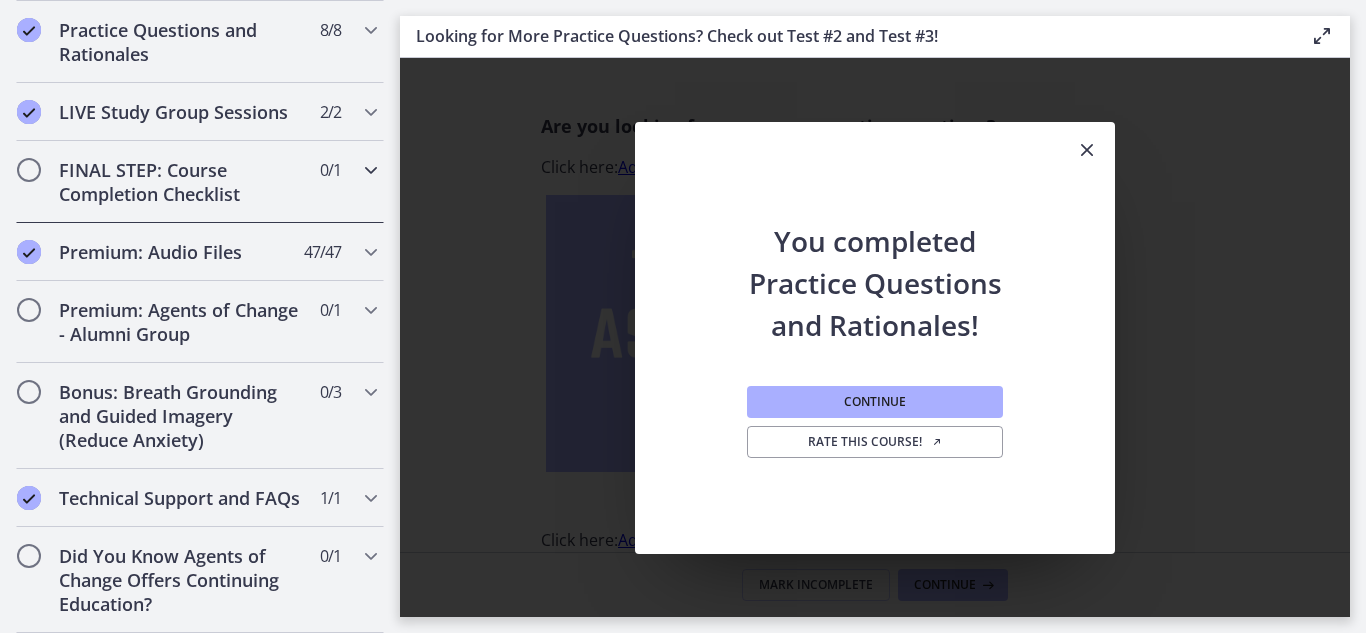 click at bounding box center (371, 170) 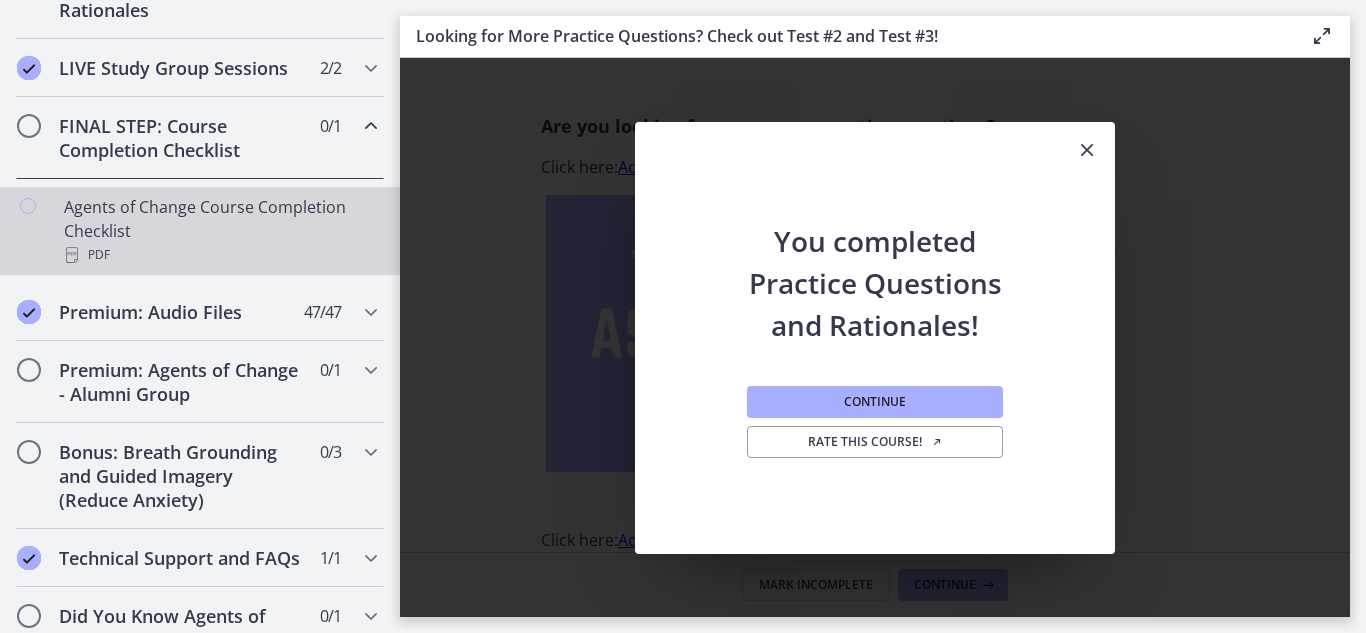 click on "Agents of Change Course Completion Checklist
PDF" at bounding box center (220, 231) 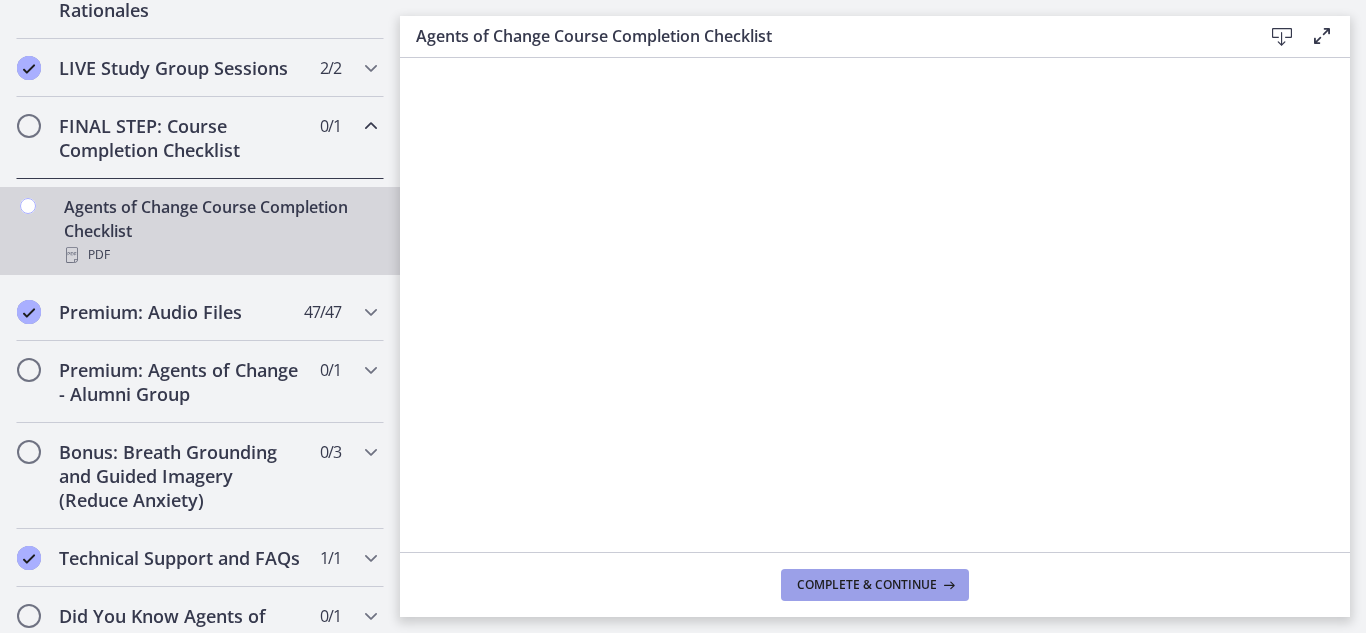 click on "Complete & continue" at bounding box center [867, 585] 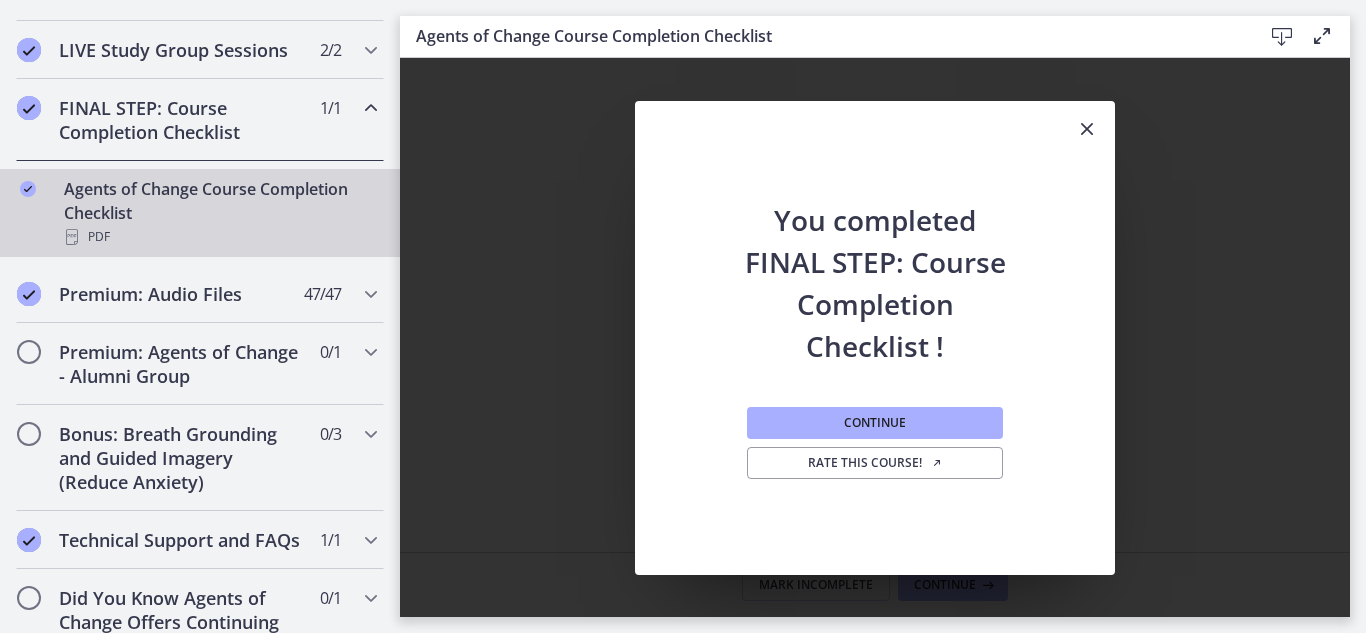 scroll, scrollTop: 1115, scrollLeft: 0, axis: vertical 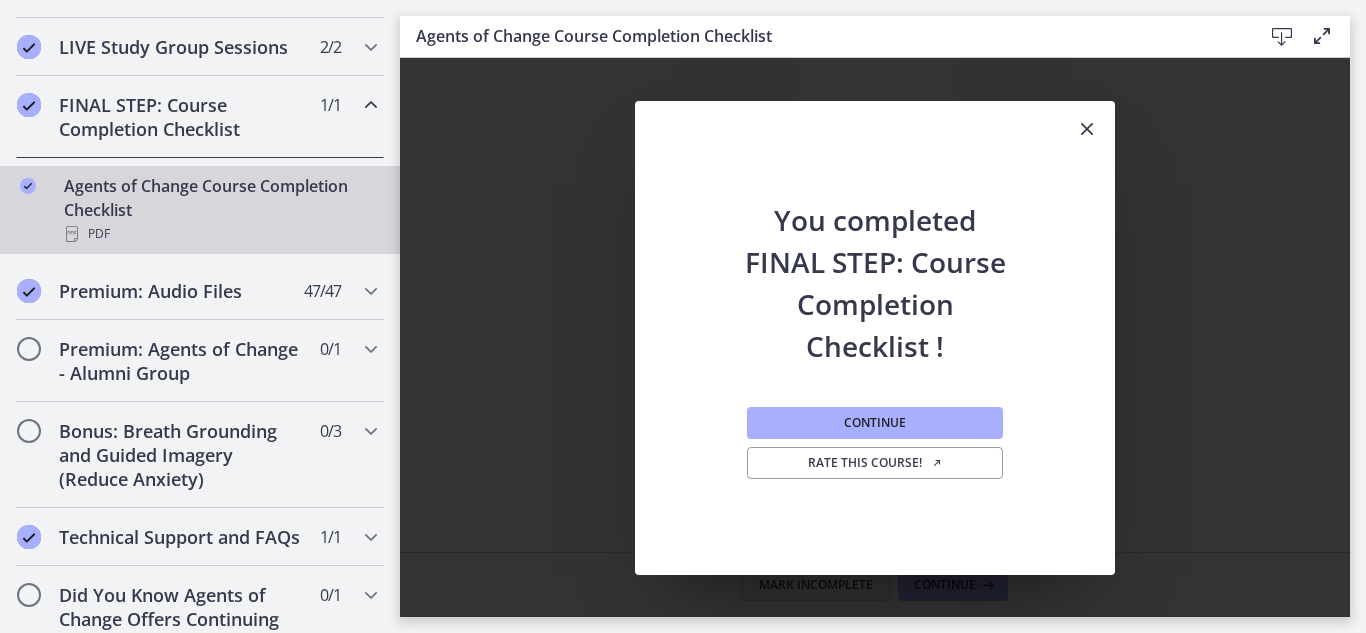click at bounding box center (371, 105) 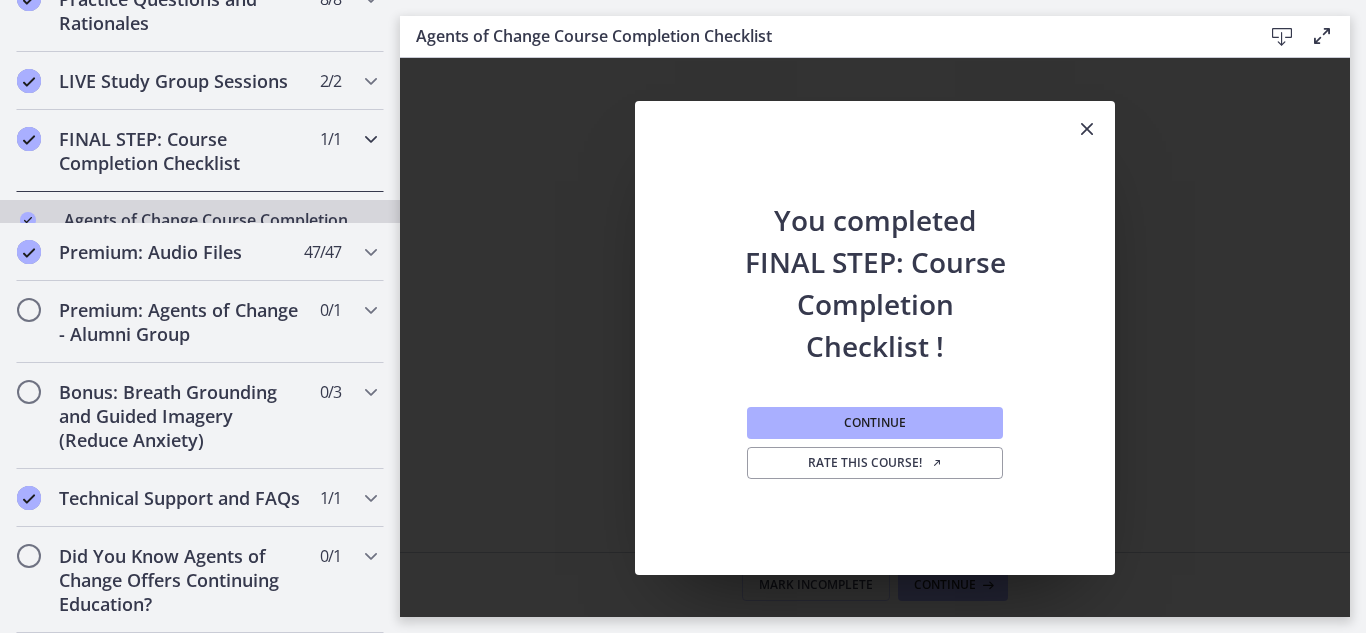 scroll, scrollTop: 1098, scrollLeft: 0, axis: vertical 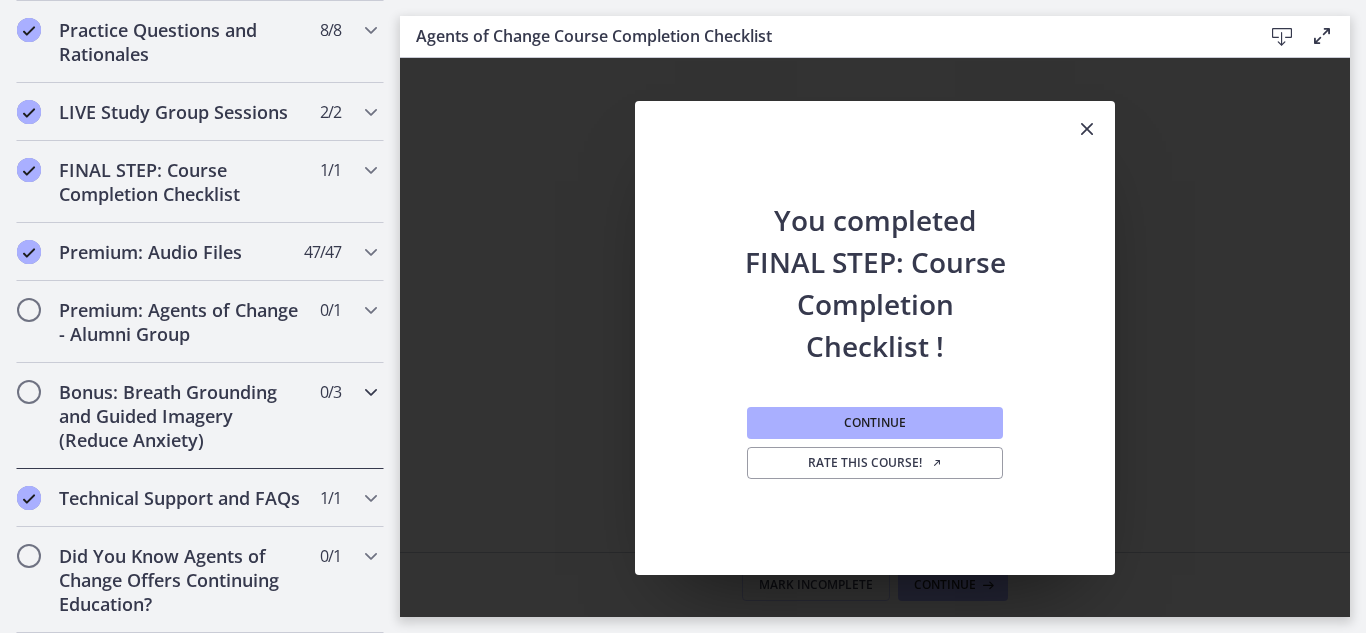 click at bounding box center (371, 392) 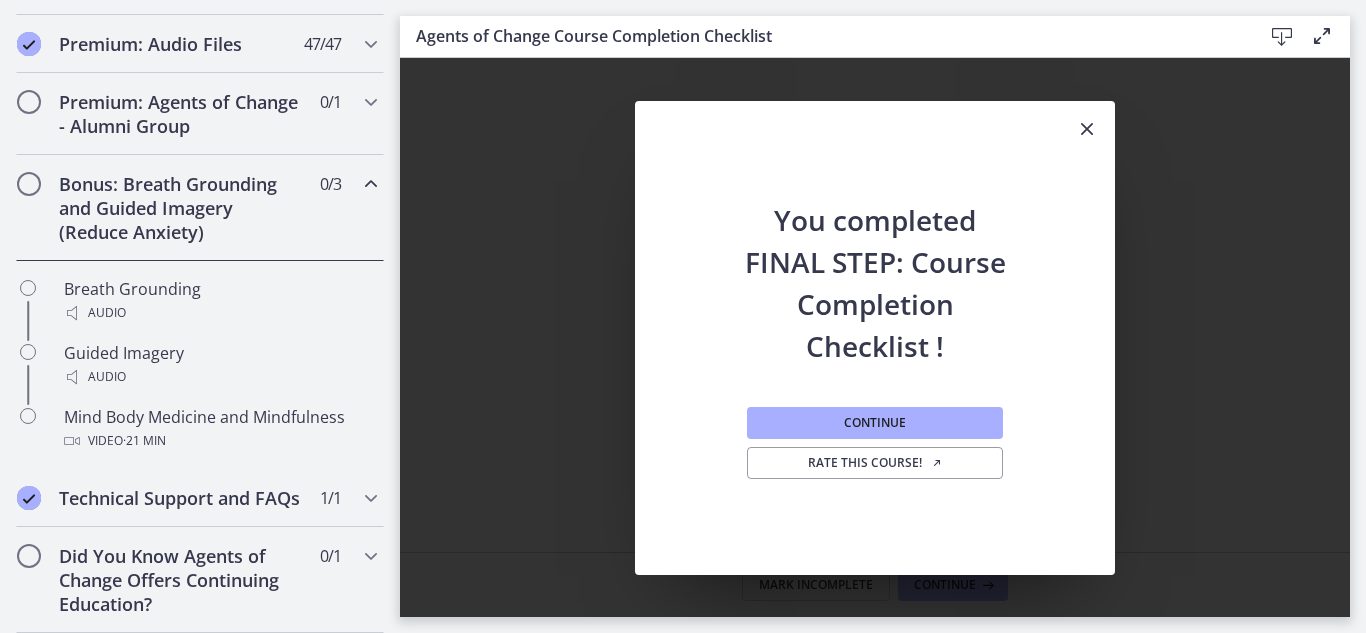scroll, scrollTop: 1306, scrollLeft: 0, axis: vertical 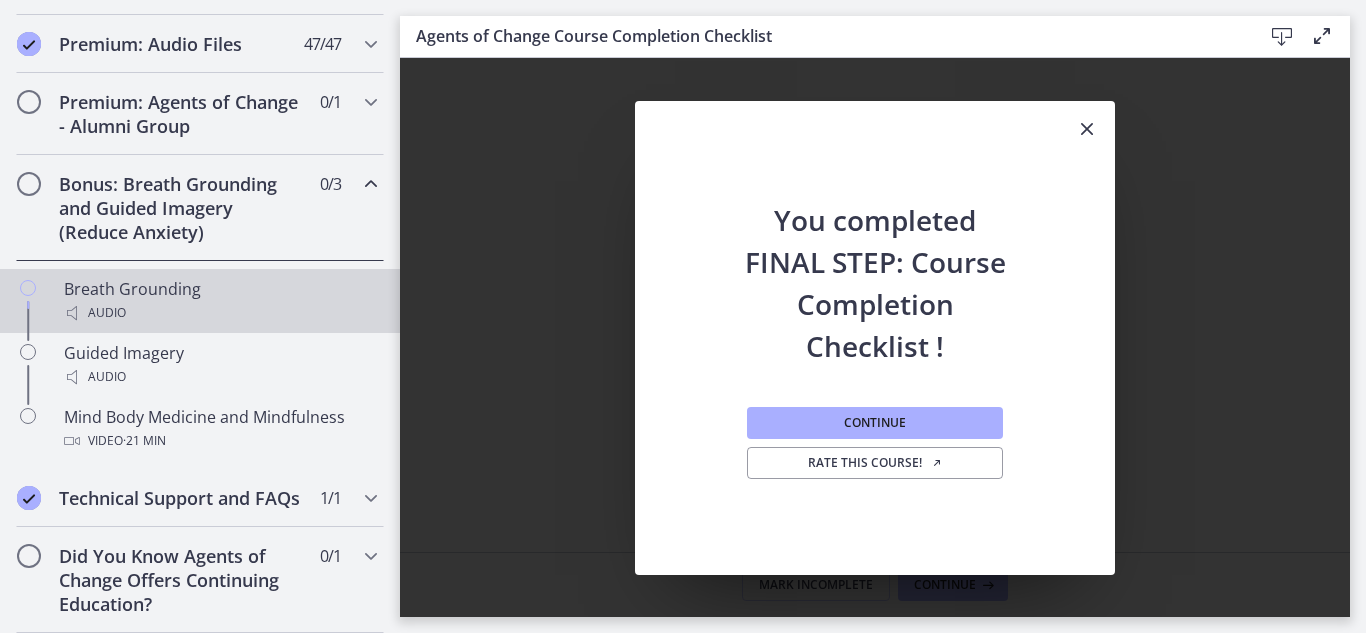 click on "Breath Grounding
Audio" at bounding box center (220, 301) 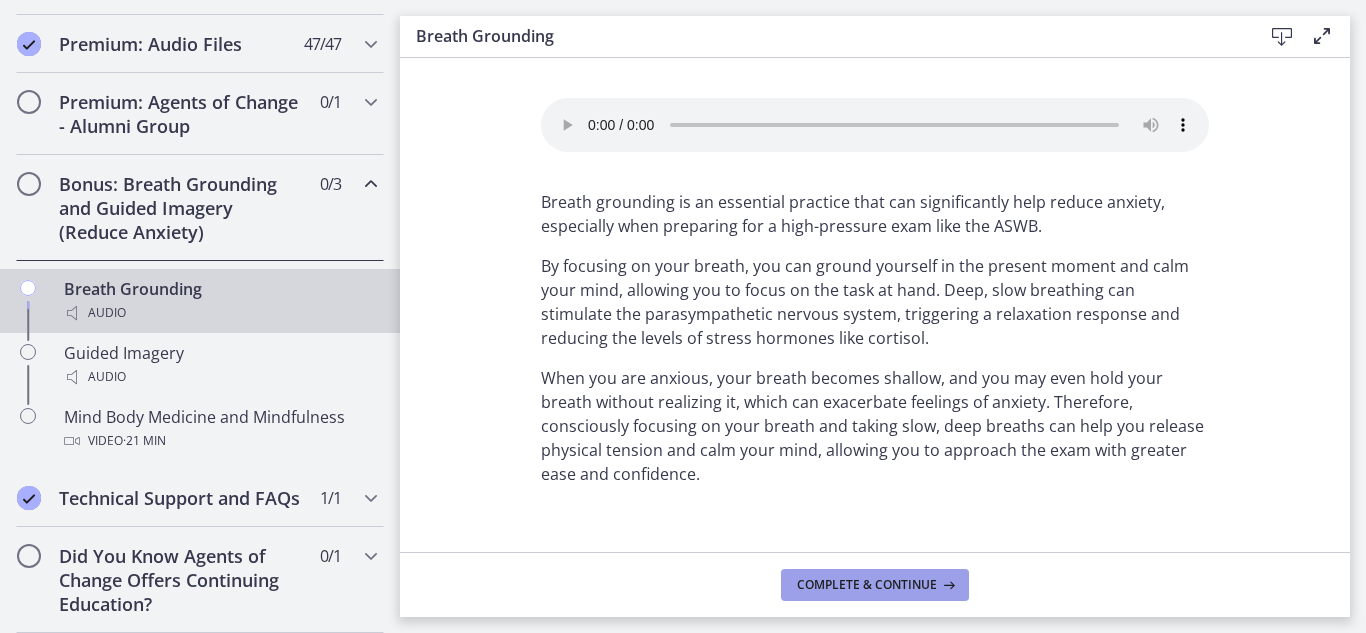 click on "Complete & continue" at bounding box center [867, 585] 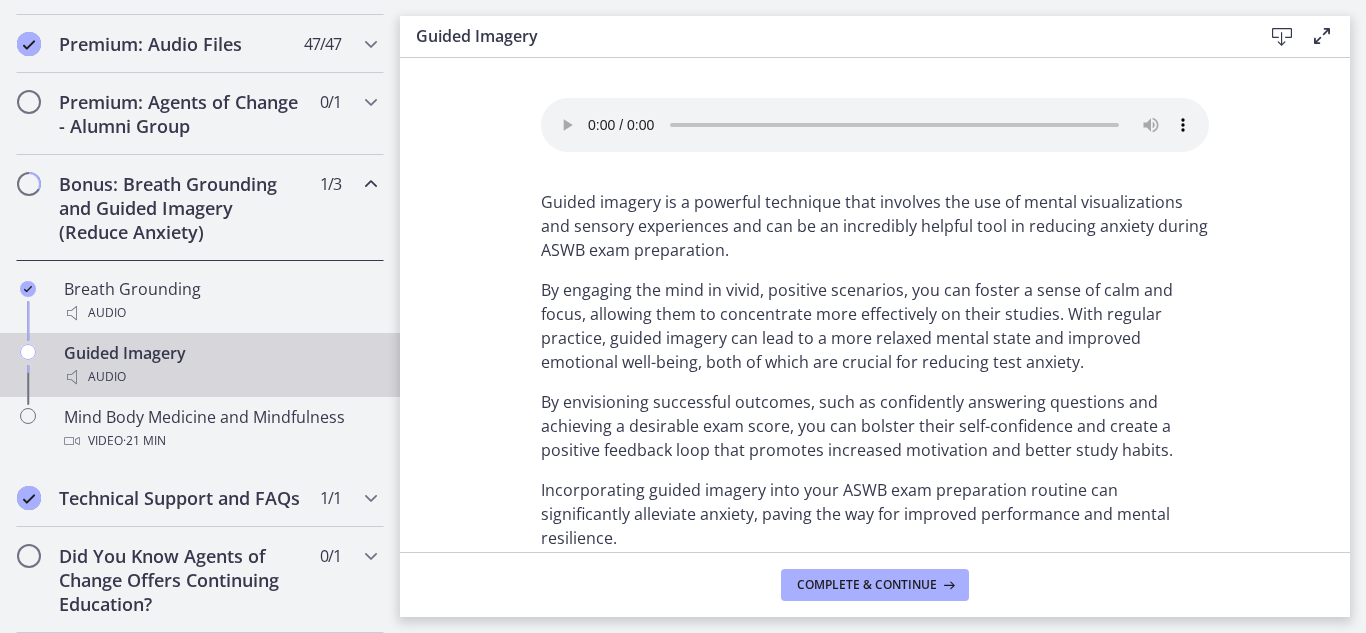 click on "Guided Imagery
Audio" at bounding box center [220, 365] 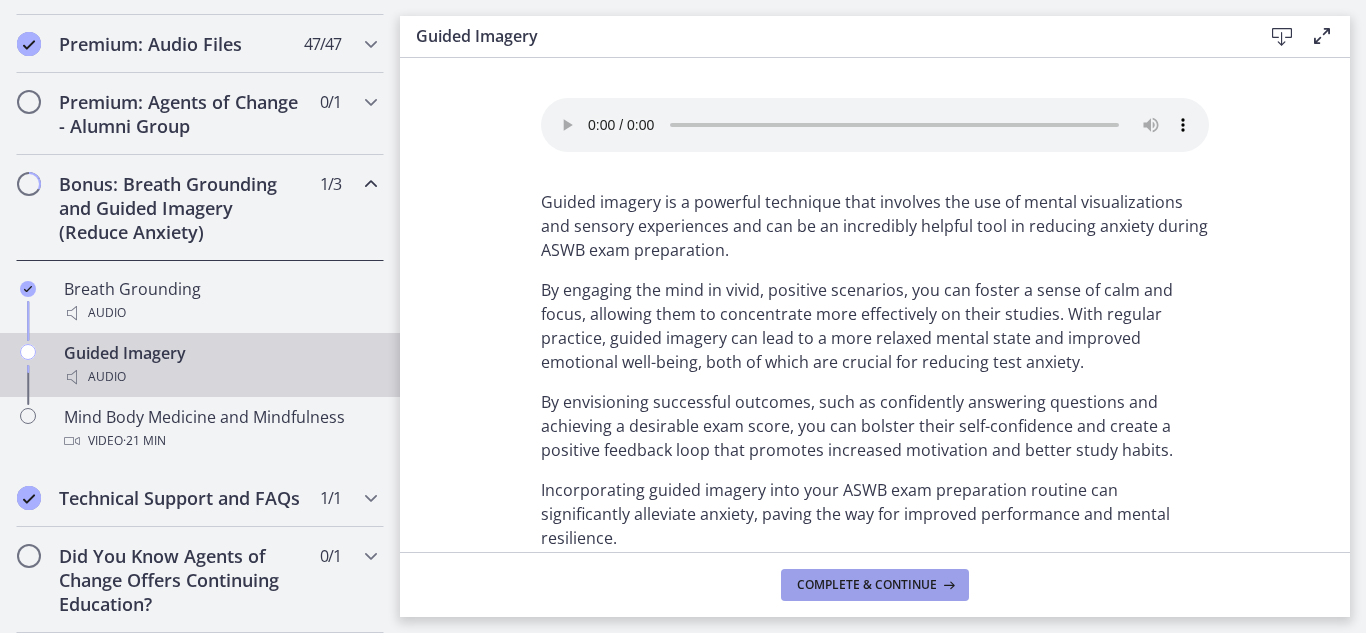 click on "Complete & continue" at bounding box center (867, 585) 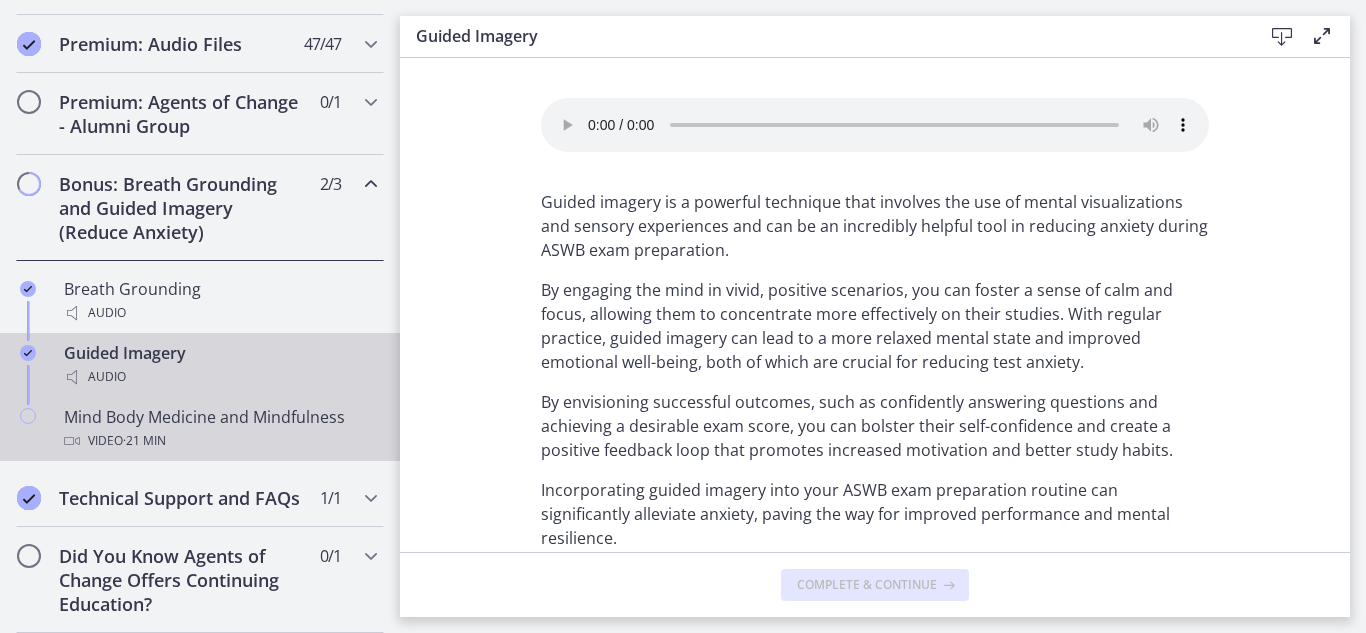 click on "Mind Body Medicine and Mindfulness
Video
·  21 min" at bounding box center (220, 429) 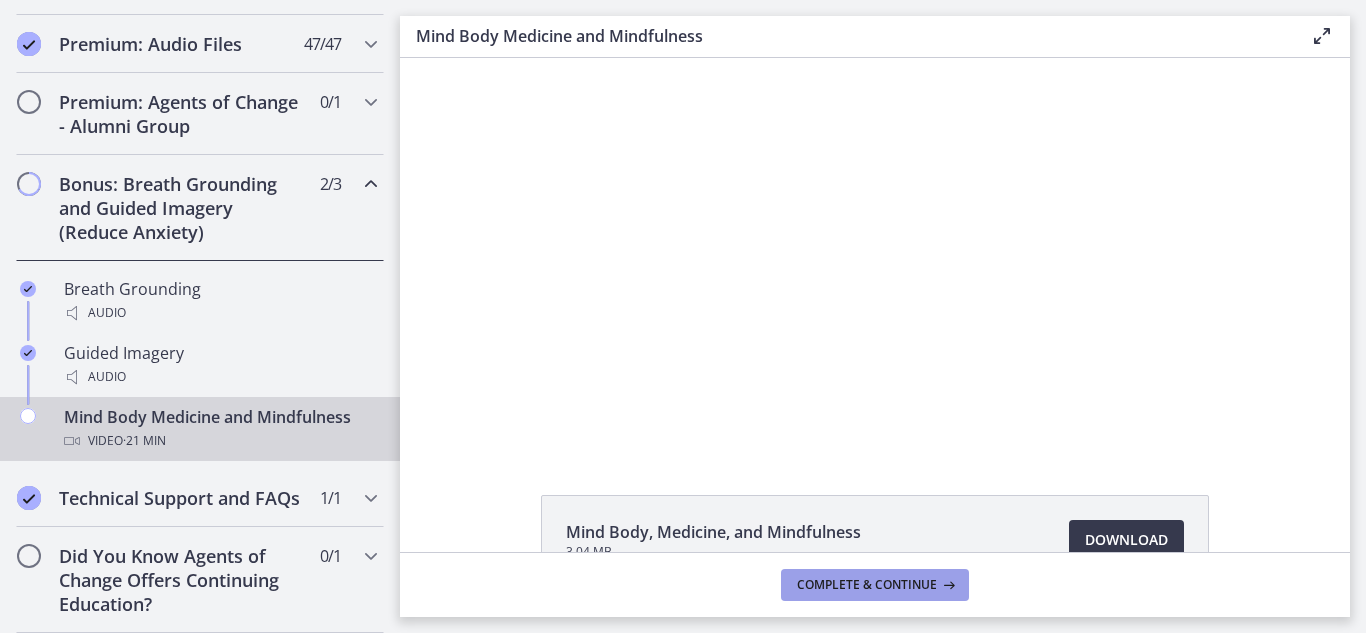 click on "Complete & continue" at bounding box center (867, 585) 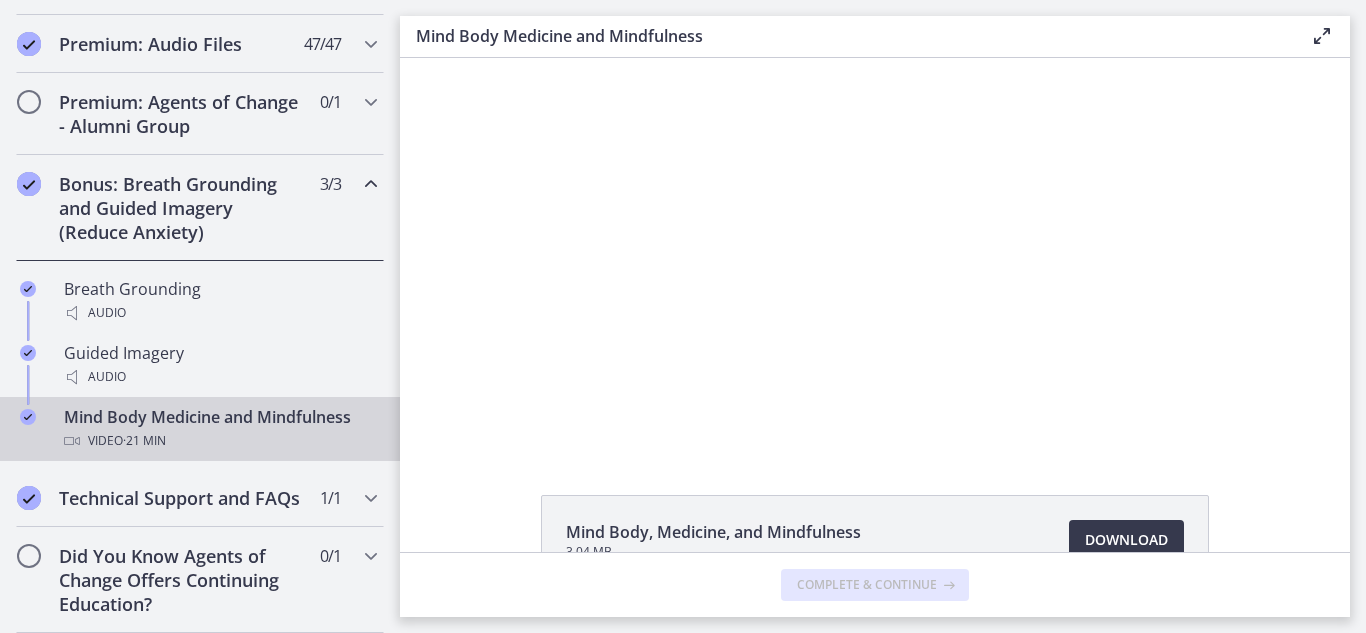 scroll, scrollTop: 0, scrollLeft: 0, axis: both 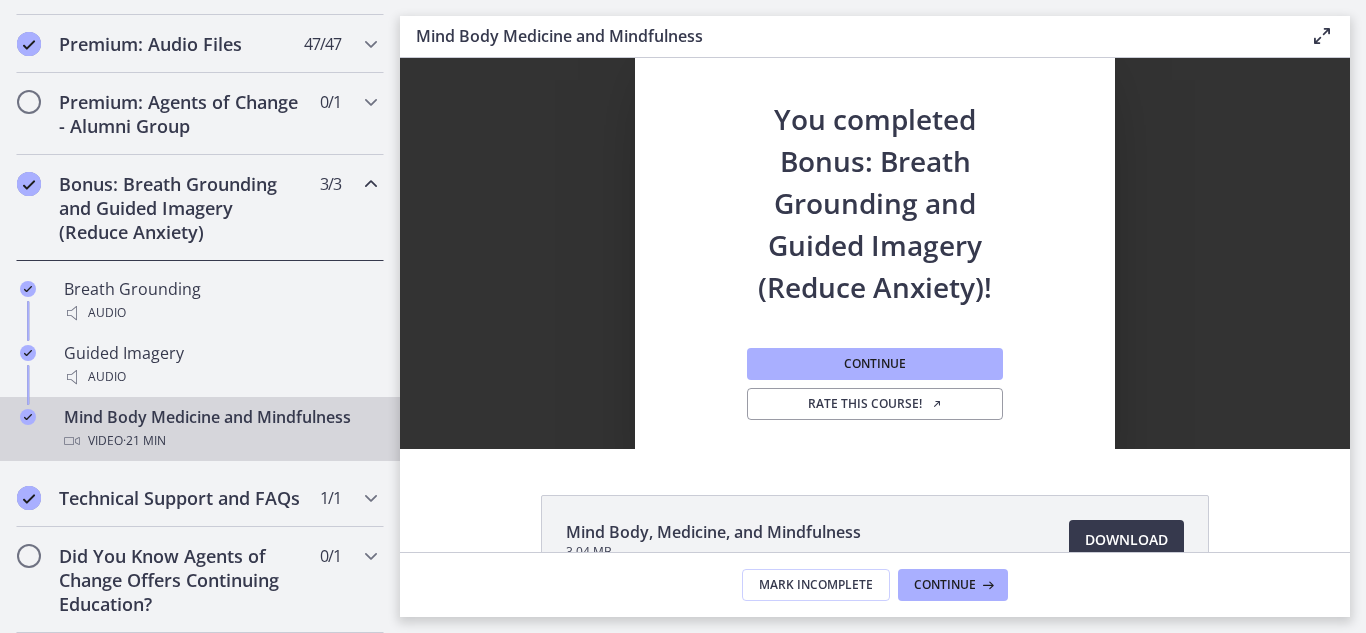 click on "Bonus: Breath Grounding and Guided Imagery (Reduce Anxiety)
3  /  3
Completed" at bounding box center [200, 208] 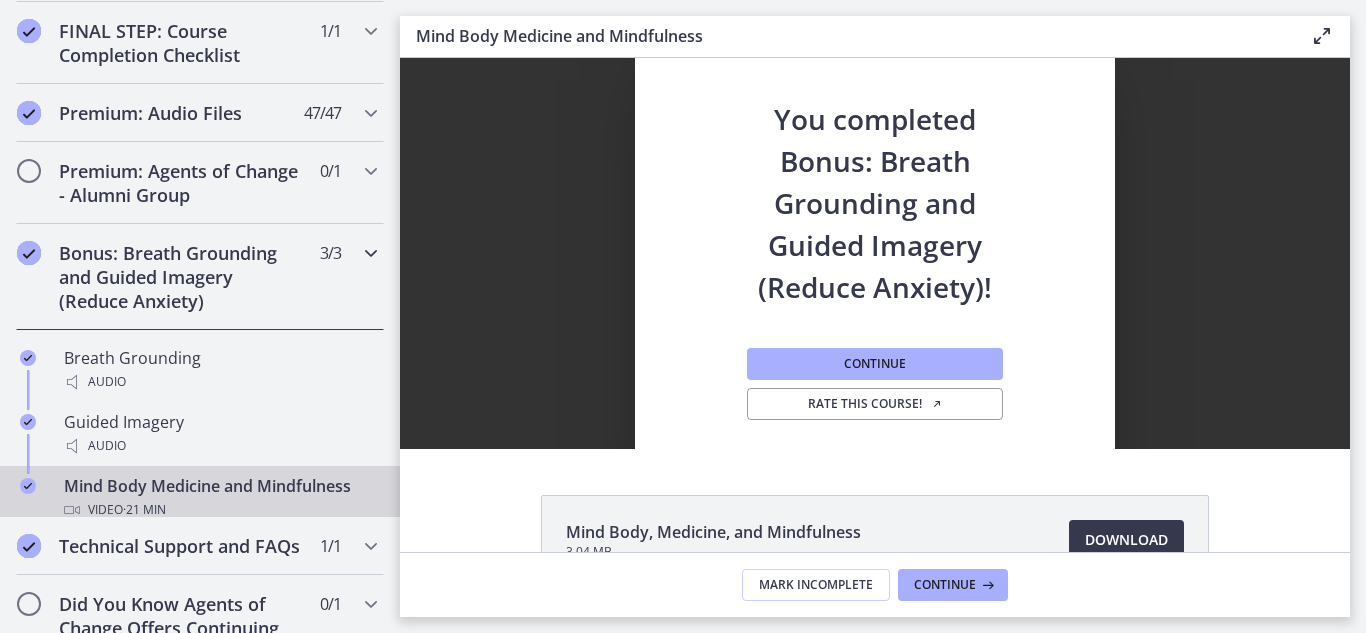 scroll, scrollTop: 1098, scrollLeft: 0, axis: vertical 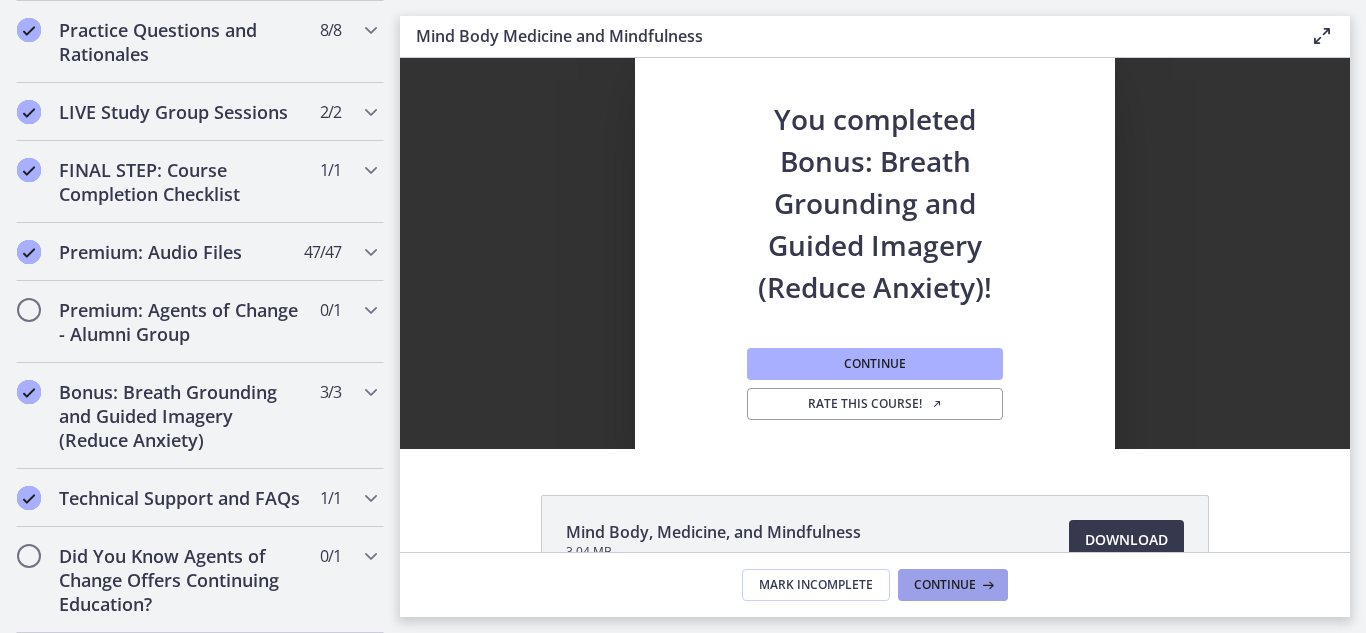 click on "Continue" at bounding box center [945, 585] 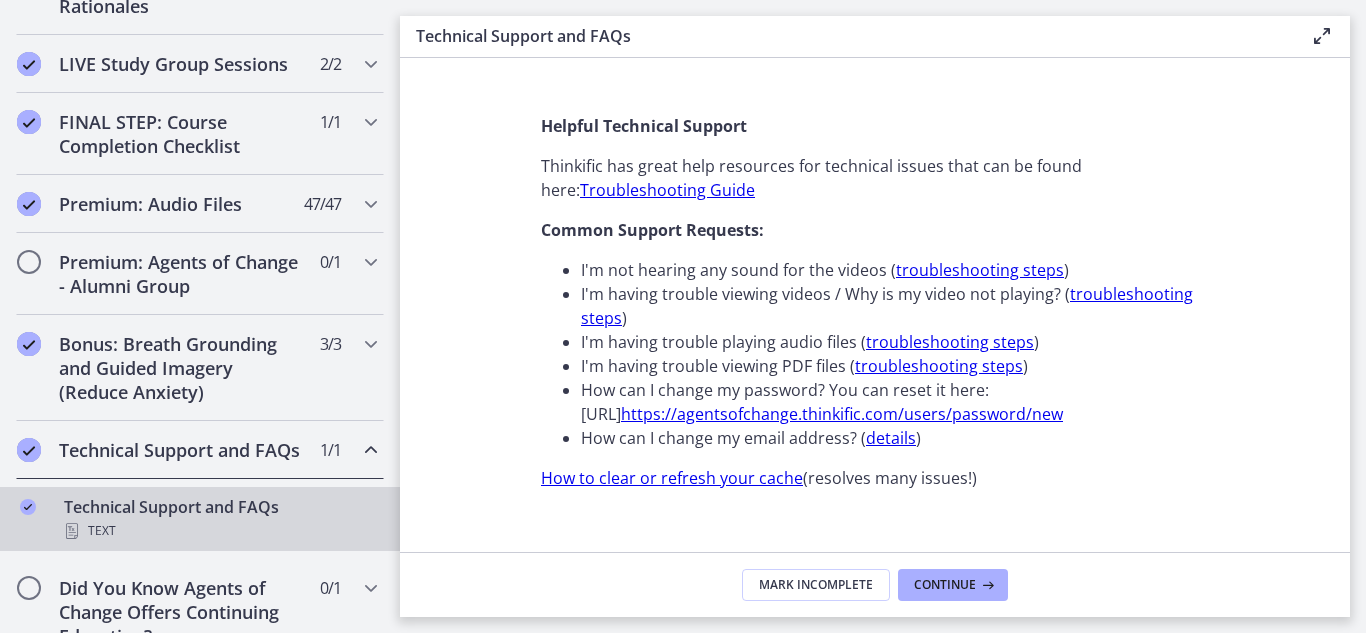 scroll, scrollTop: 0, scrollLeft: 0, axis: both 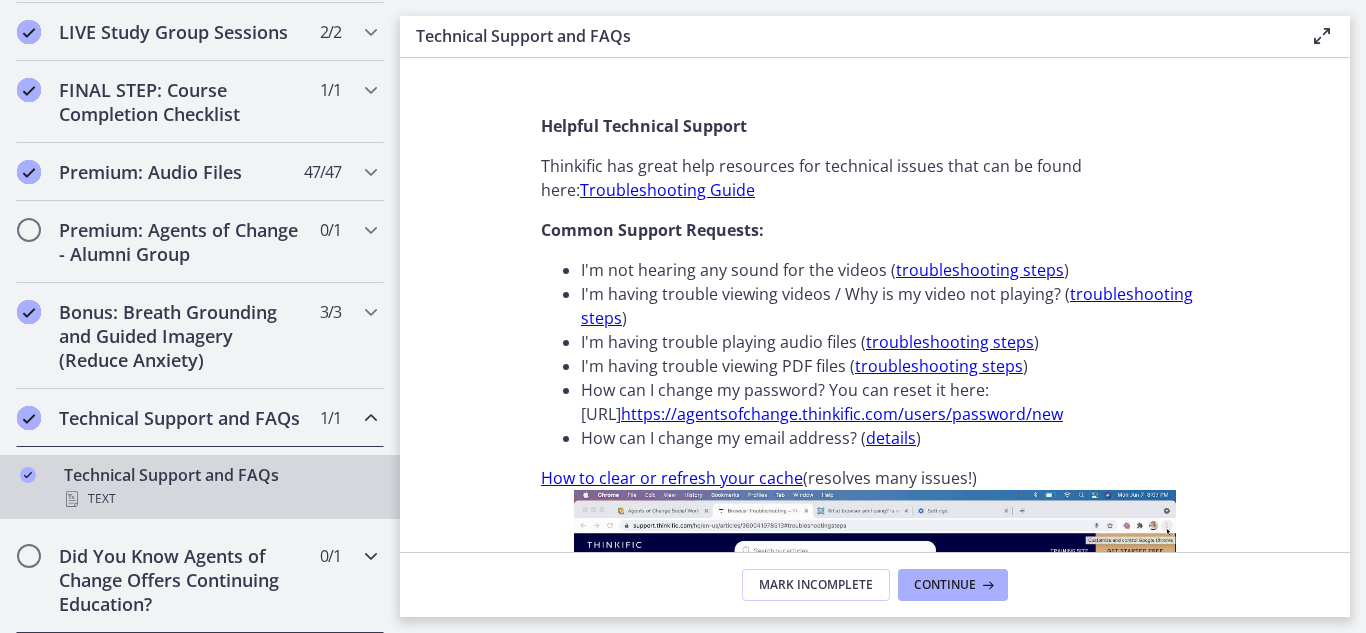 click on "Did You Know Agents of Change Offers Continuing Education?" at bounding box center [181, 580] 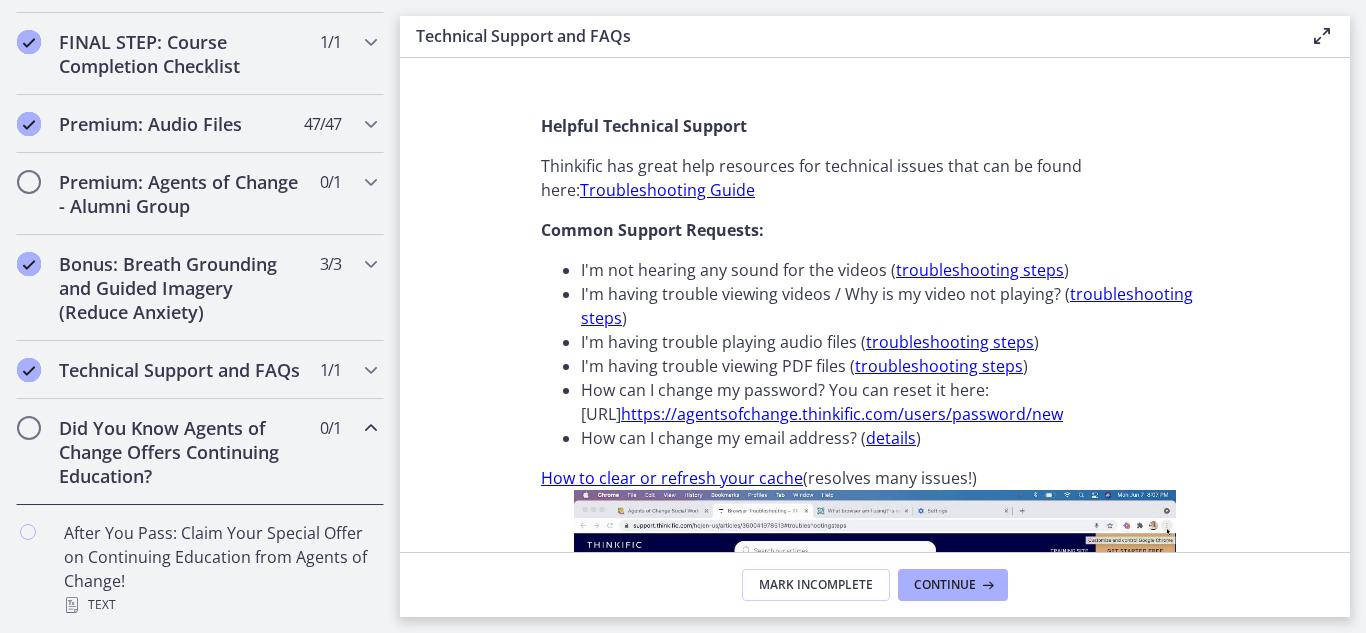 scroll, scrollTop: 1226, scrollLeft: 0, axis: vertical 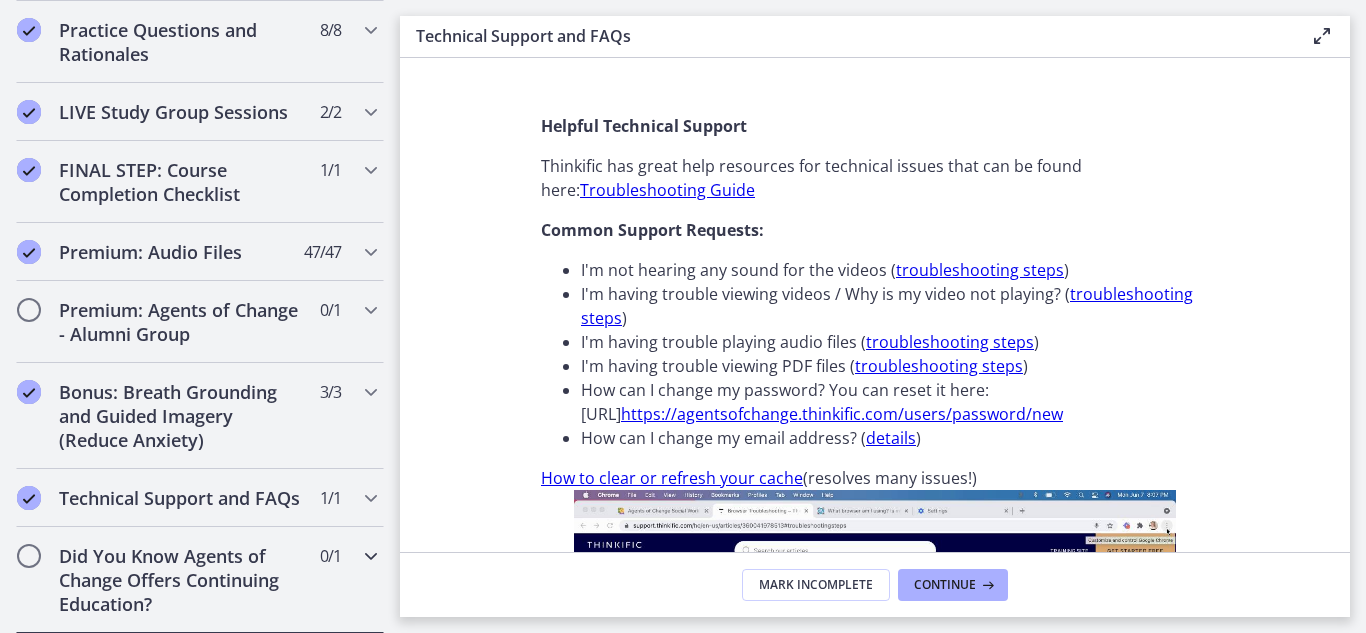 click on "Did You Know Agents of Change Offers Continuing Education?" at bounding box center [181, 580] 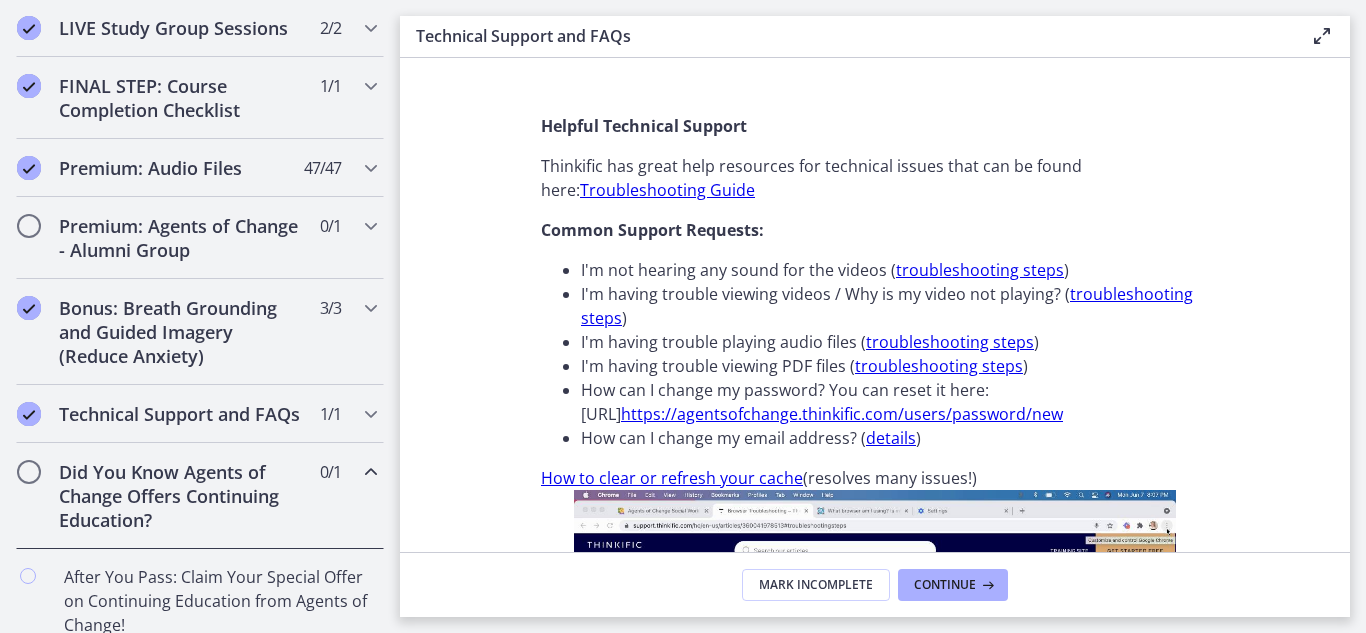 scroll, scrollTop: 1226, scrollLeft: 0, axis: vertical 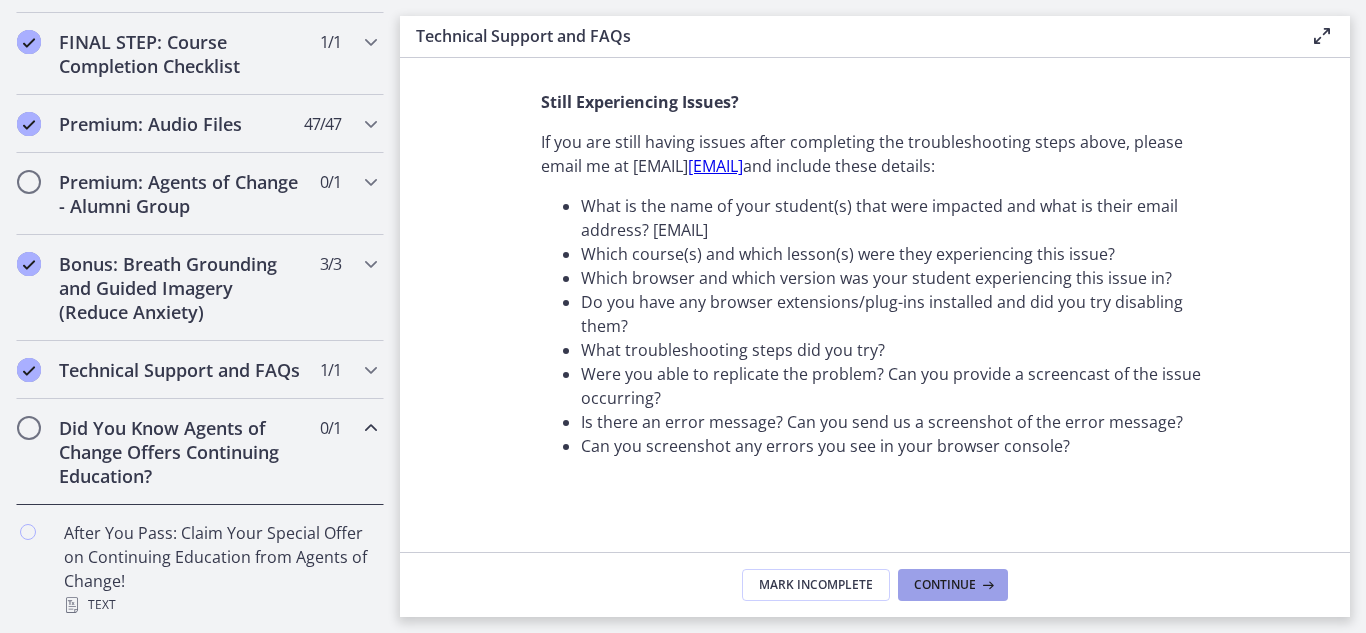 click on "Continue" at bounding box center [945, 585] 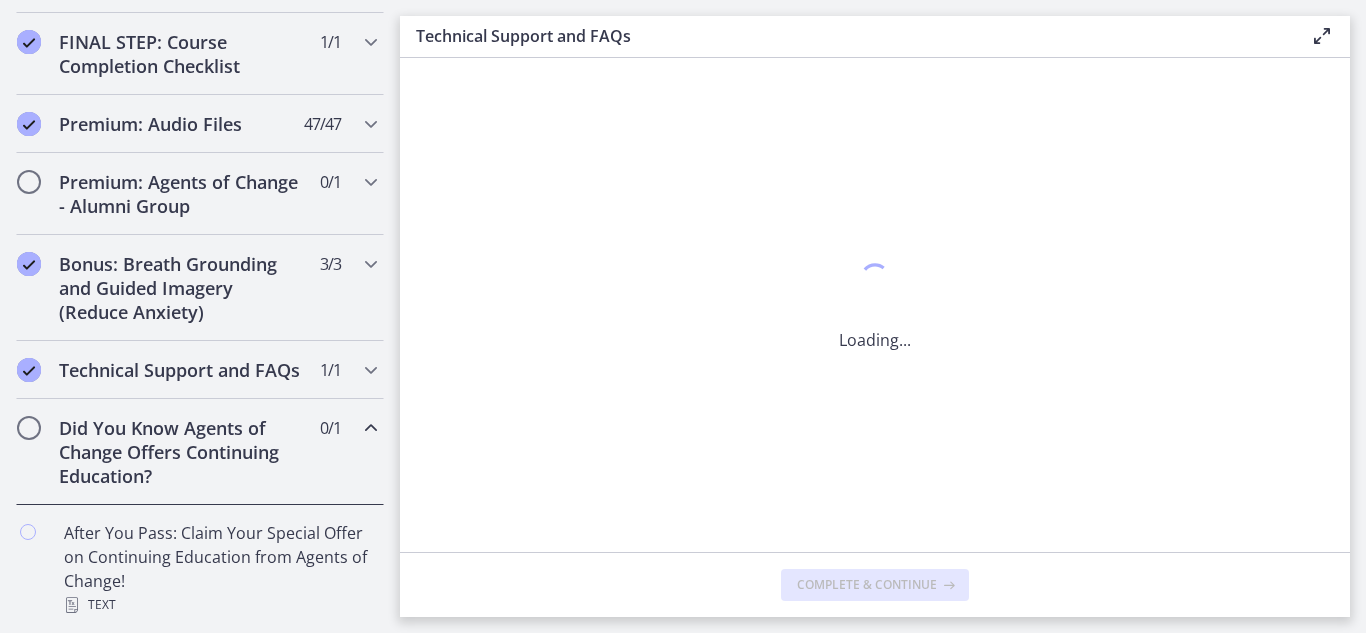 scroll, scrollTop: 0, scrollLeft: 0, axis: both 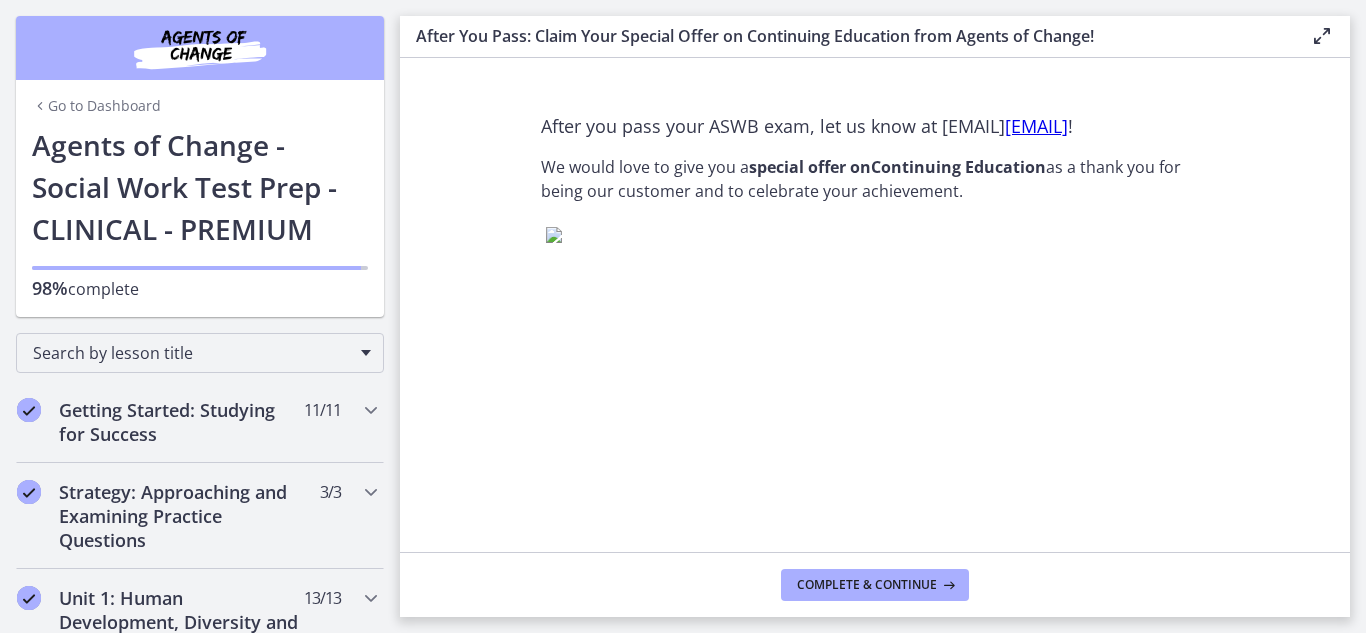 click on "Go to Dashboard" at bounding box center (96, 106) 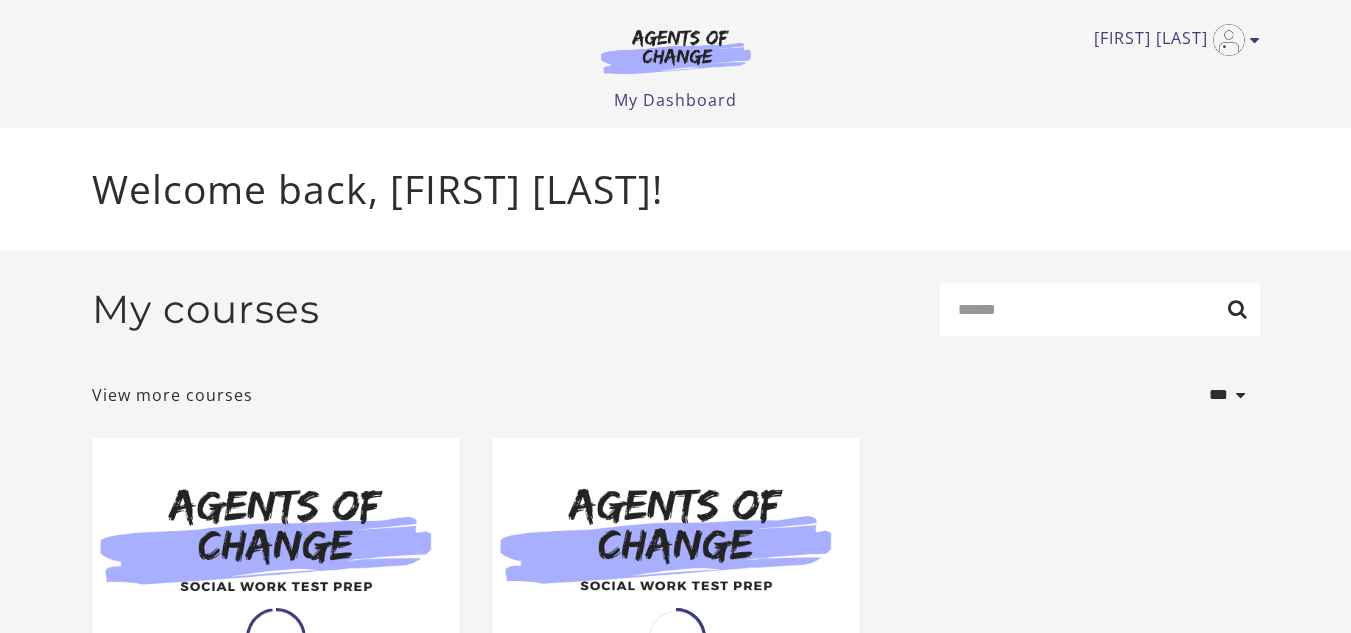 scroll, scrollTop: 0, scrollLeft: 0, axis: both 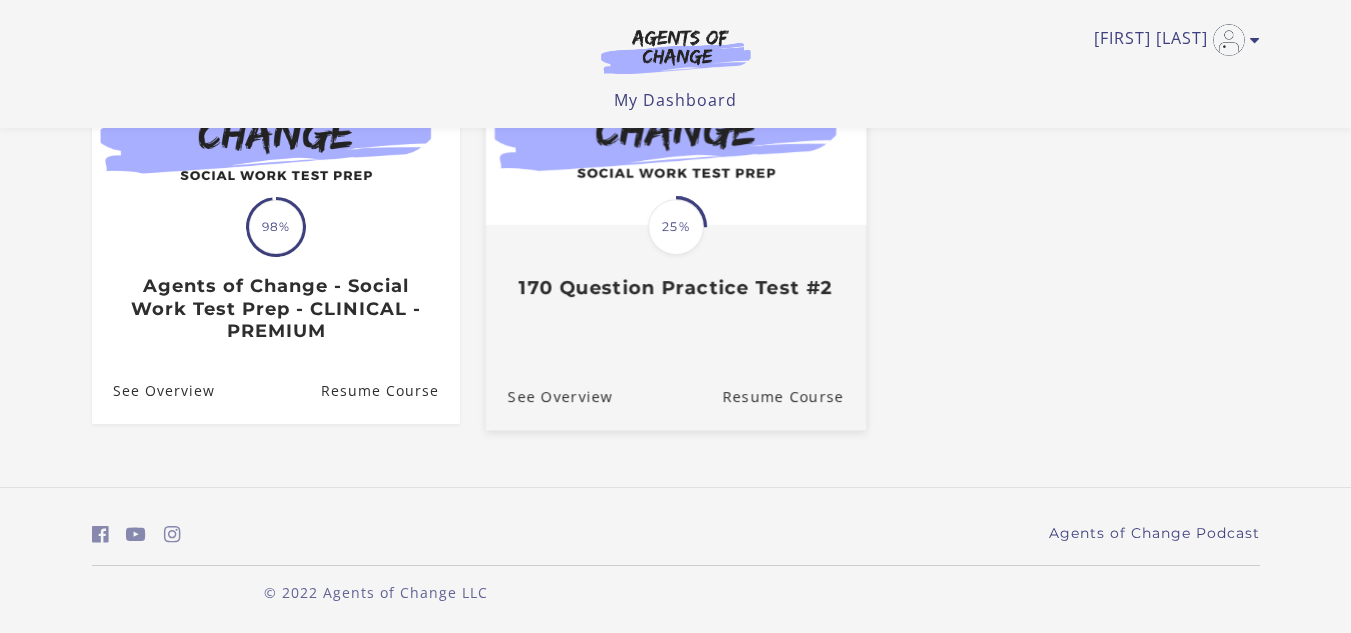 click at bounding box center [676, 227] 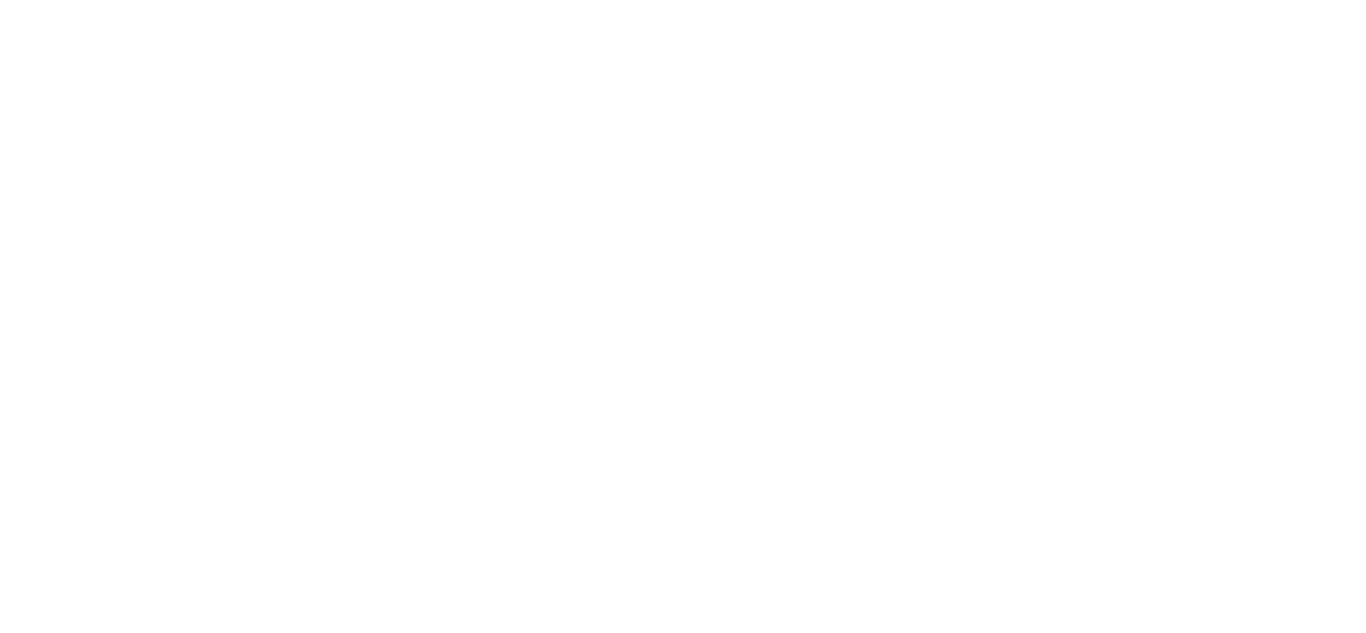 scroll, scrollTop: 0, scrollLeft: 0, axis: both 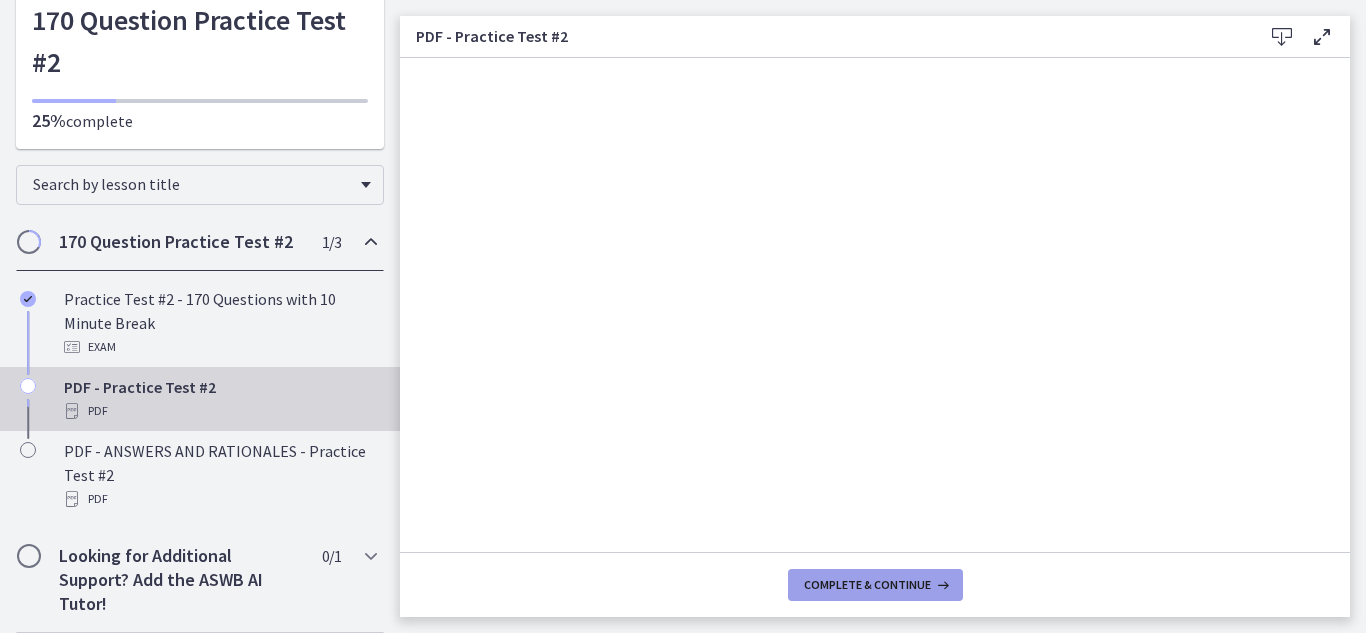 click on "Complete & continue" at bounding box center [867, 585] 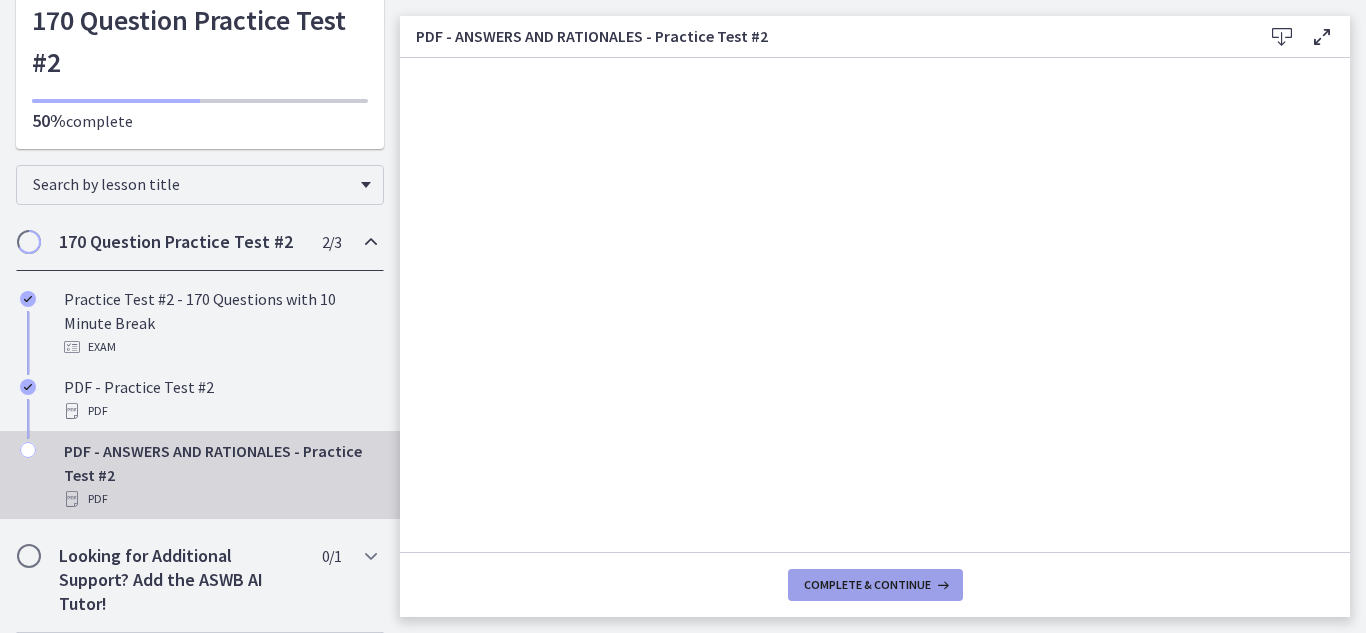 click on "Complete & continue" at bounding box center [867, 585] 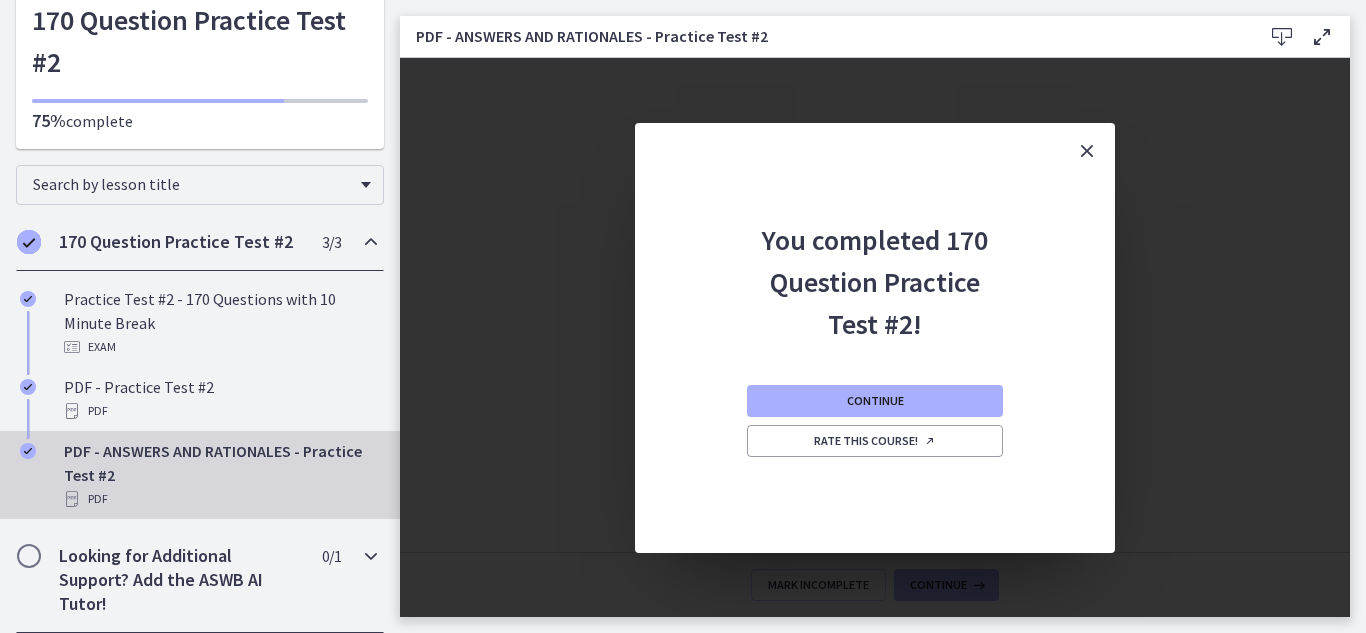 click at bounding box center (371, 556) 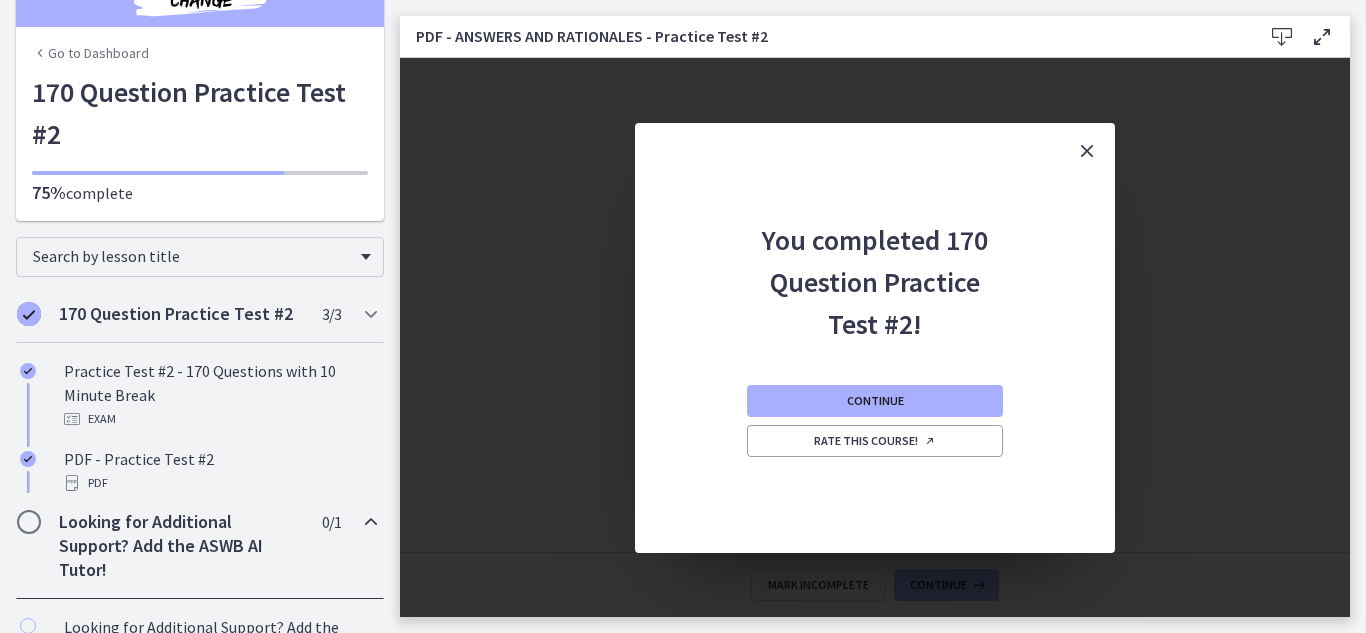 scroll, scrollTop: 0, scrollLeft: 0, axis: both 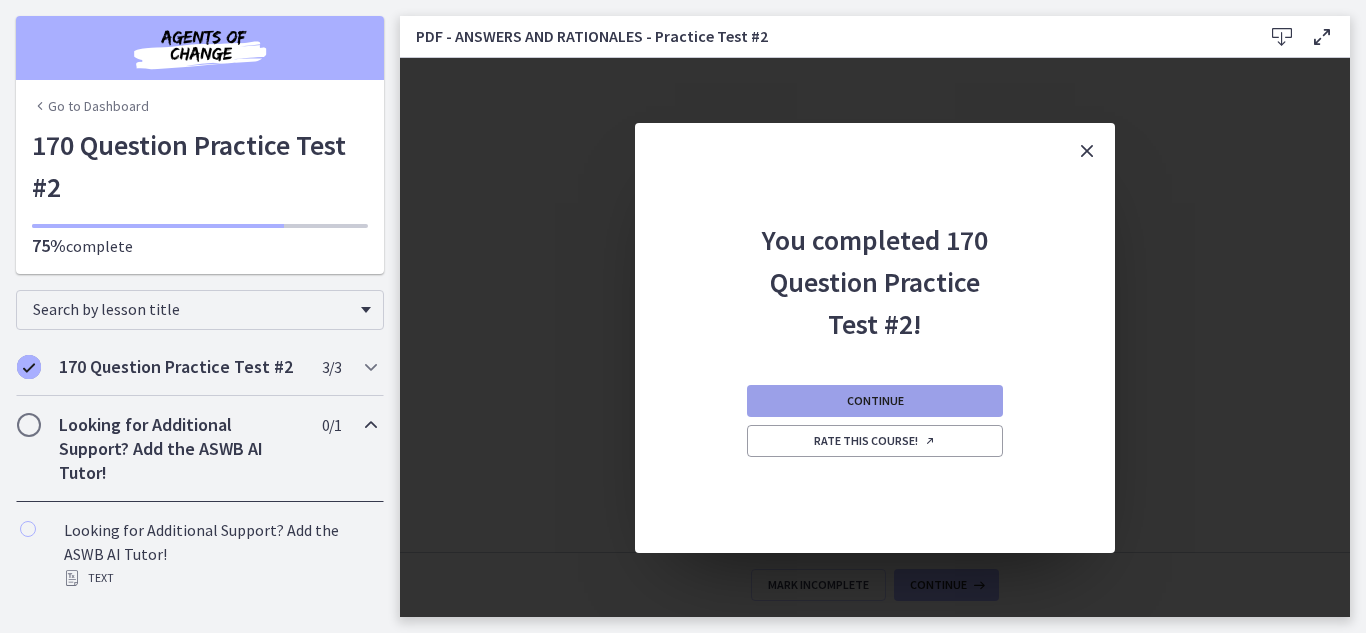 click on "Continue" at bounding box center (875, 401) 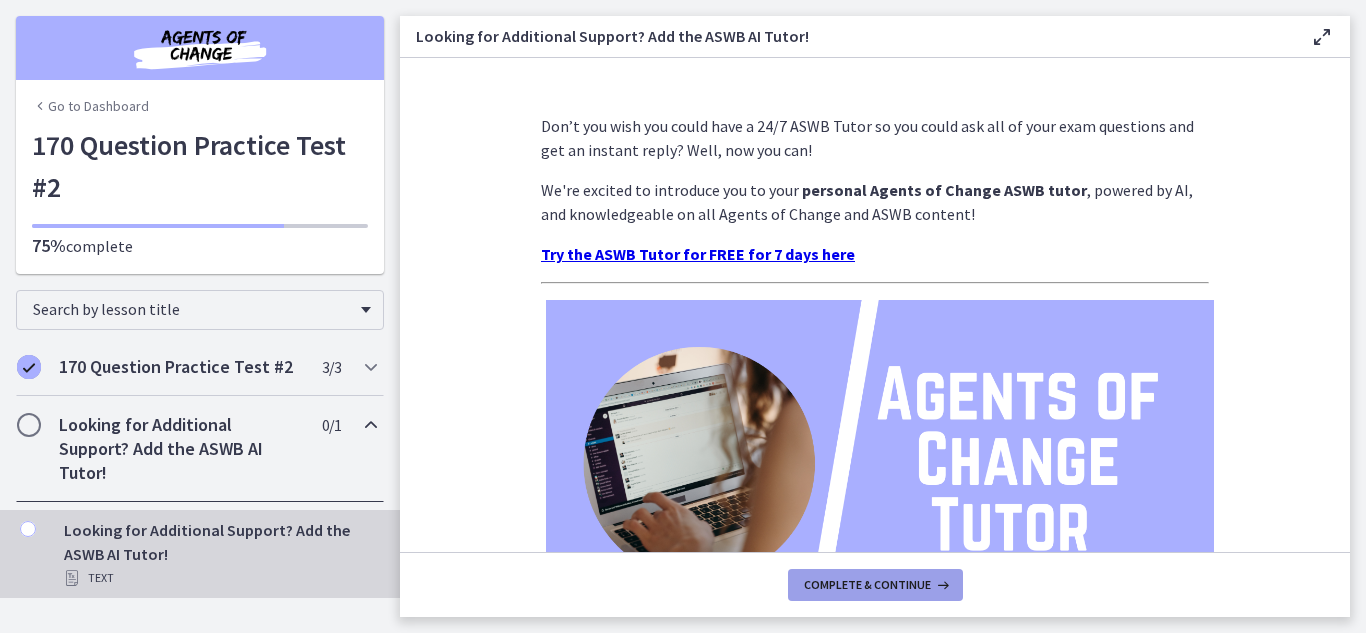 click on "Complete & continue" at bounding box center (867, 585) 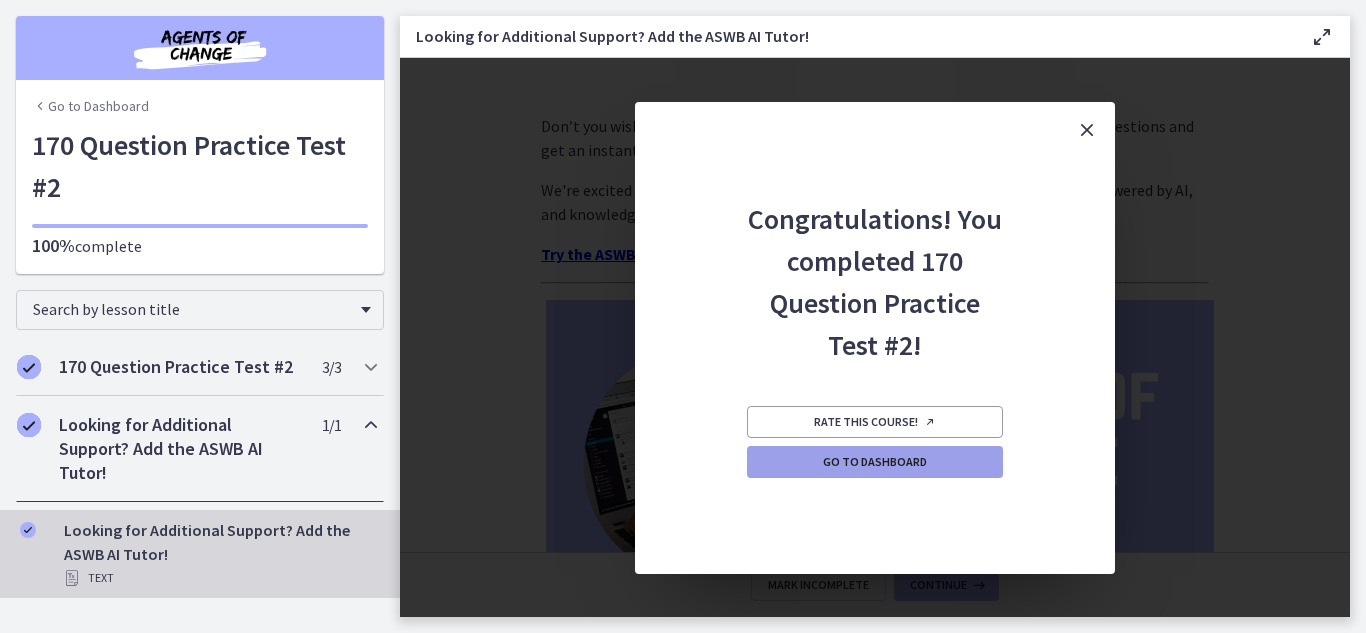click on "Go to Dashboard" at bounding box center [875, 462] 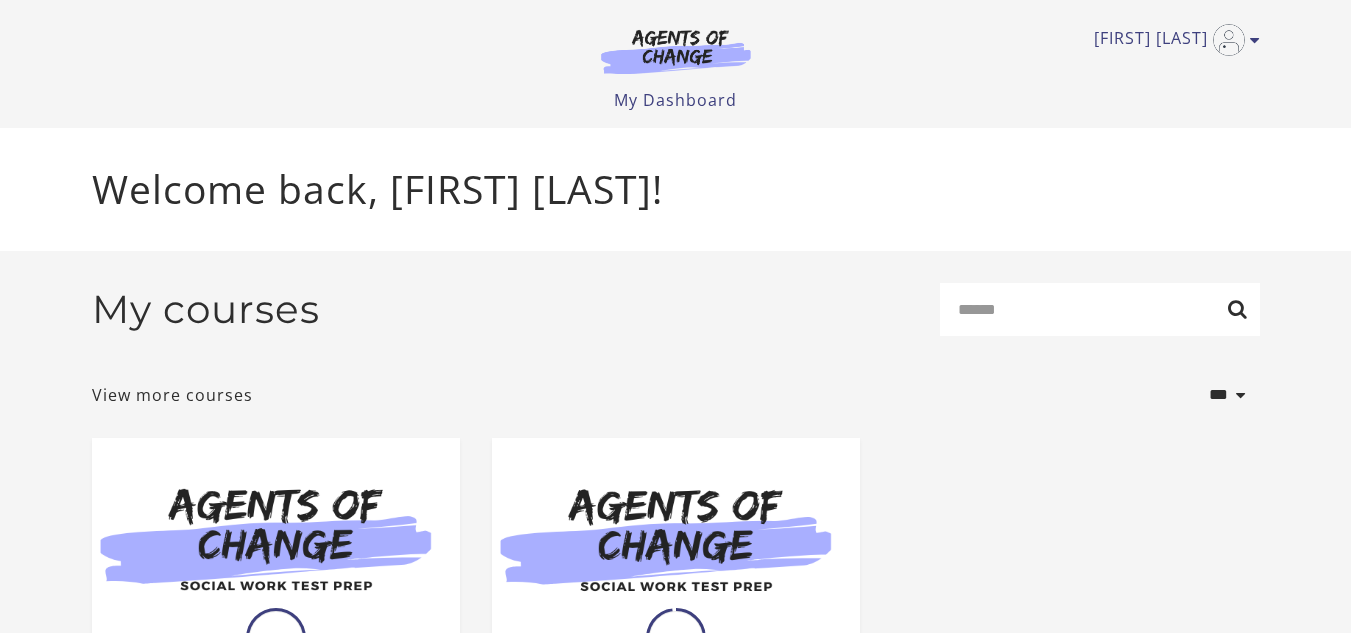 scroll, scrollTop: 0, scrollLeft: 0, axis: both 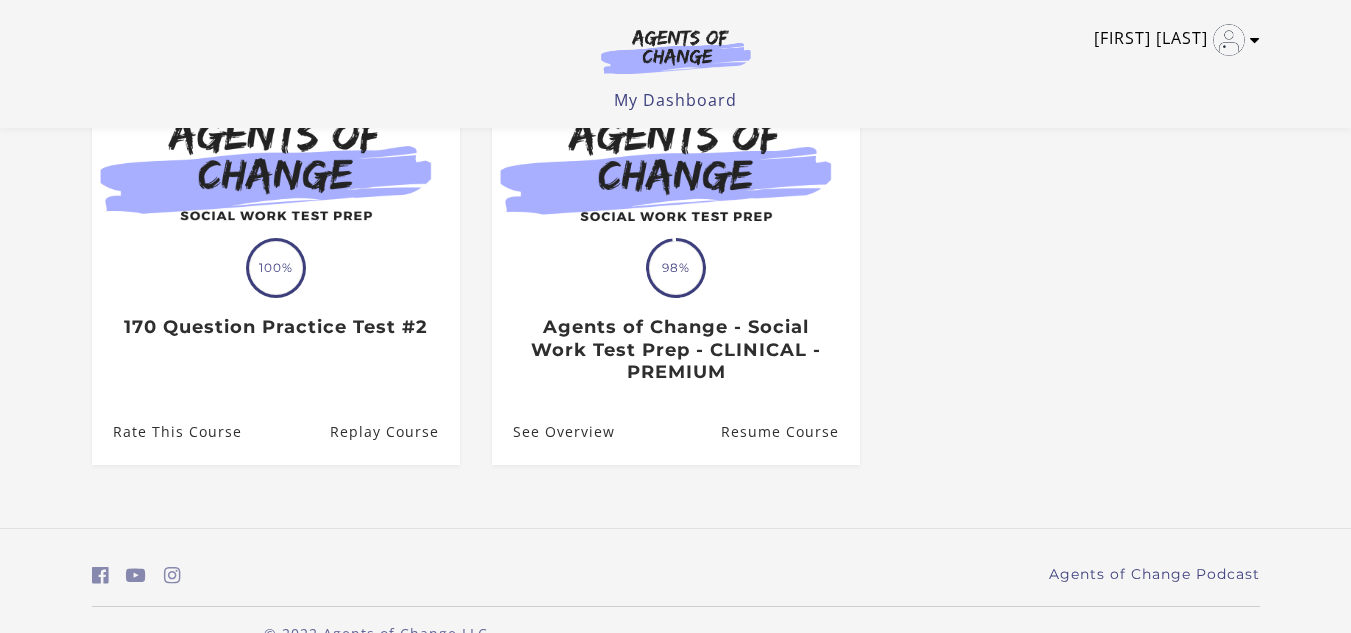 click at bounding box center [1255, 40] 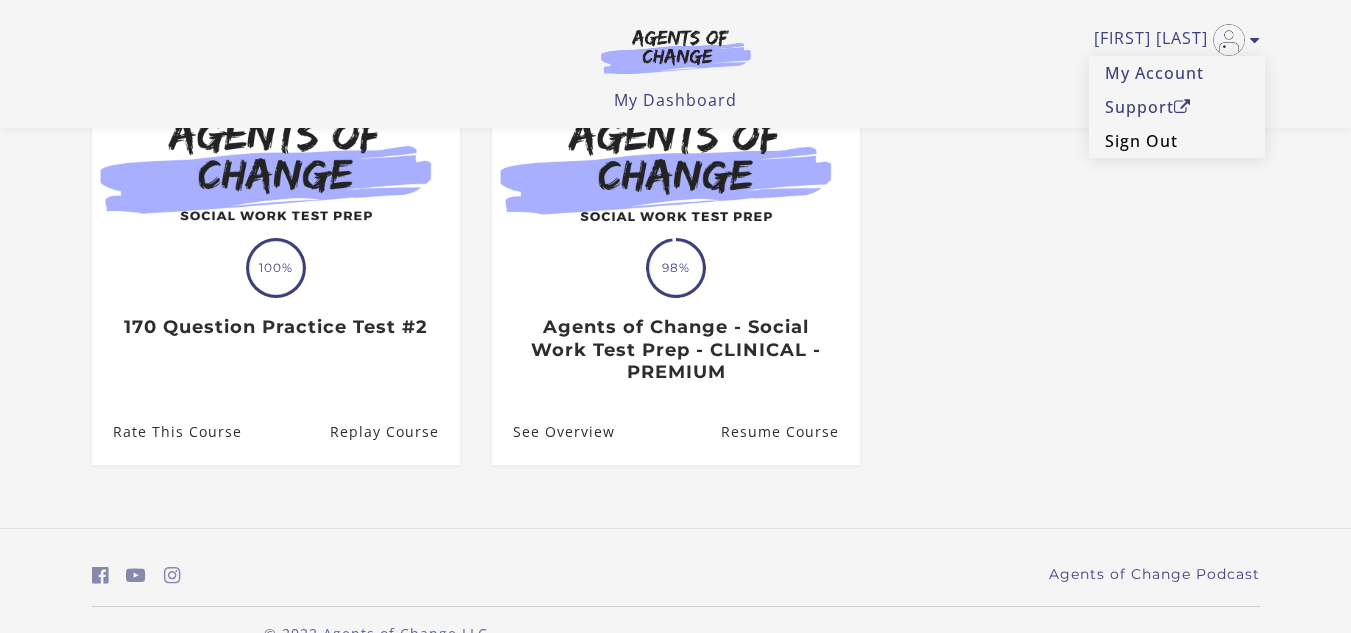 click on "Sign Out" at bounding box center [1177, 141] 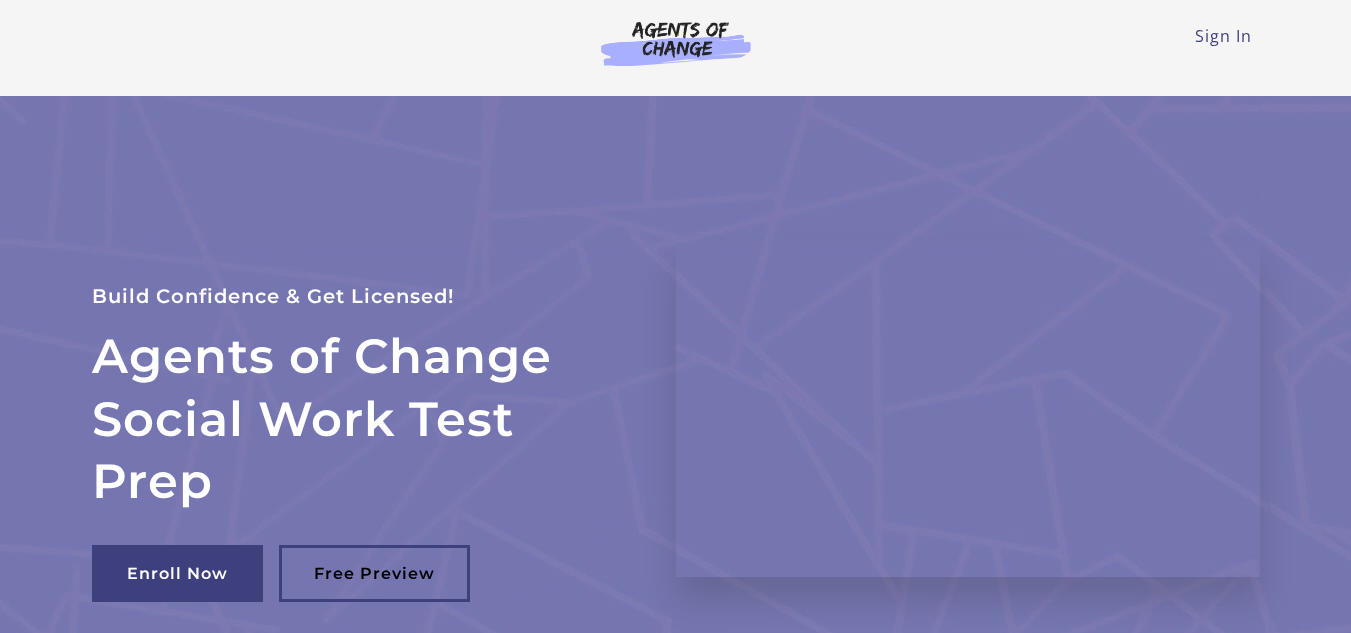 scroll, scrollTop: 0, scrollLeft: 0, axis: both 